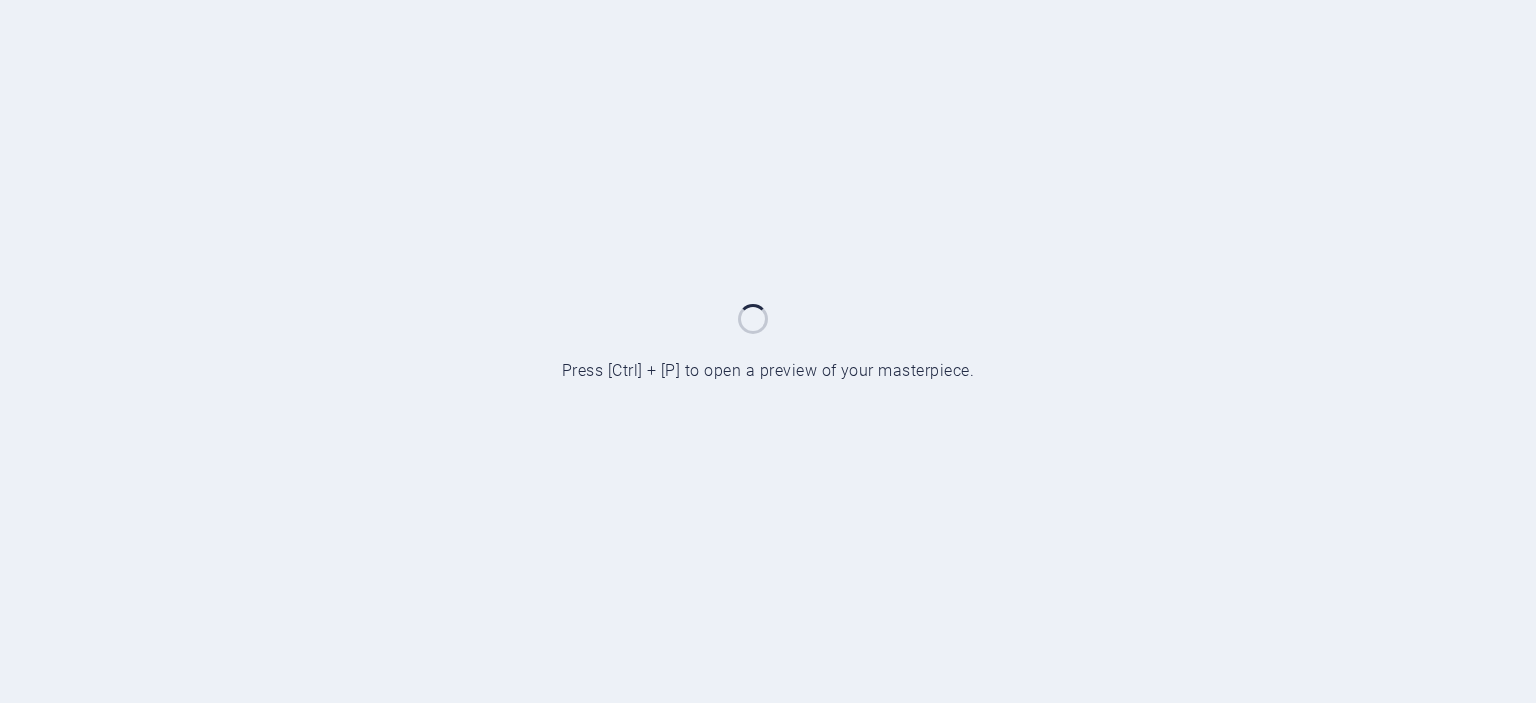 scroll, scrollTop: 0, scrollLeft: 0, axis: both 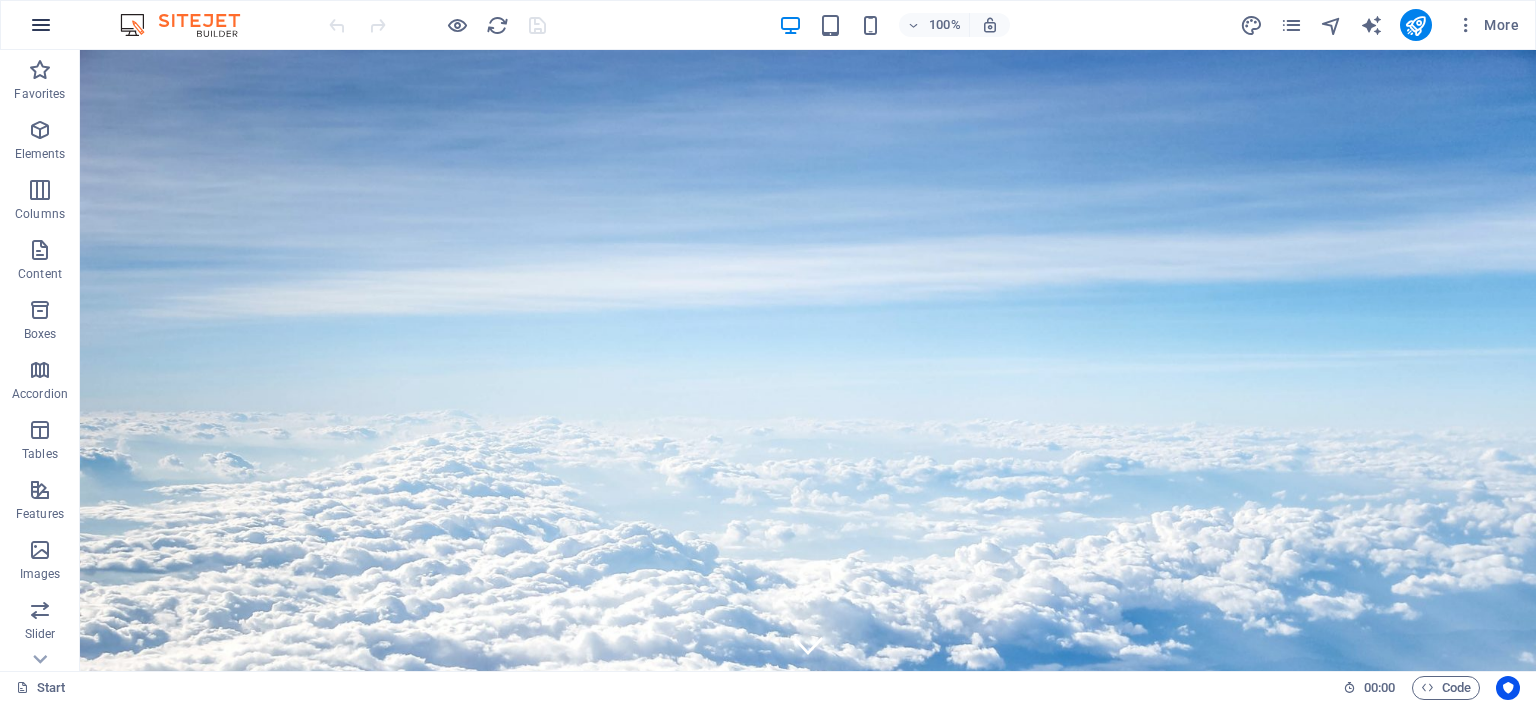click at bounding box center [41, 25] 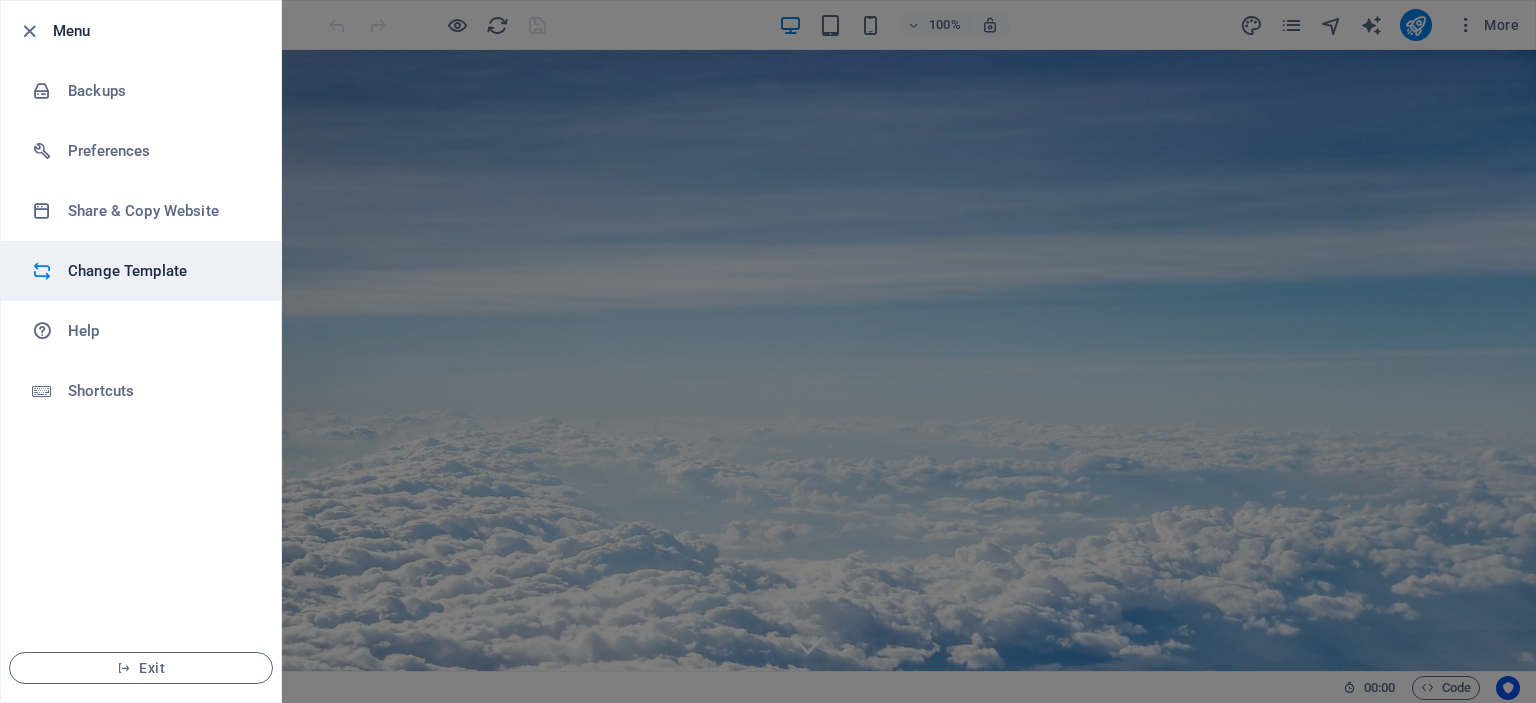 click on "Change Template" at bounding box center [160, 271] 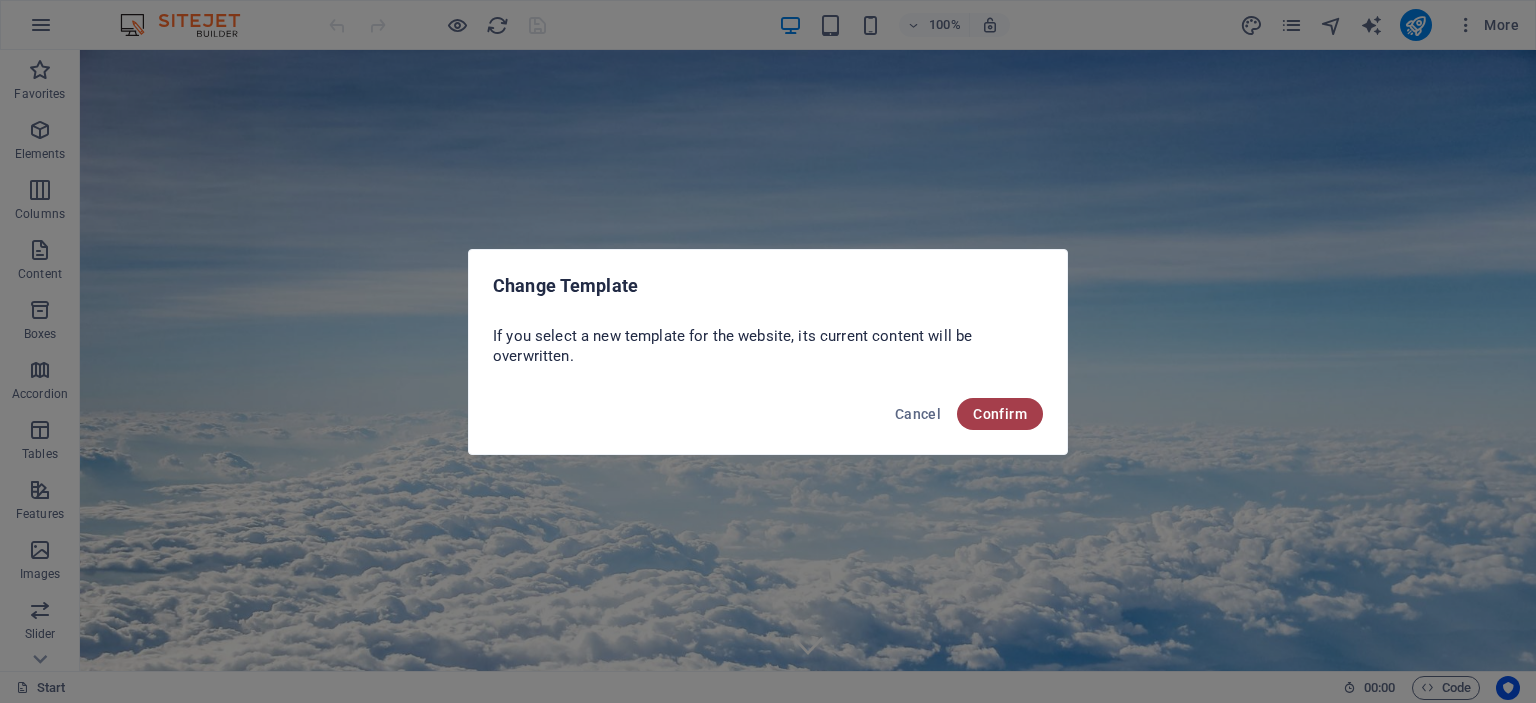 click on "Confirm" at bounding box center [1000, 414] 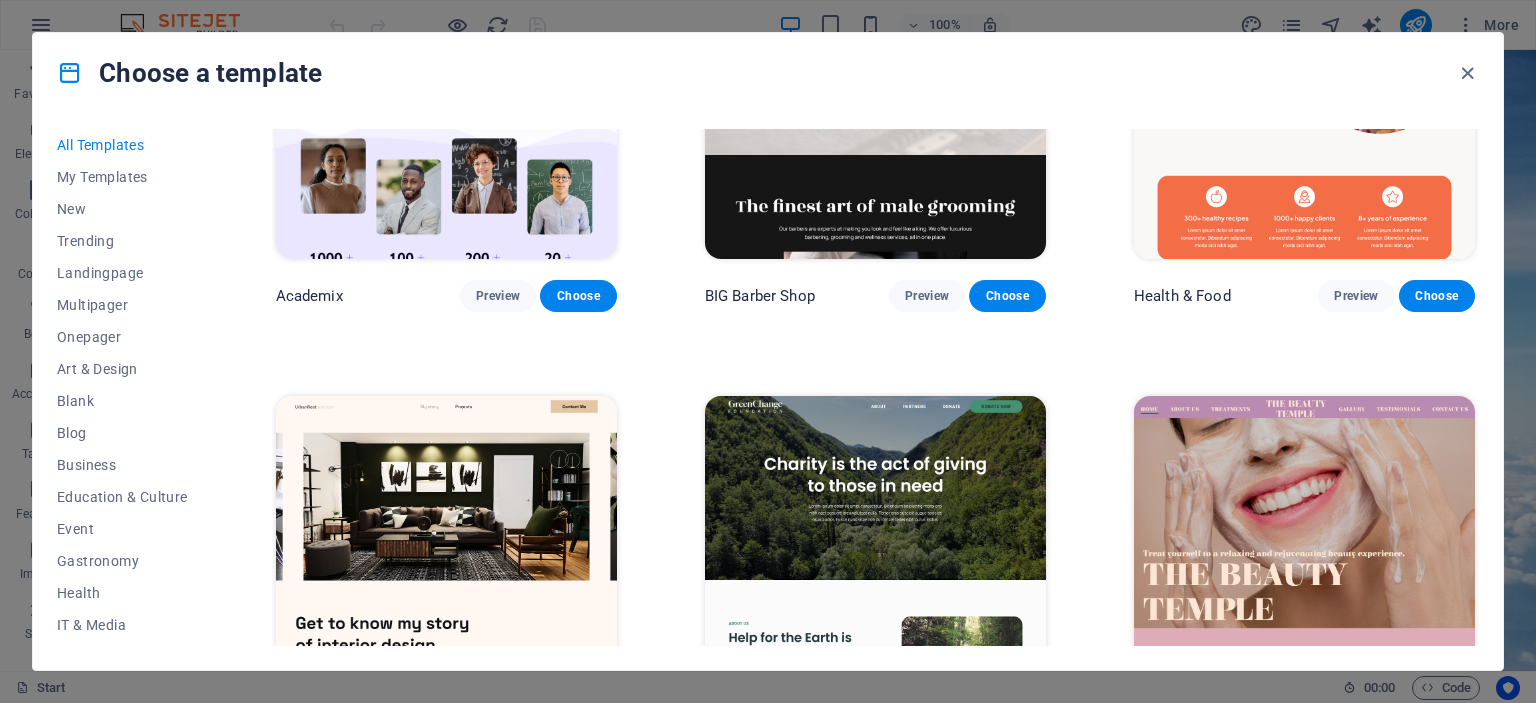 scroll, scrollTop: 2100, scrollLeft: 0, axis: vertical 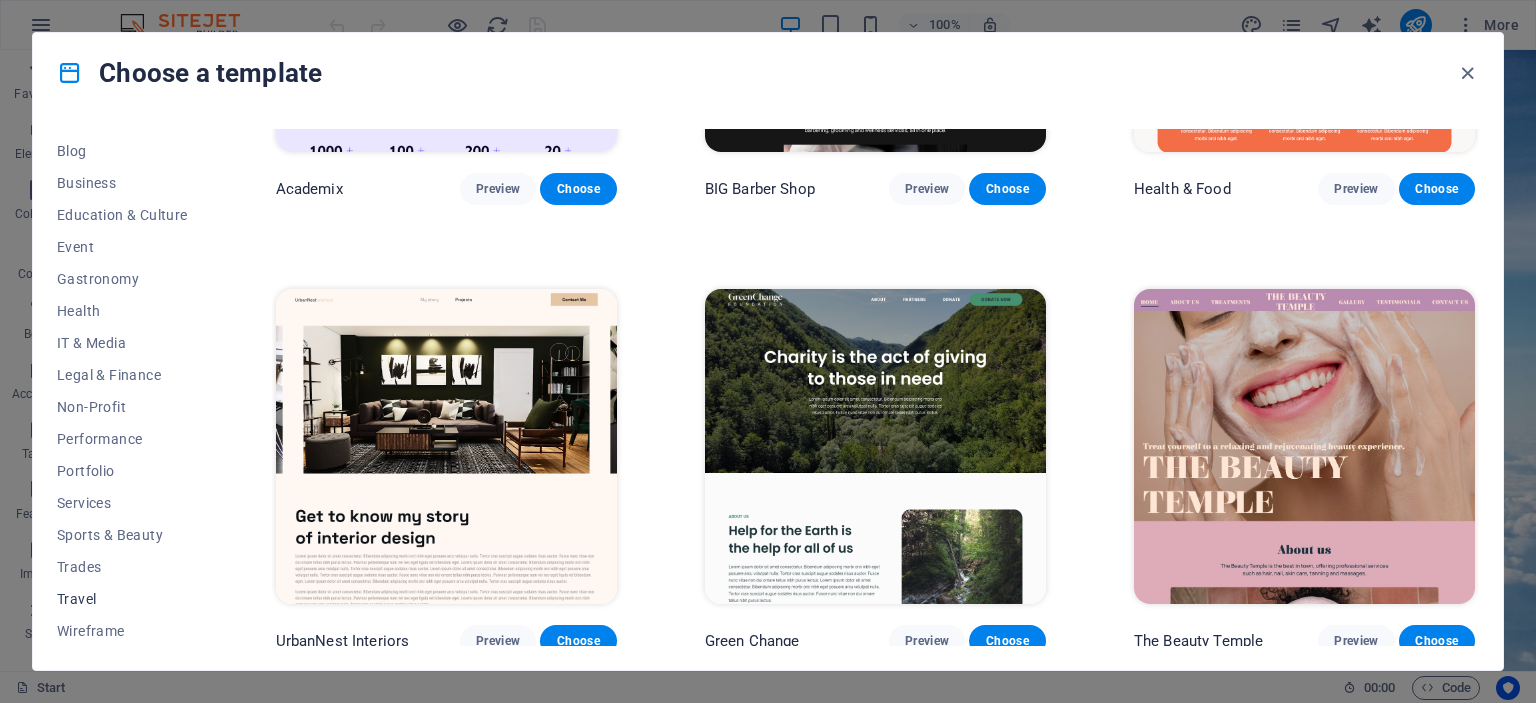 click on "Travel" at bounding box center [122, 599] 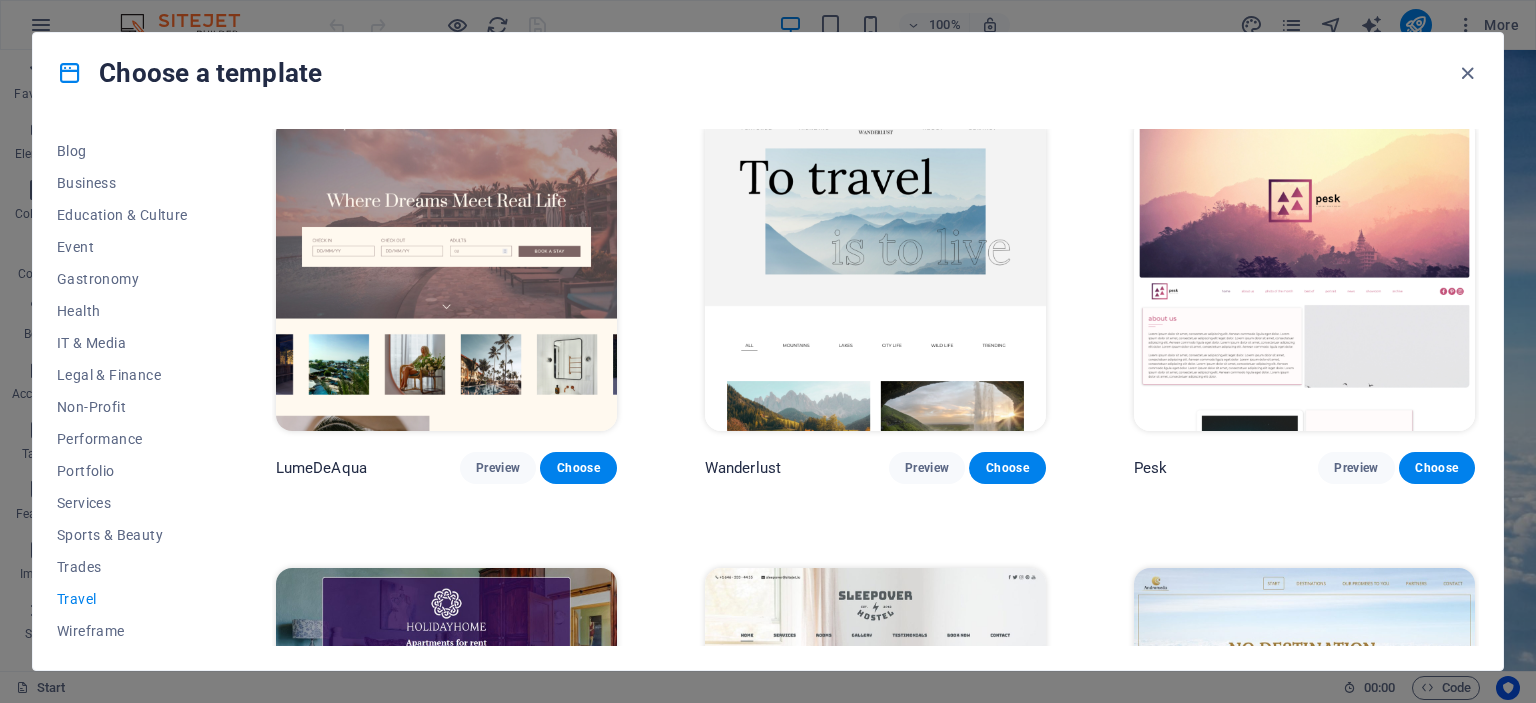 scroll, scrollTop: 0, scrollLeft: 0, axis: both 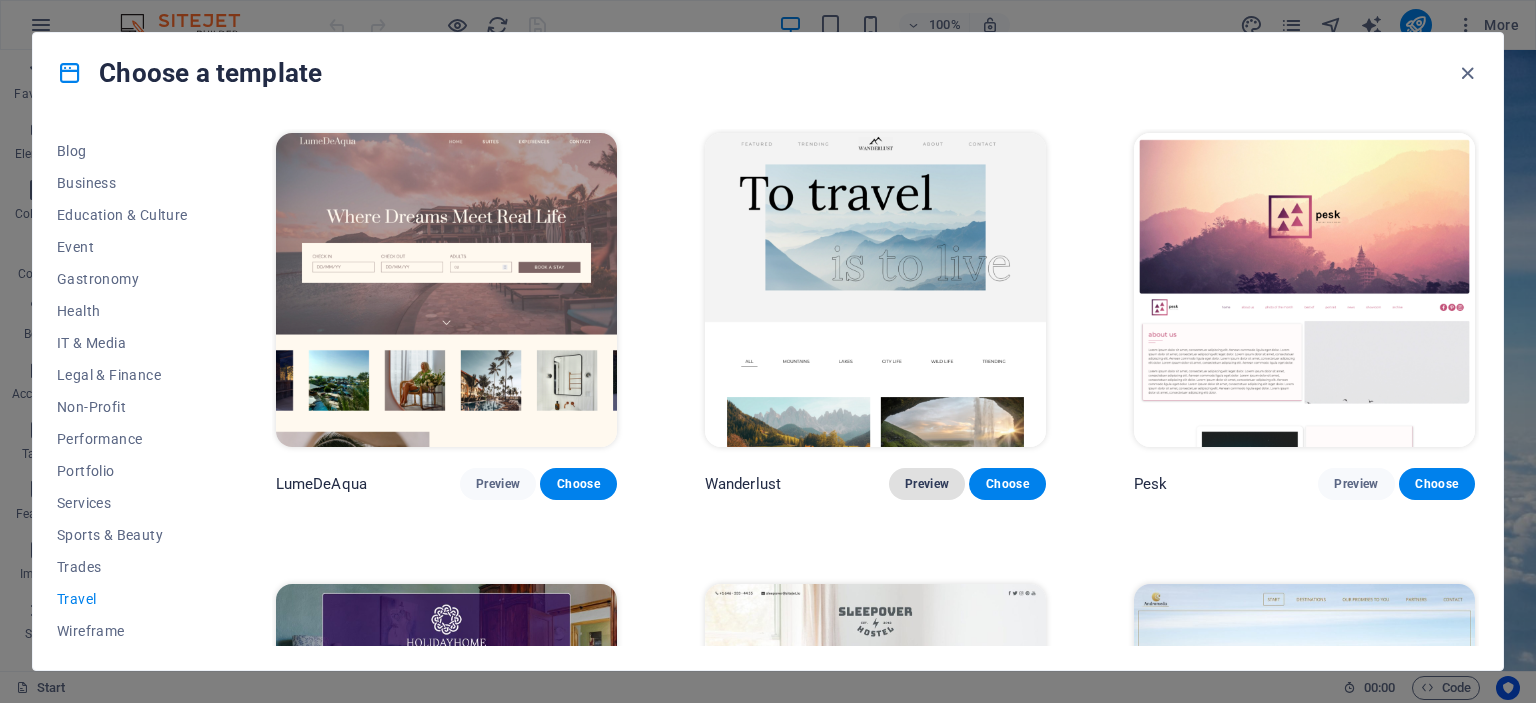 click on "Preview" at bounding box center (927, 484) 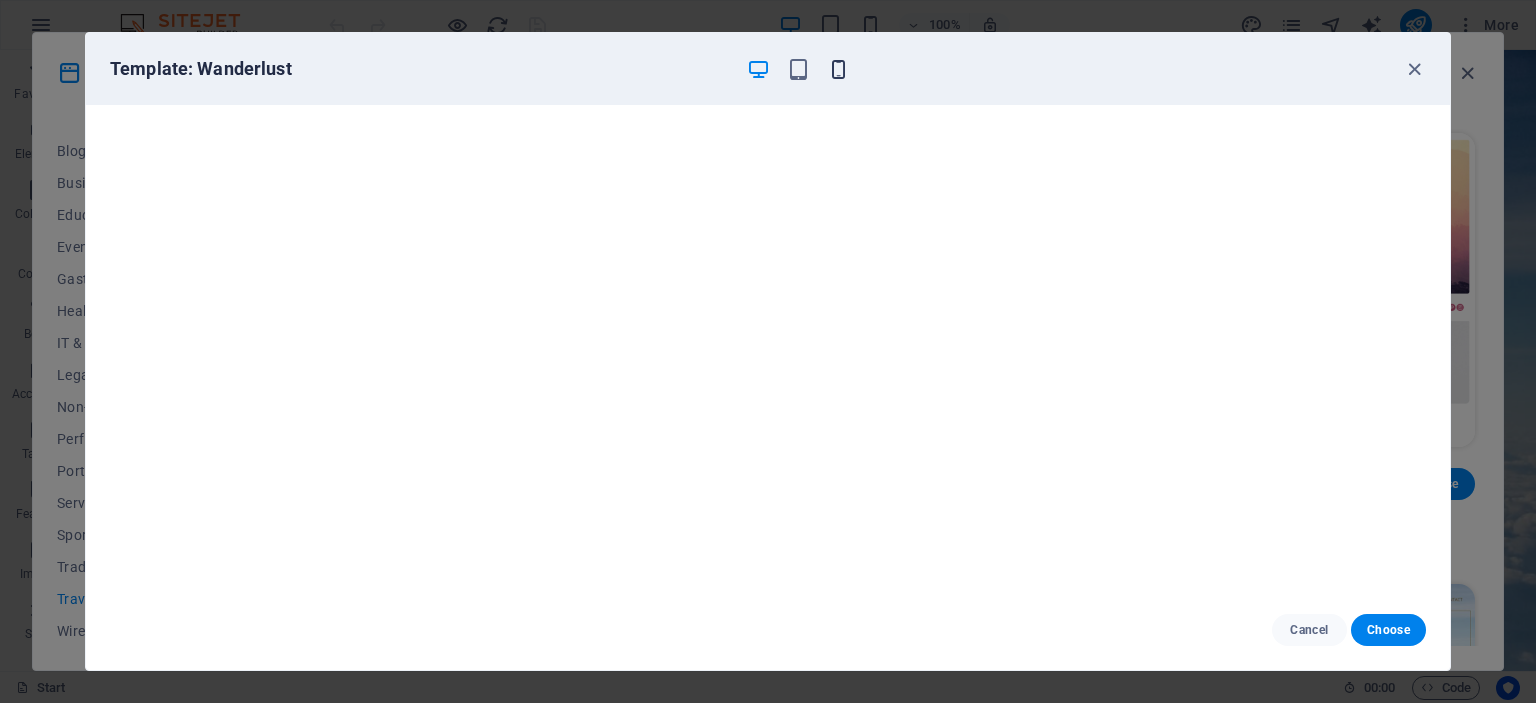 click at bounding box center (838, 69) 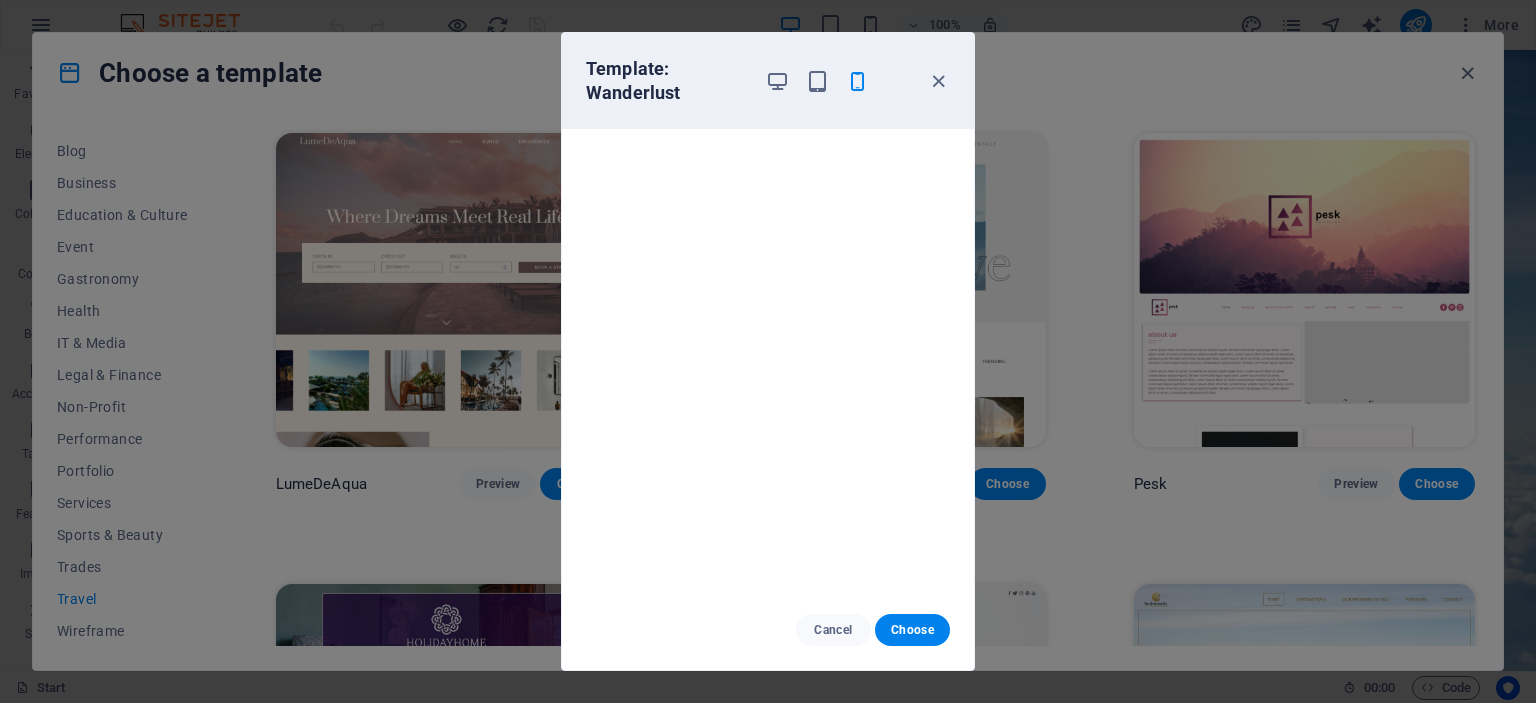 scroll, scrollTop: 0, scrollLeft: 0, axis: both 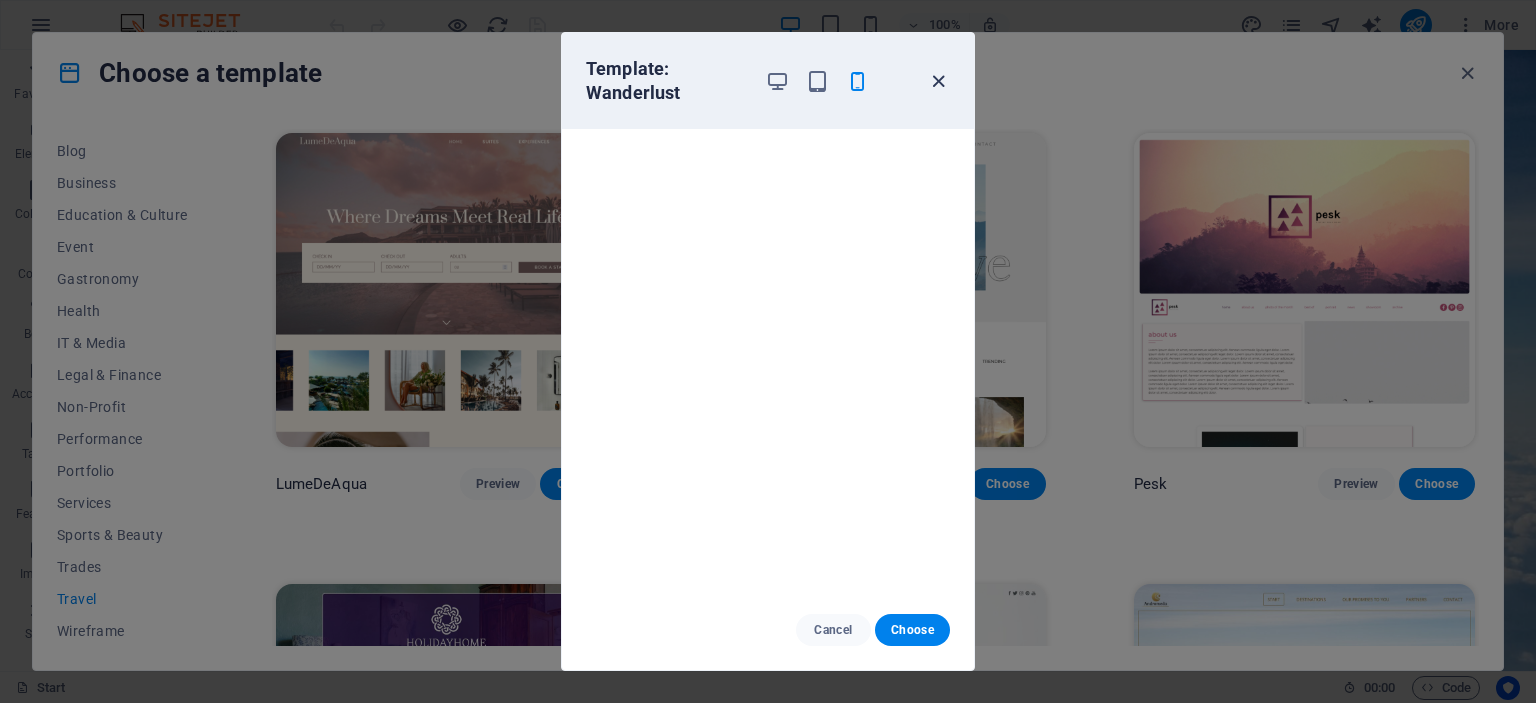 click at bounding box center [938, 81] 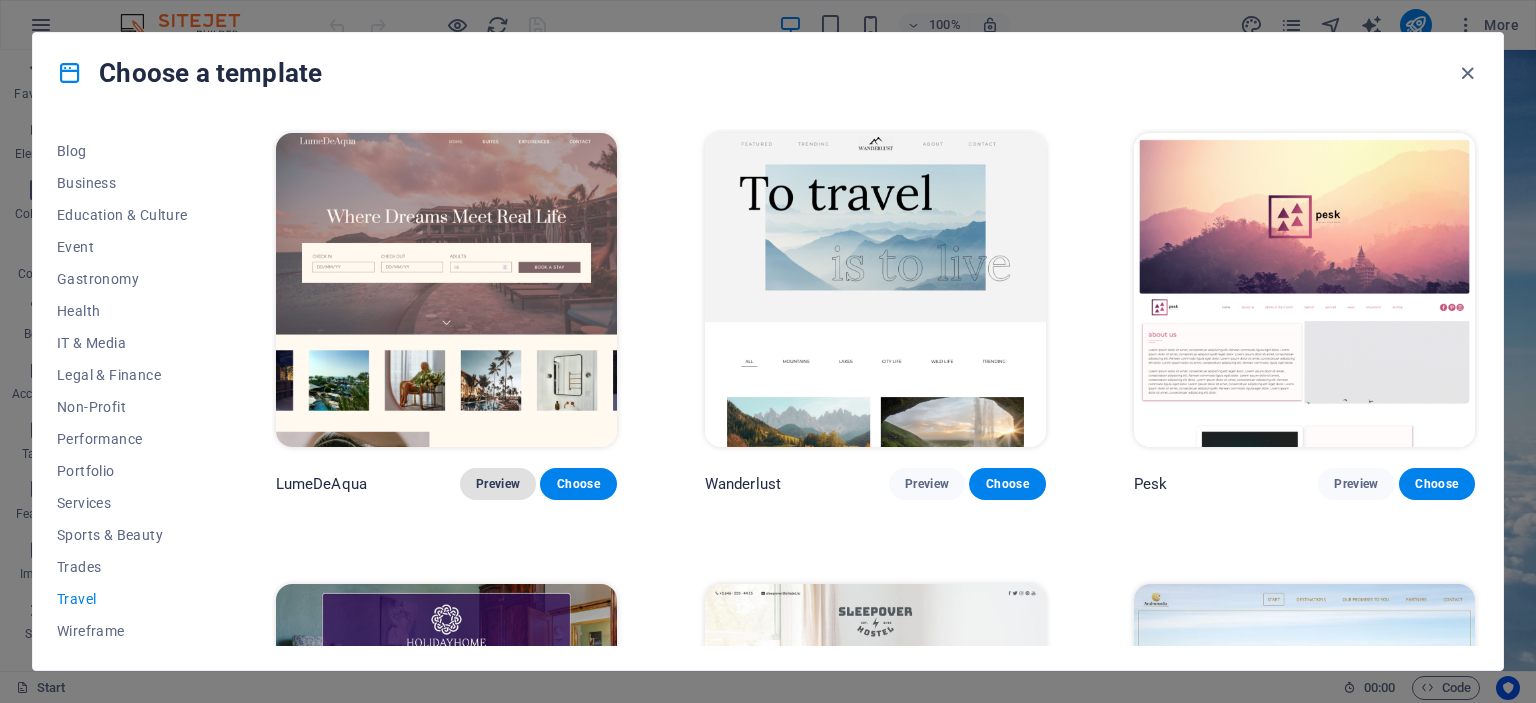 click on "Preview" at bounding box center (498, 484) 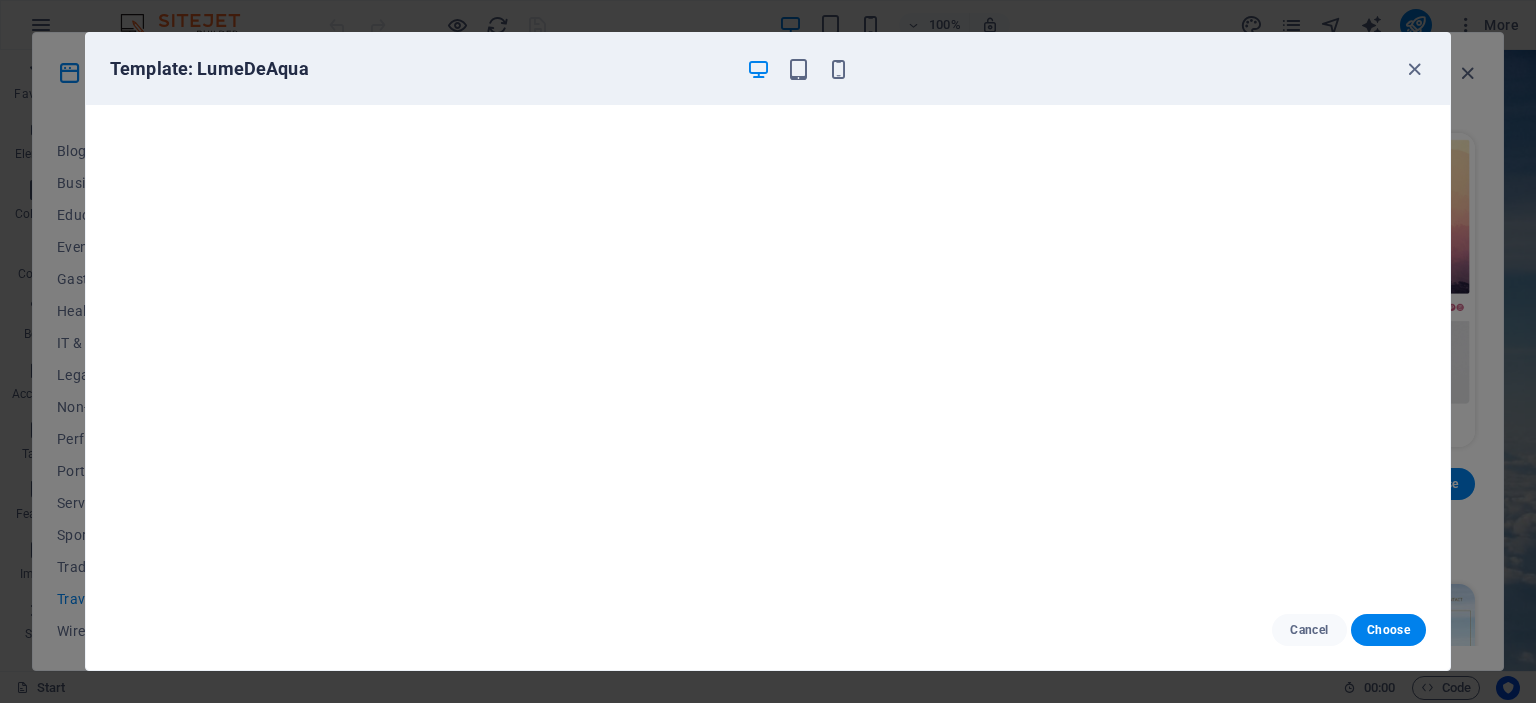 drag, startPoint x: 1411, startPoint y: 59, endPoint x: 1397, endPoint y: 66, distance: 15.652476 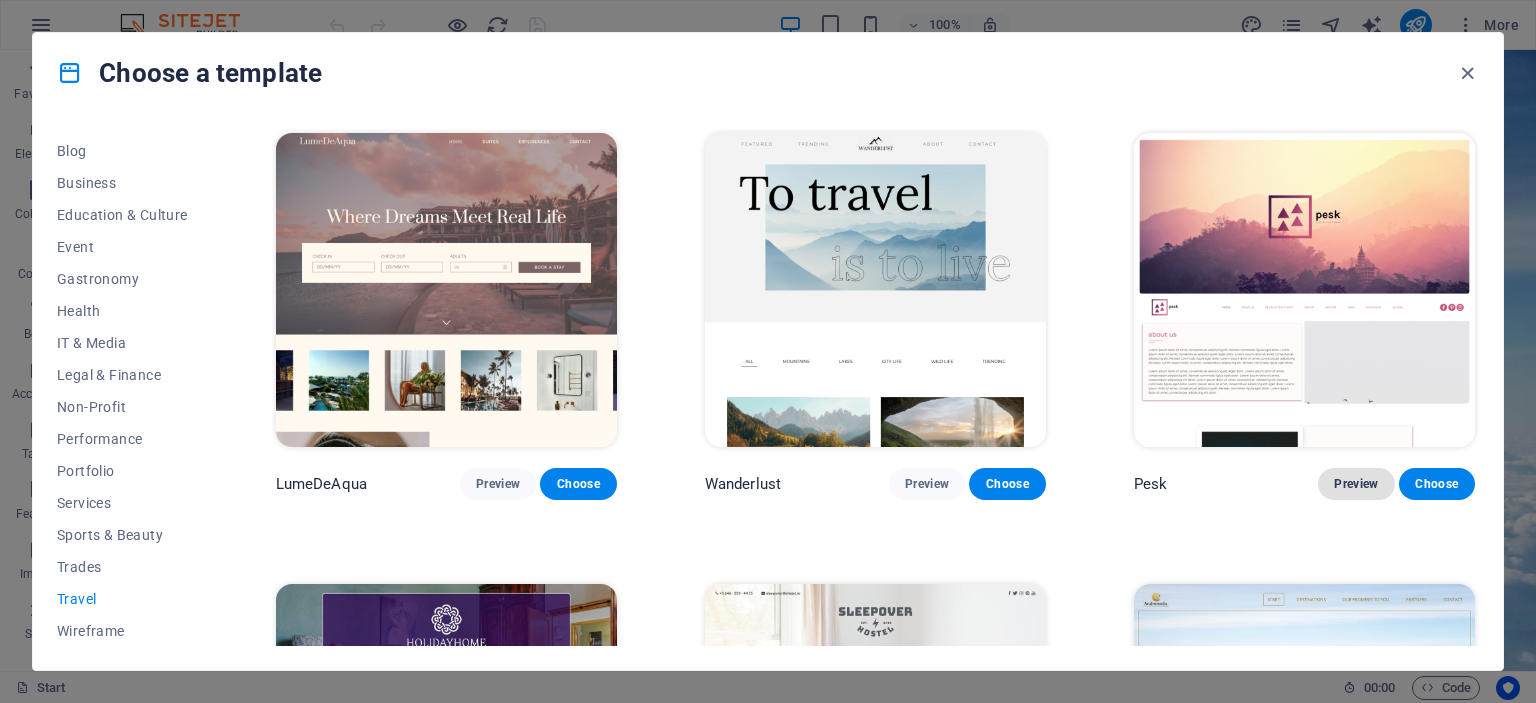 click on "Preview" at bounding box center (1356, 484) 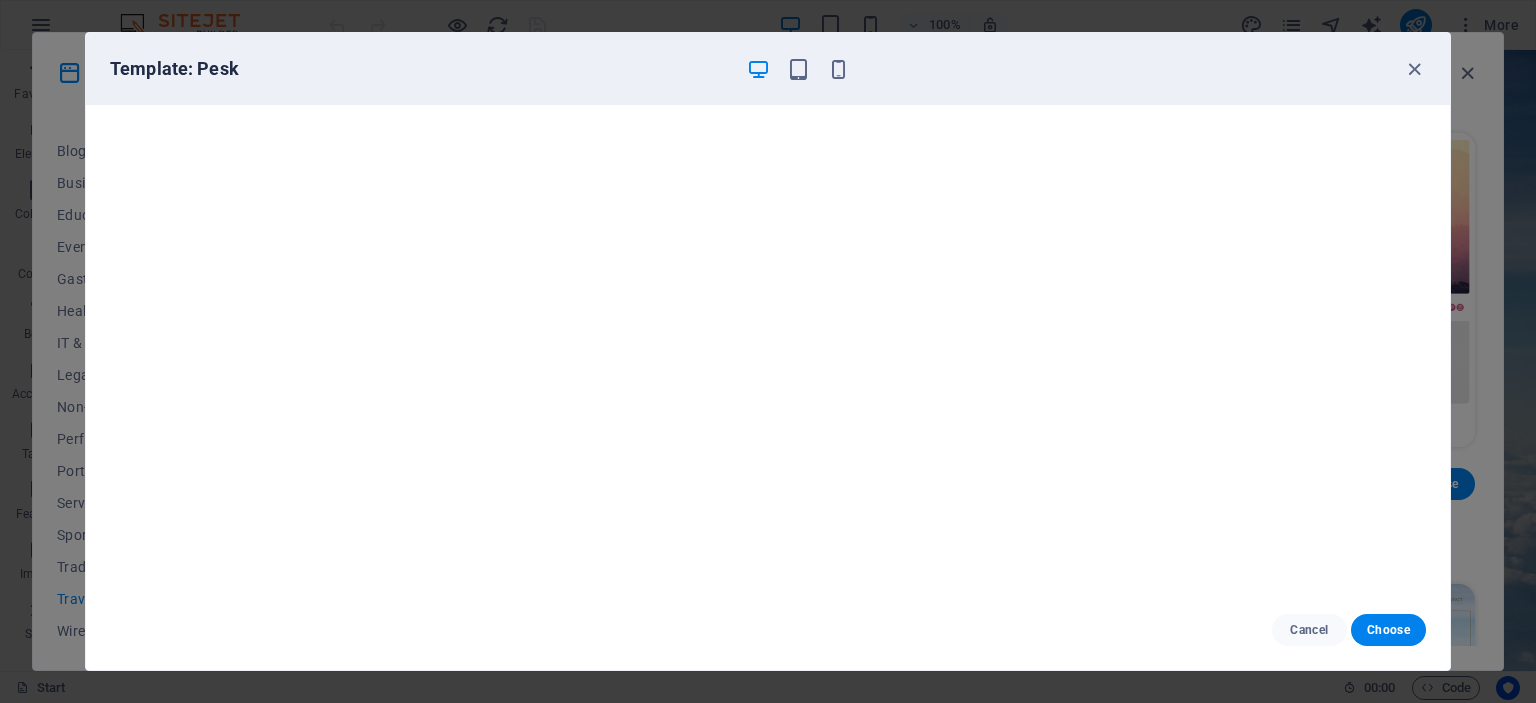 scroll, scrollTop: 0, scrollLeft: 0, axis: both 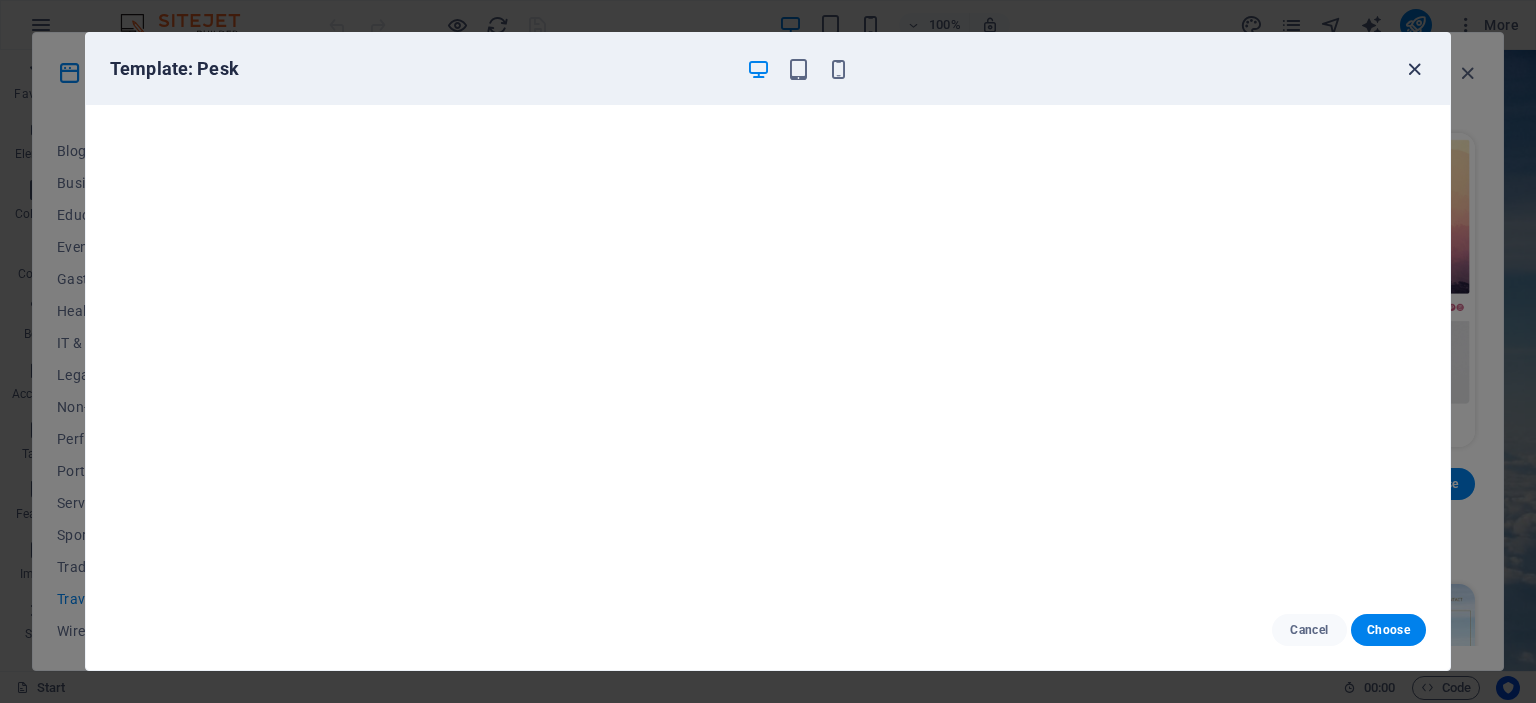 click at bounding box center [1414, 69] 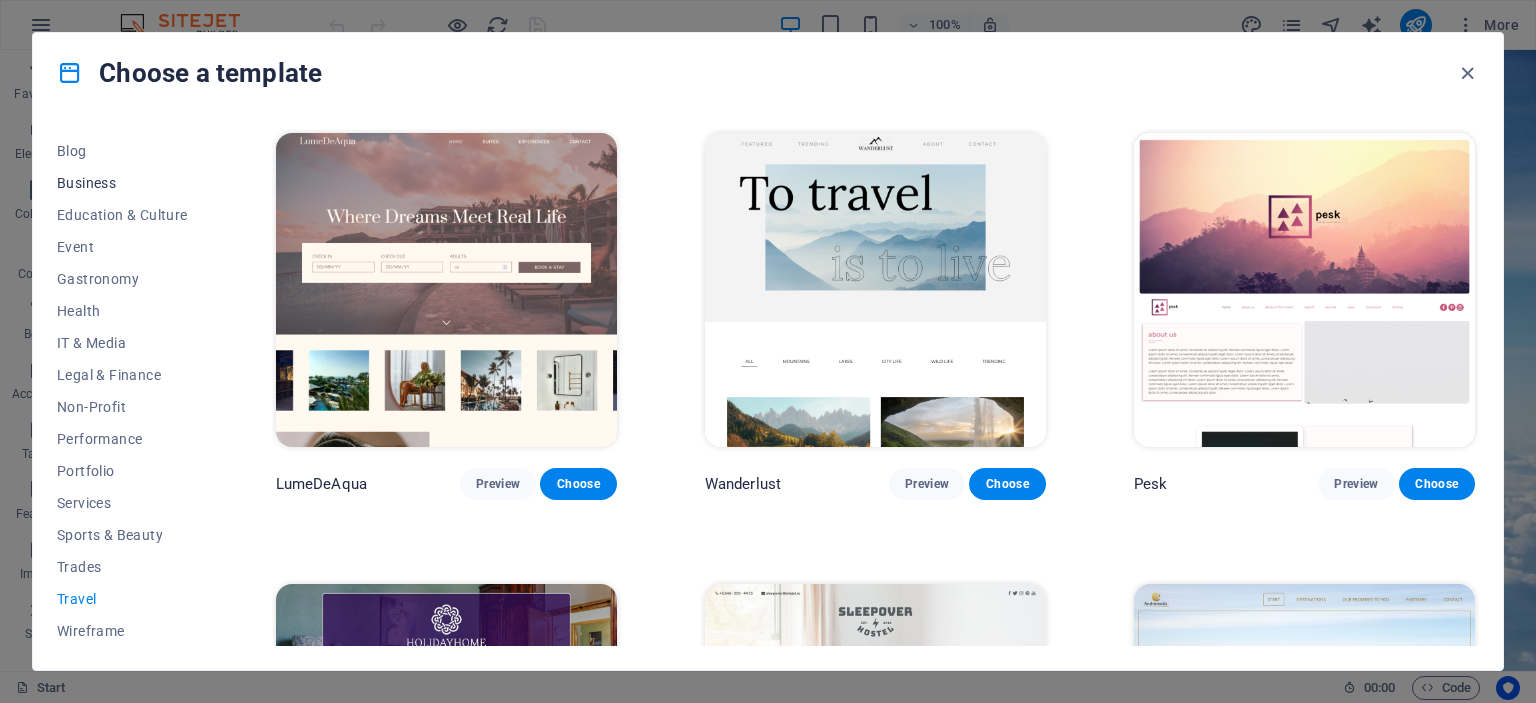 click on "Business" at bounding box center (122, 183) 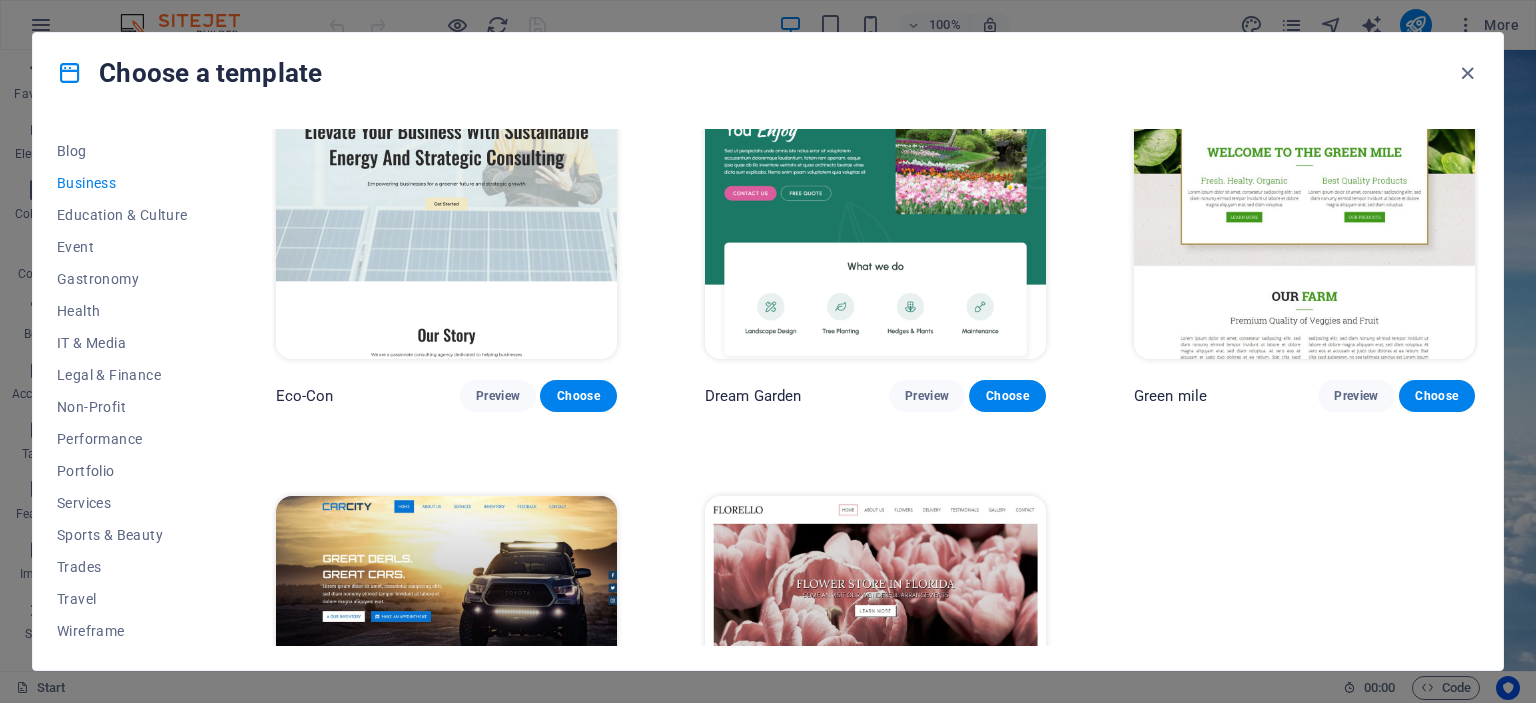 scroll, scrollTop: 0, scrollLeft: 0, axis: both 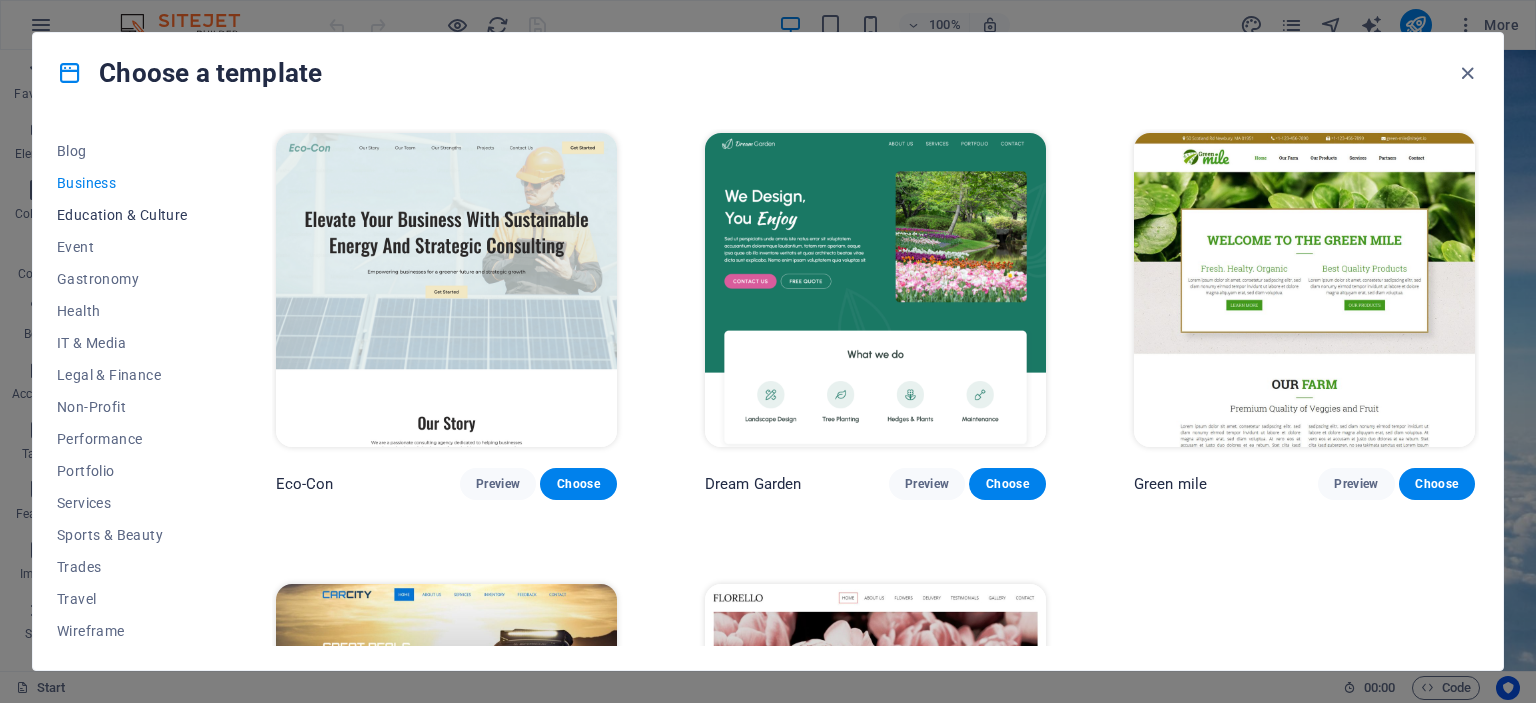 click on "Education & Culture" at bounding box center [122, 215] 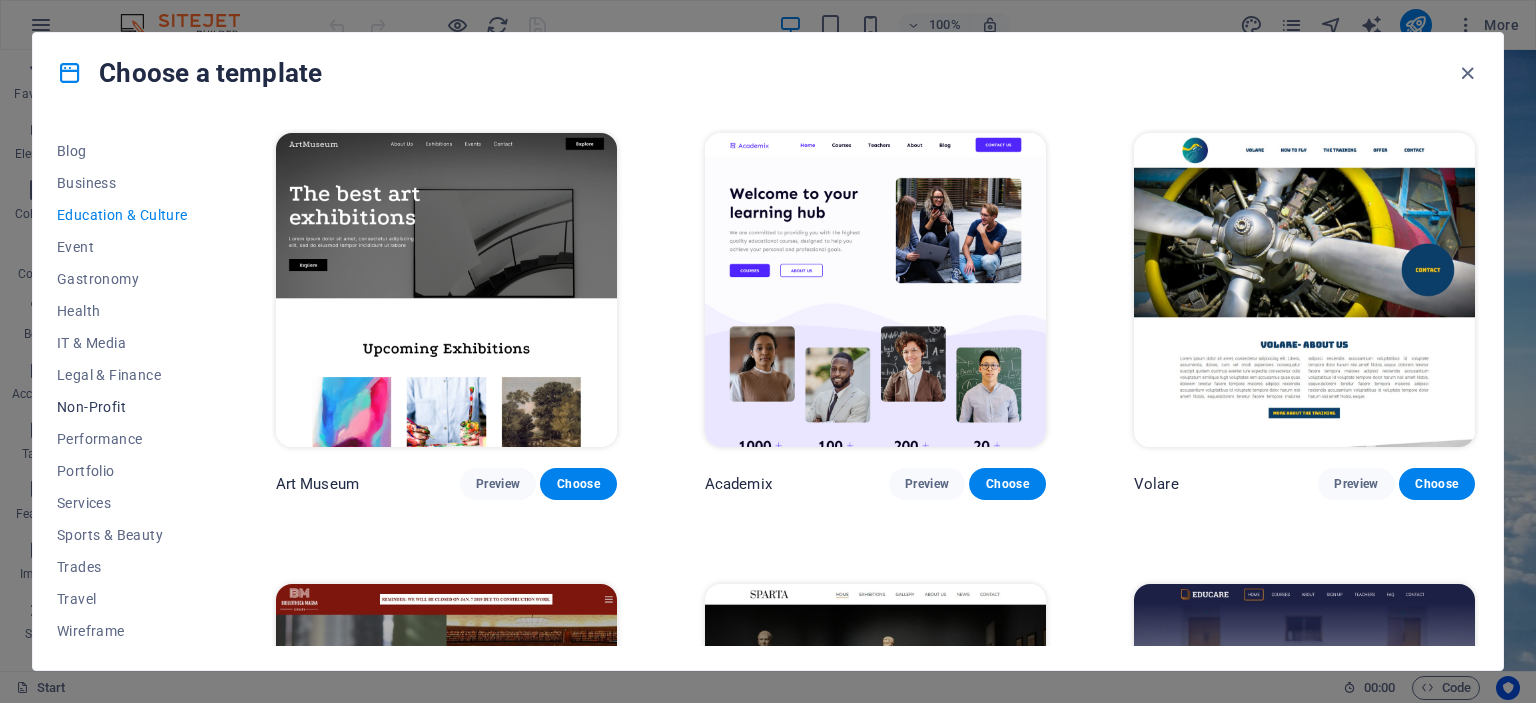 click on "Non-Profit" at bounding box center [122, 407] 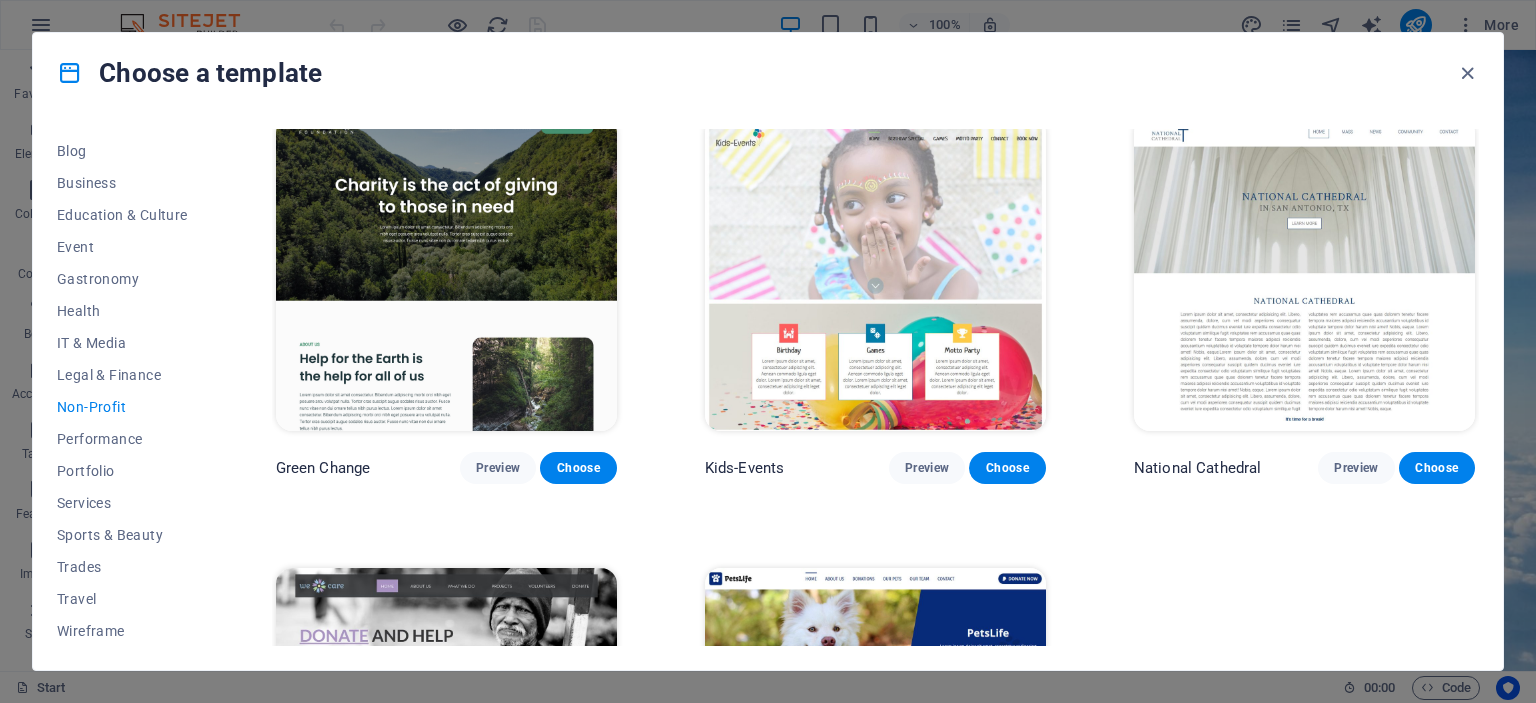 scroll, scrollTop: 0, scrollLeft: 0, axis: both 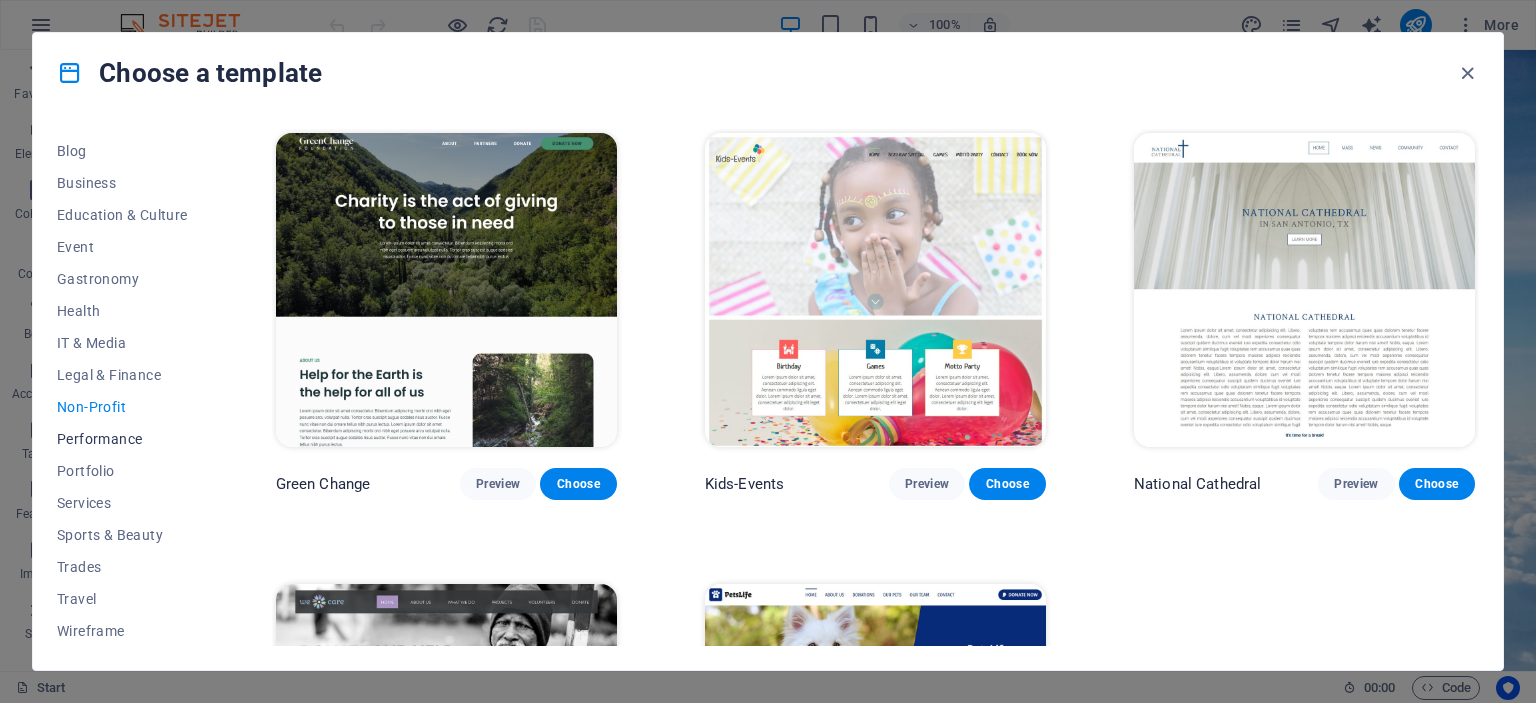 click on "Performance" at bounding box center (122, 439) 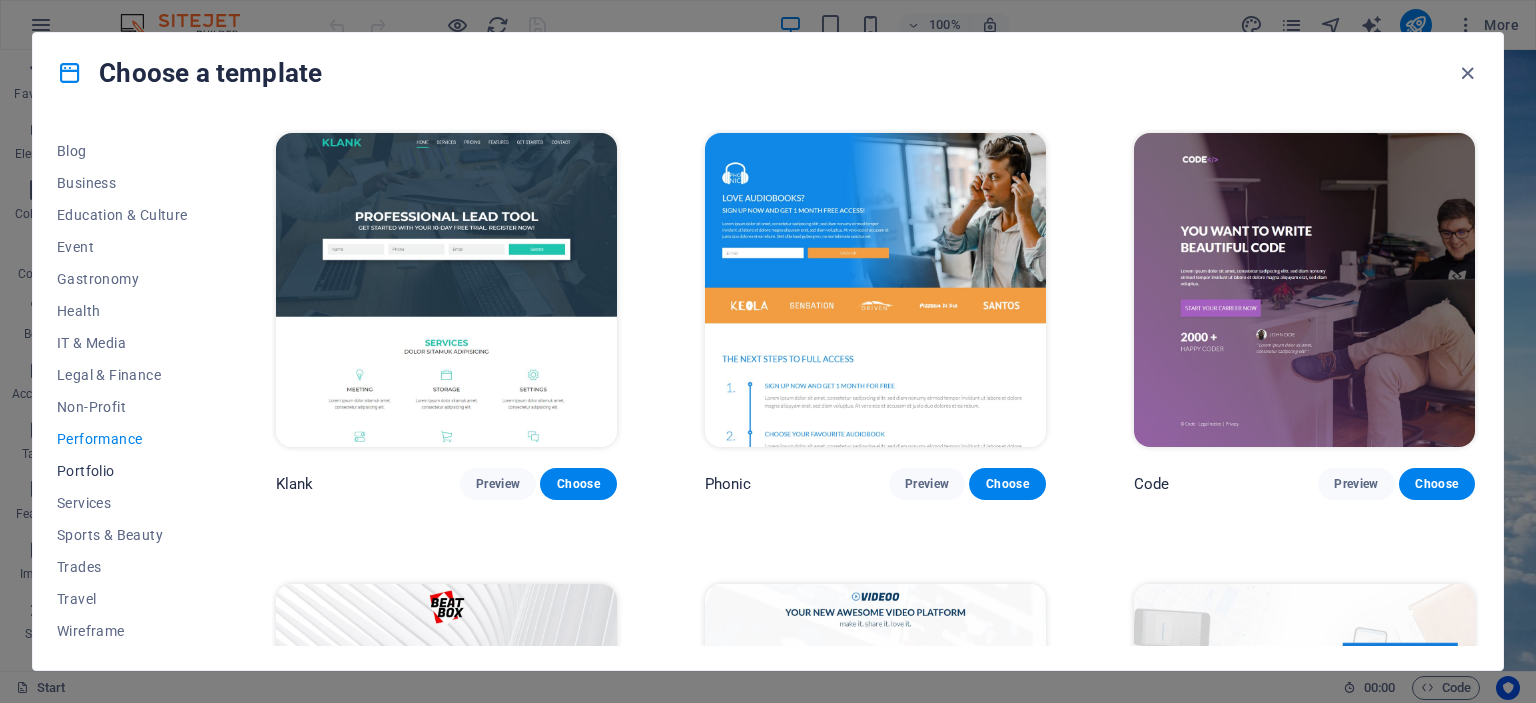 click on "Portfolio" at bounding box center (122, 471) 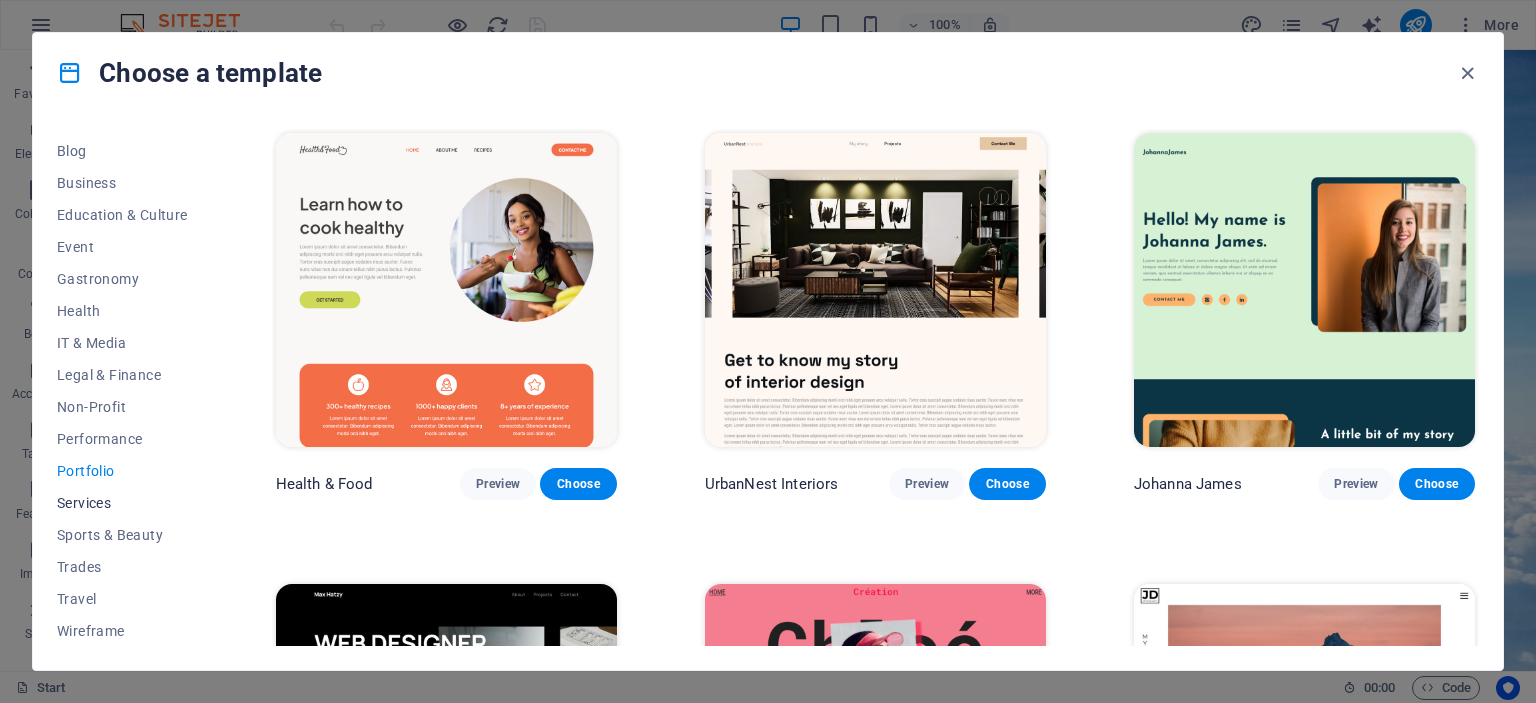 click on "Services" at bounding box center [122, 503] 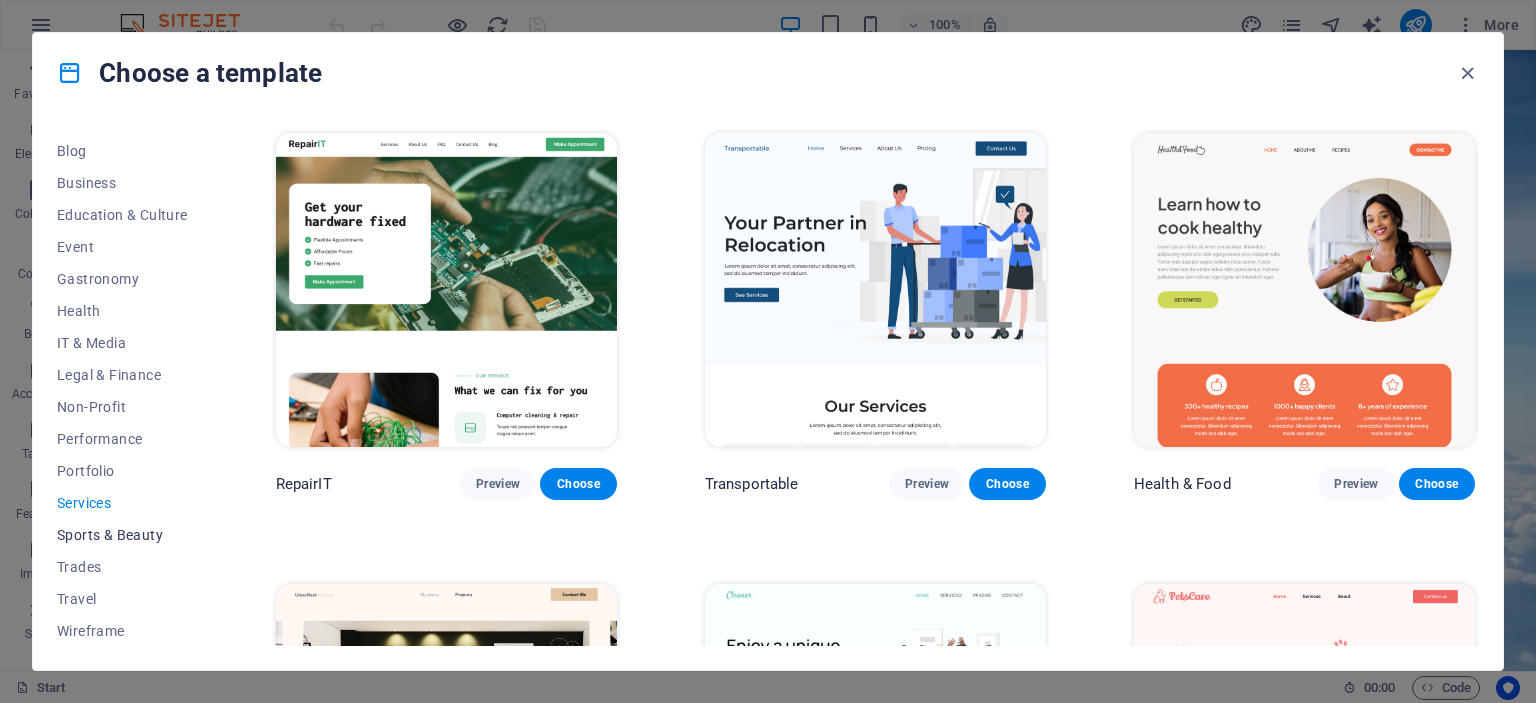 click on "Sports & Beauty" at bounding box center [122, 535] 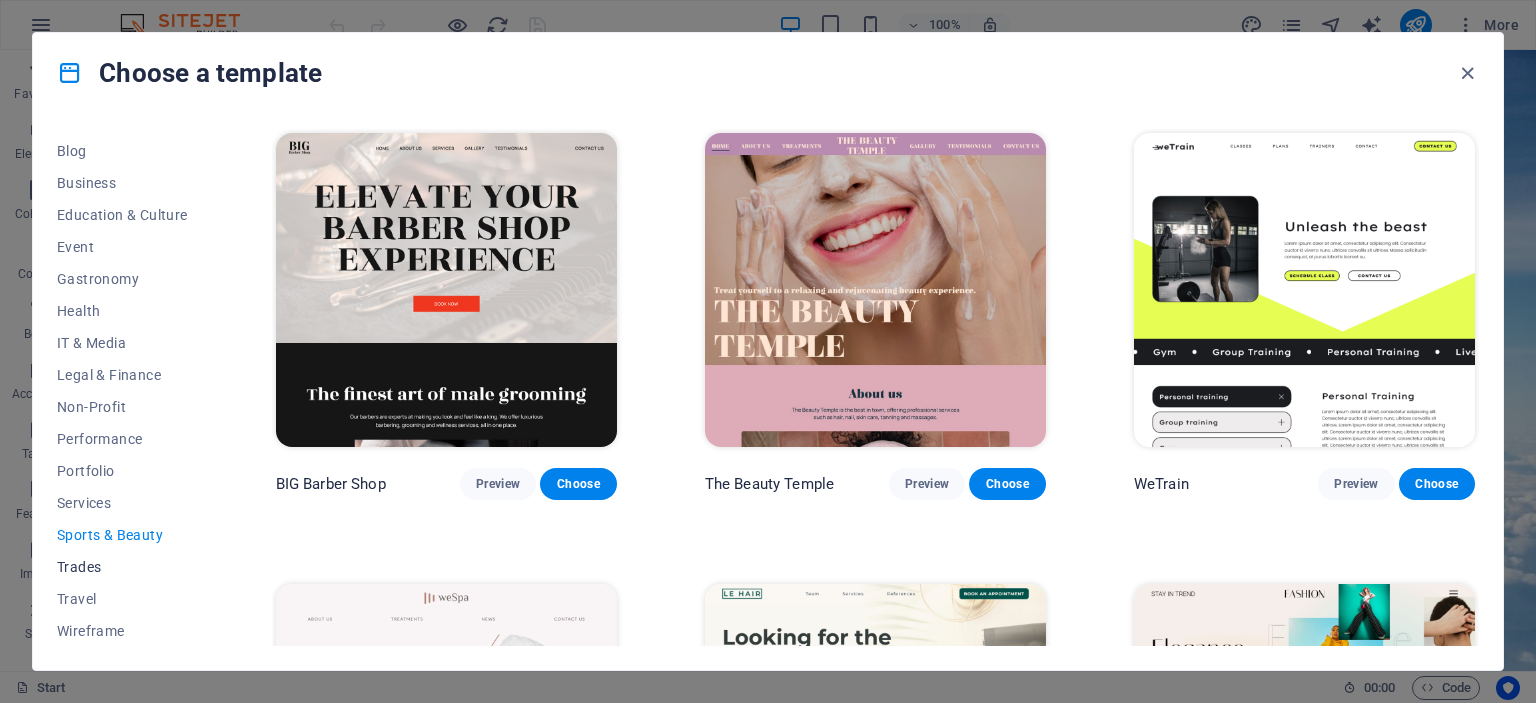click on "Trades" at bounding box center [122, 567] 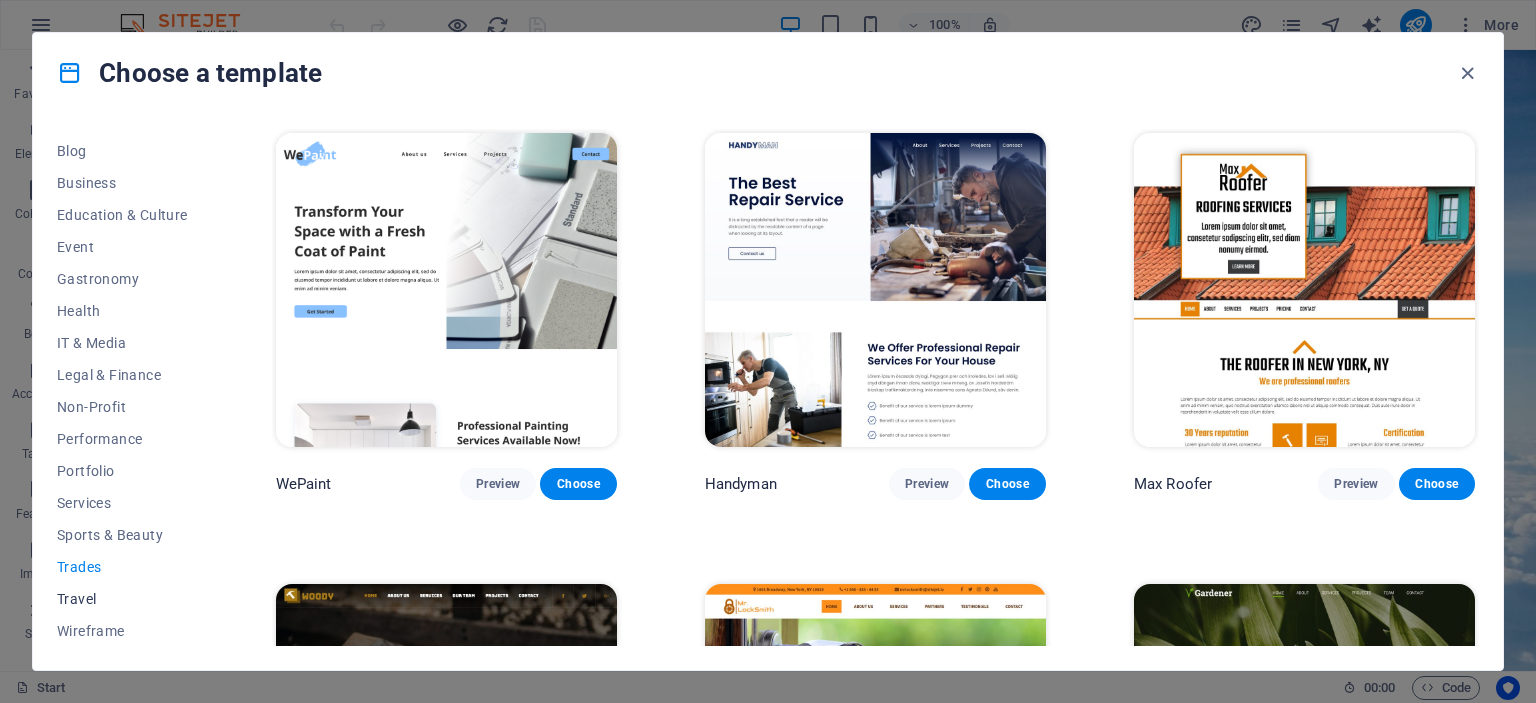 click on "Travel" at bounding box center [122, 599] 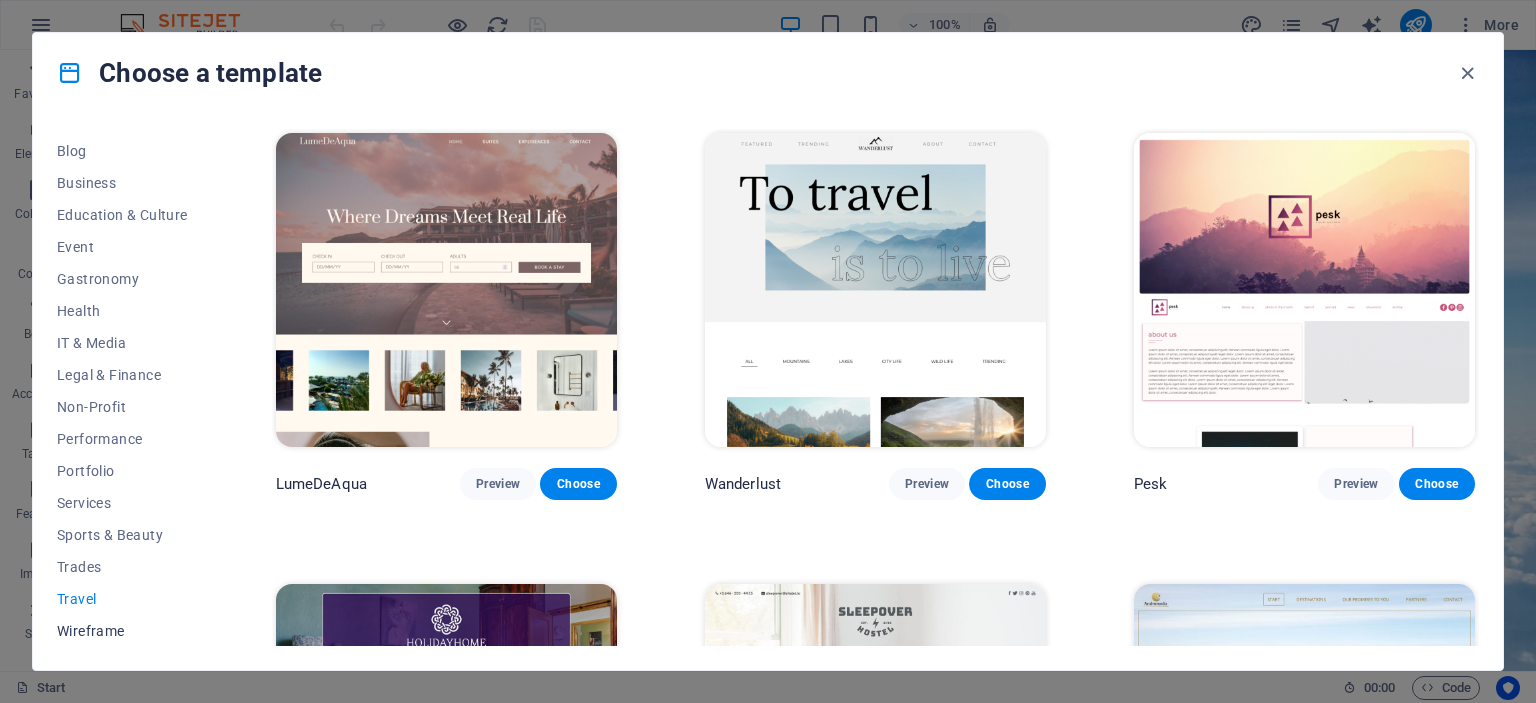click on "Wireframe" at bounding box center (122, 631) 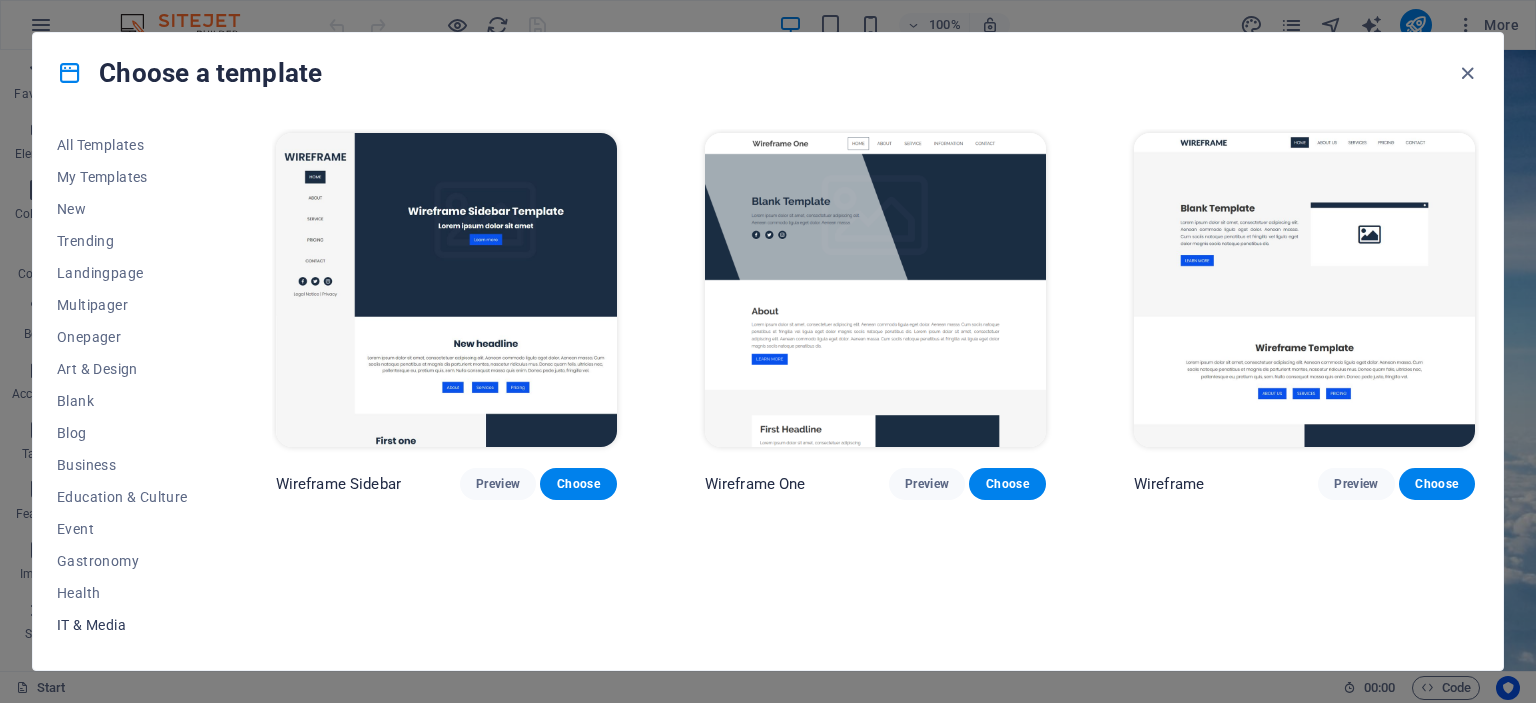 scroll, scrollTop: 0, scrollLeft: 0, axis: both 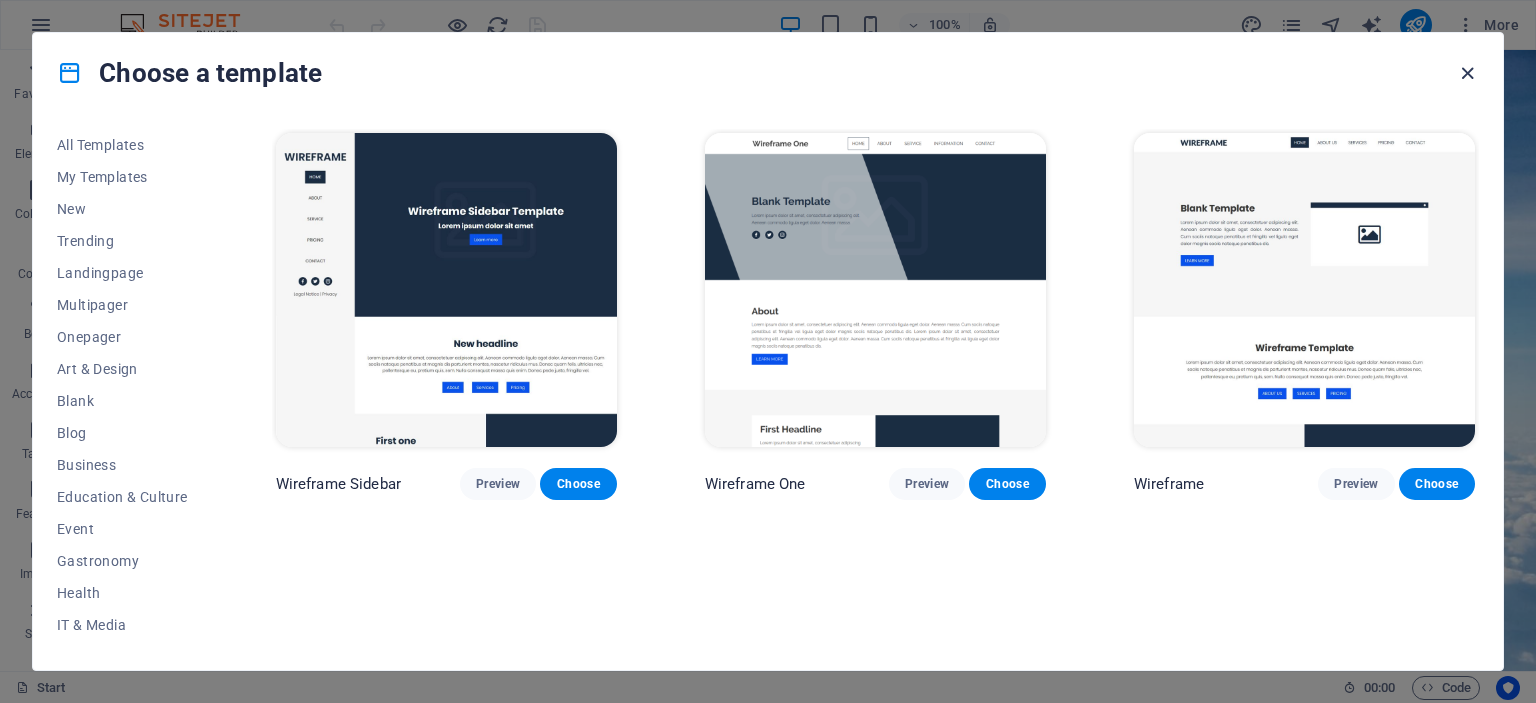 drag, startPoint x: 1467, startPoint y: 67, endPoint x: 1379, endPoint y: 17, distance: 101.21265 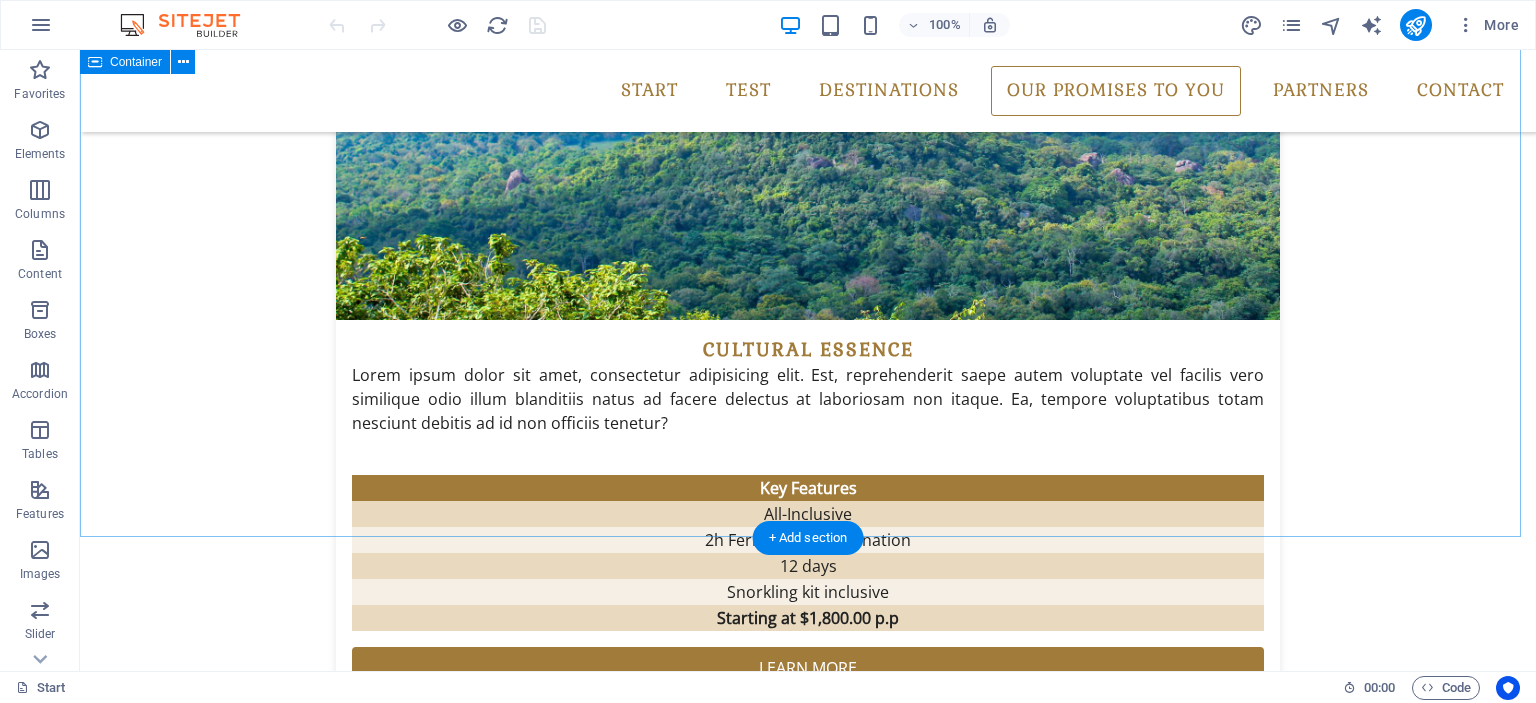 scroll, scrollTop: 3103, scrollLeft: 0, axis: vertical 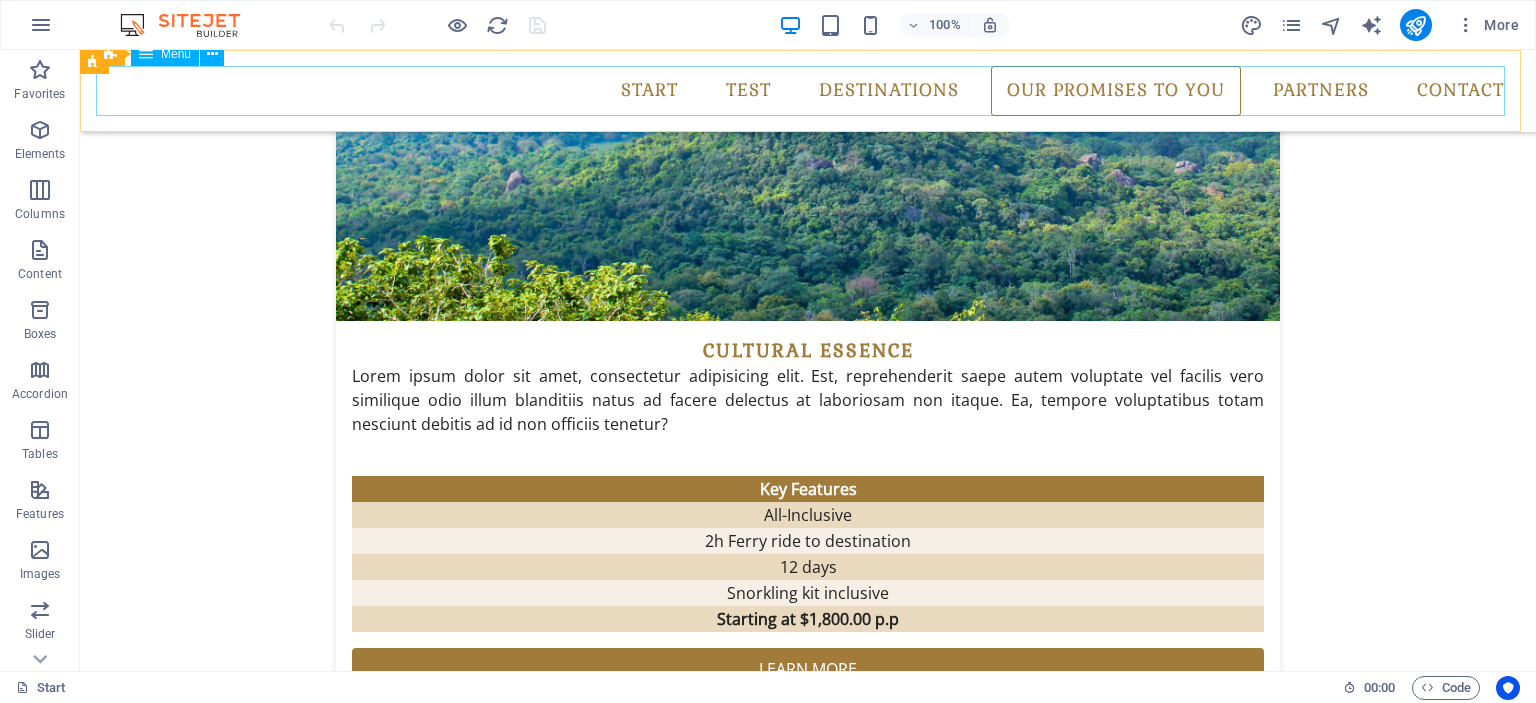 click on "Start Test Destinations Monthly Specials All Destinations Our promises to you Partners Contact" at bounding box center (808, 91) 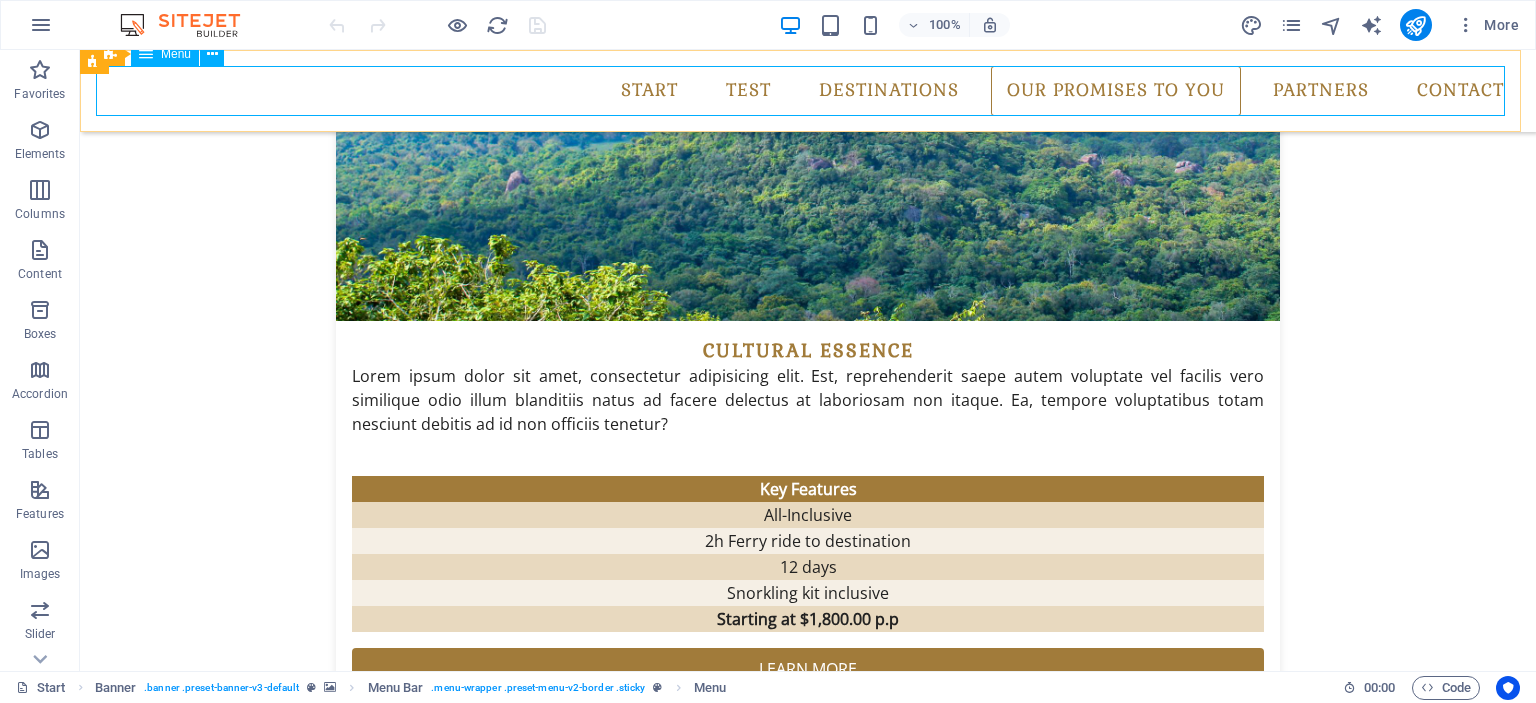 click on "Start Test Destinations Monthly Specials All Destinations Our promises to you Partners Contact" at bounding box center [808, 91] 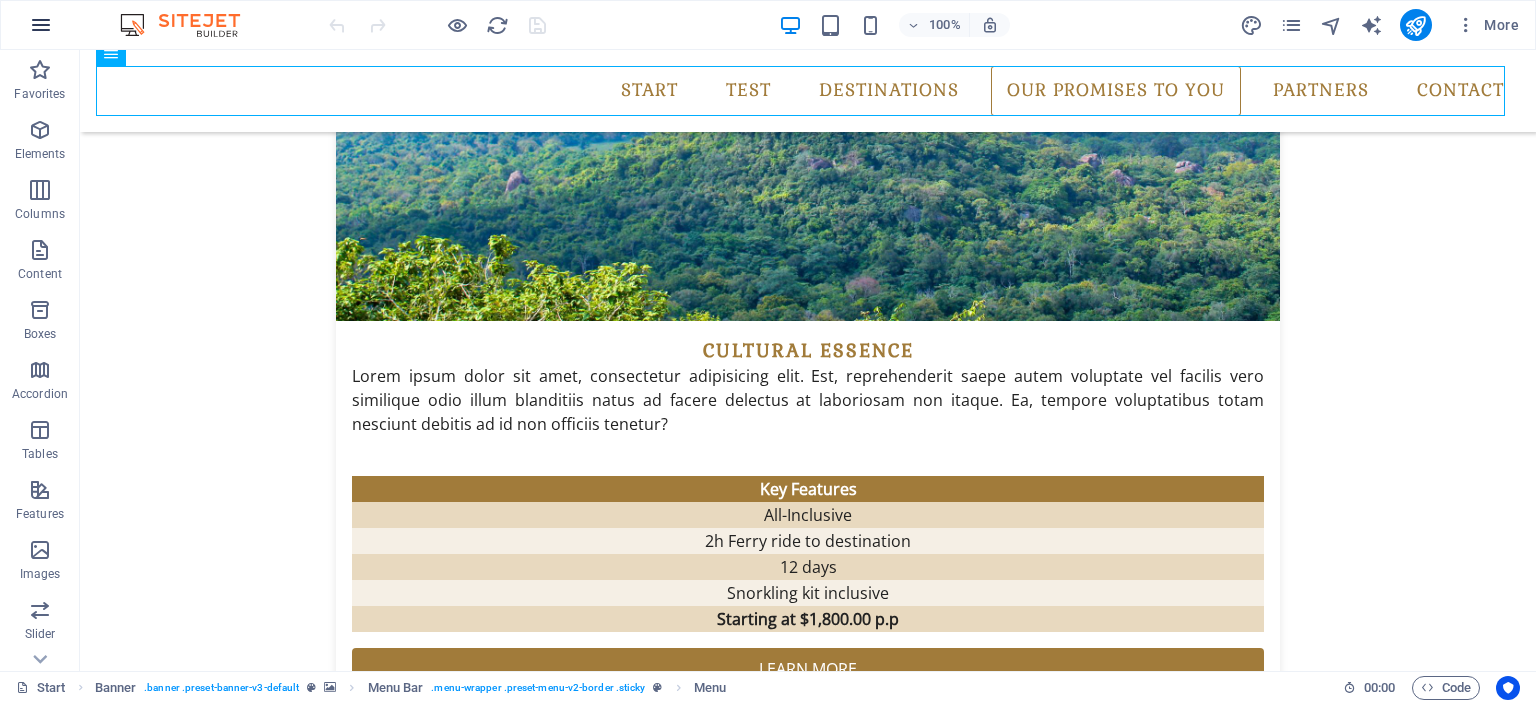 click at bounding box center [41, 25] 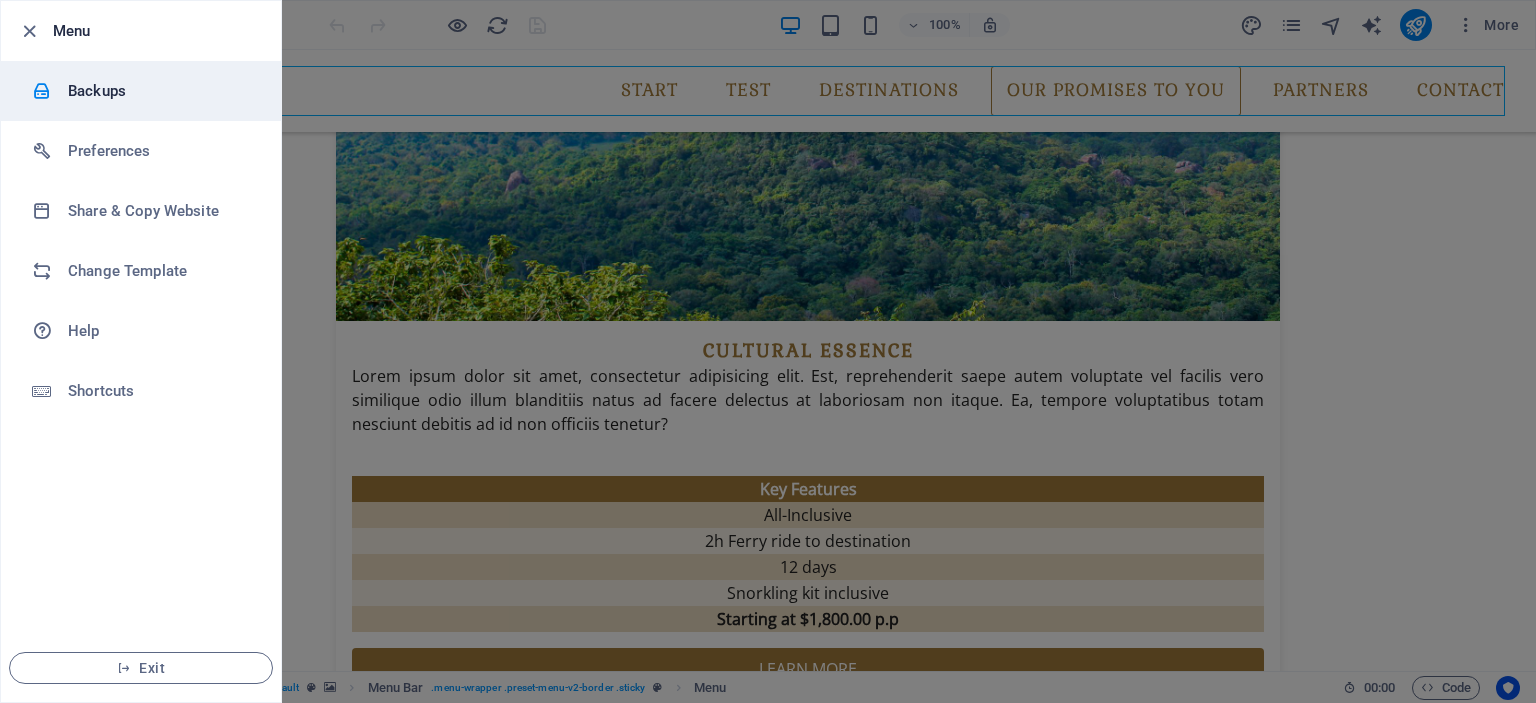 click on "Backups" at bounding box center [160, 91] 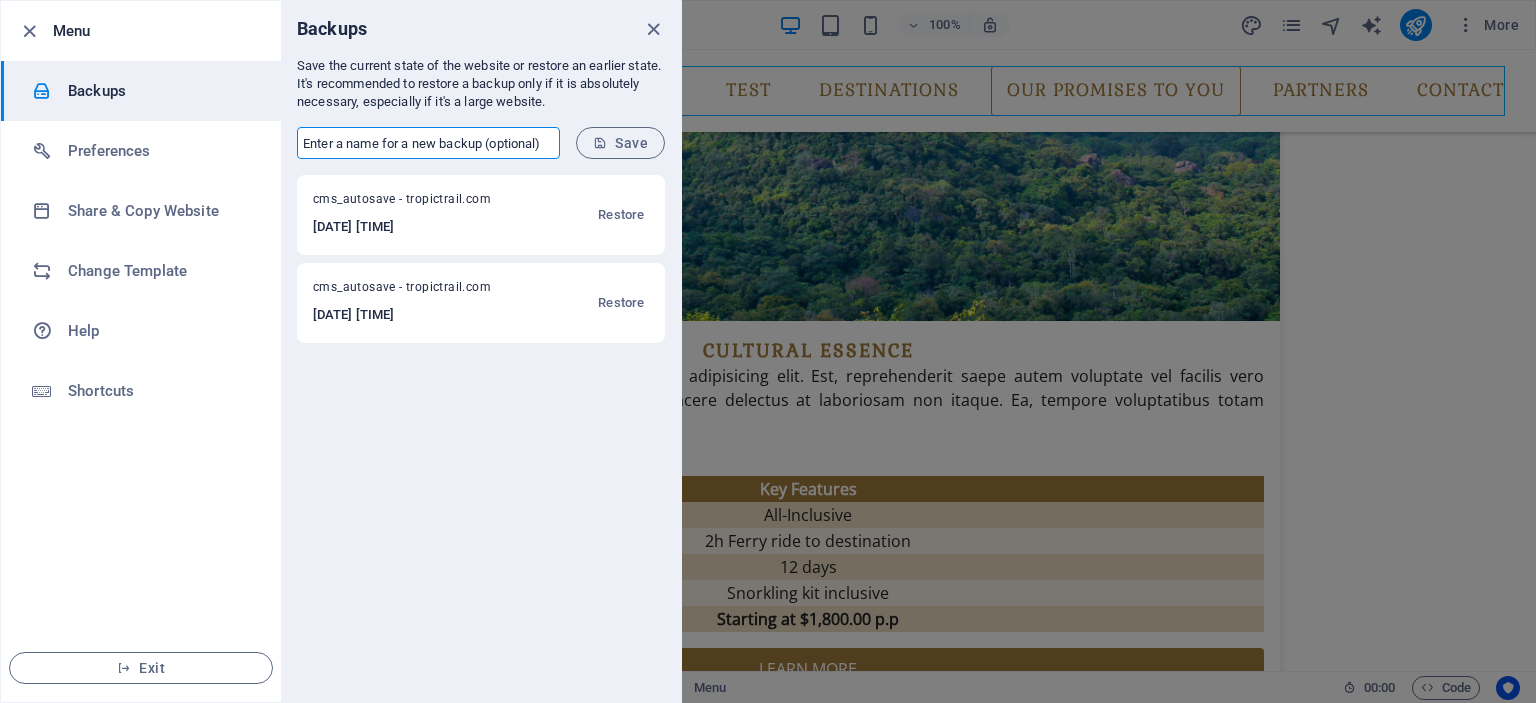 click at bounding box center [428, 143] 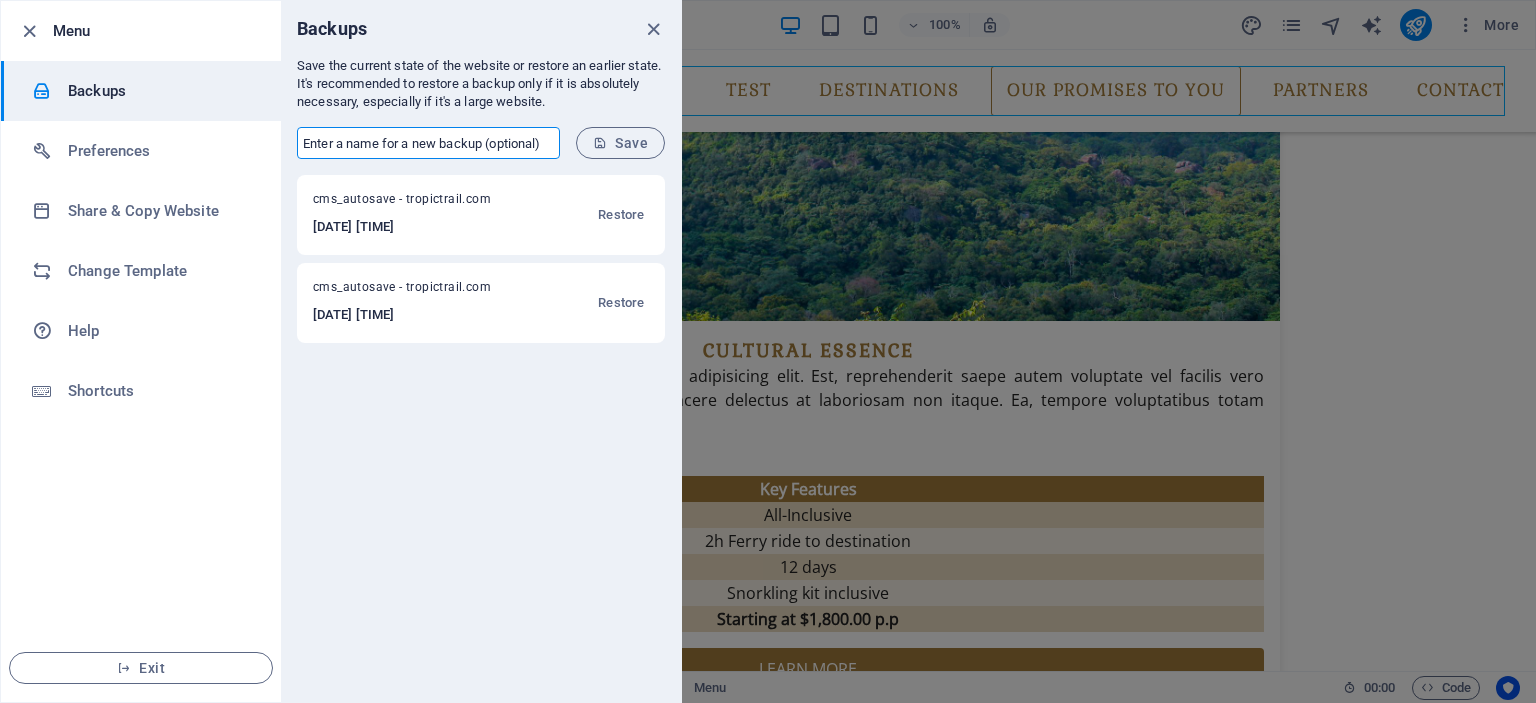 type on "[LAST]" 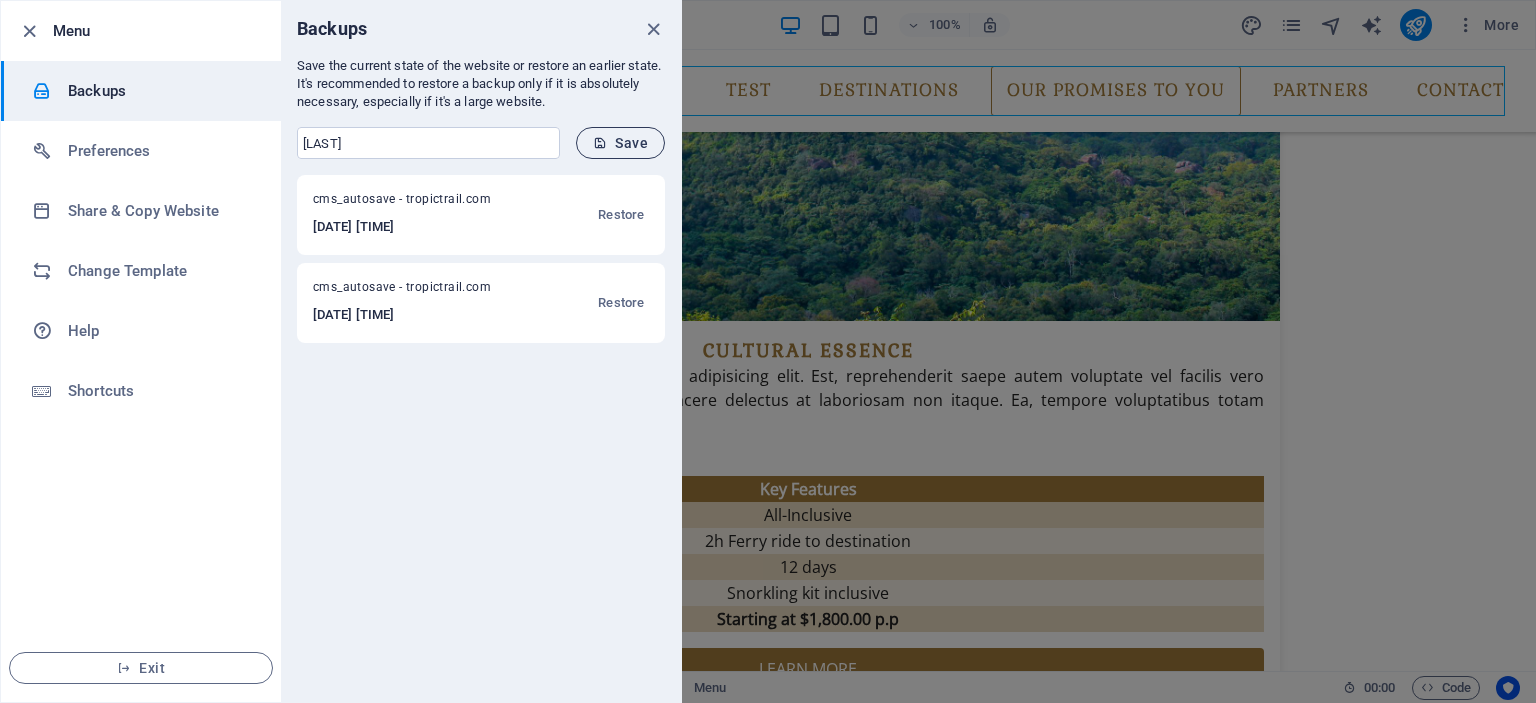 click on "Save" at bounding box center (620, 143) 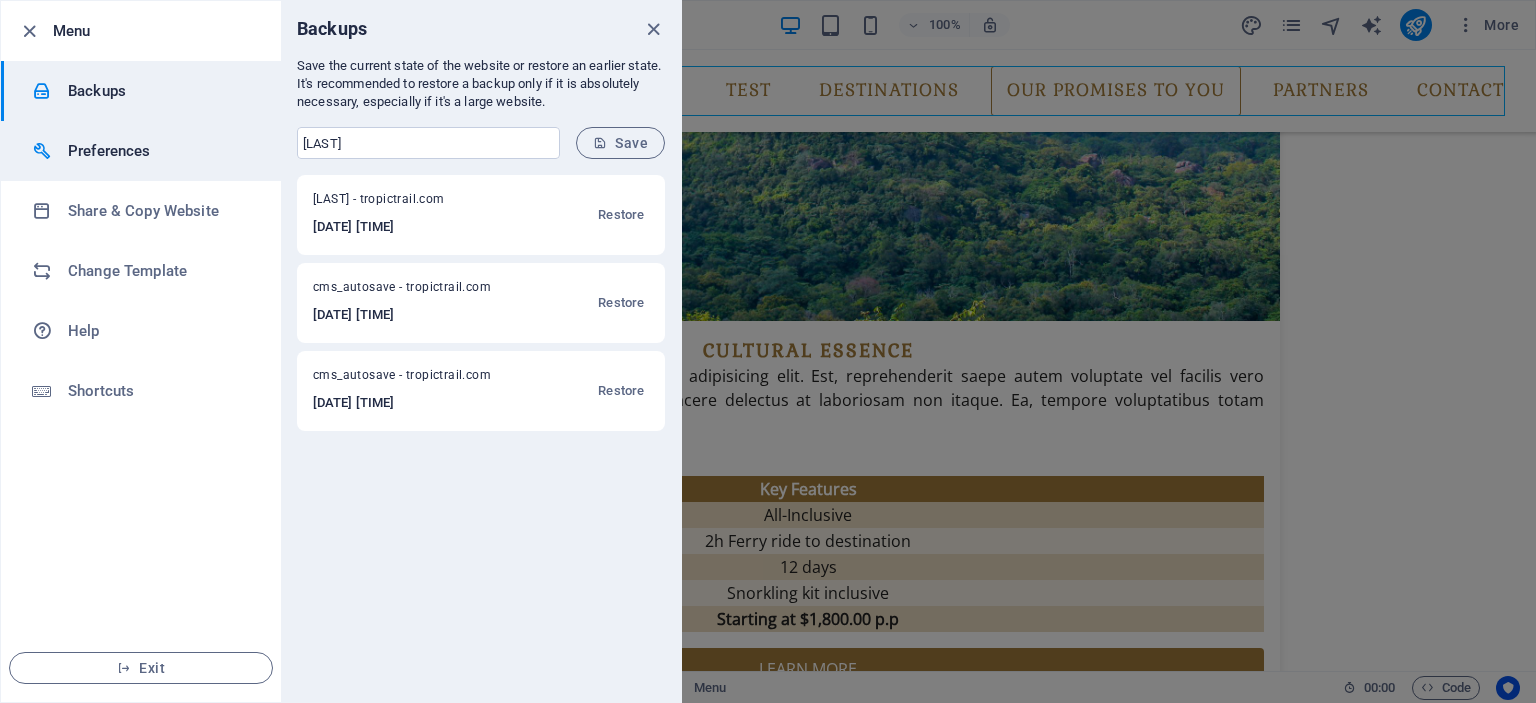 click on "Preferences" at bounding box center (160, 151) 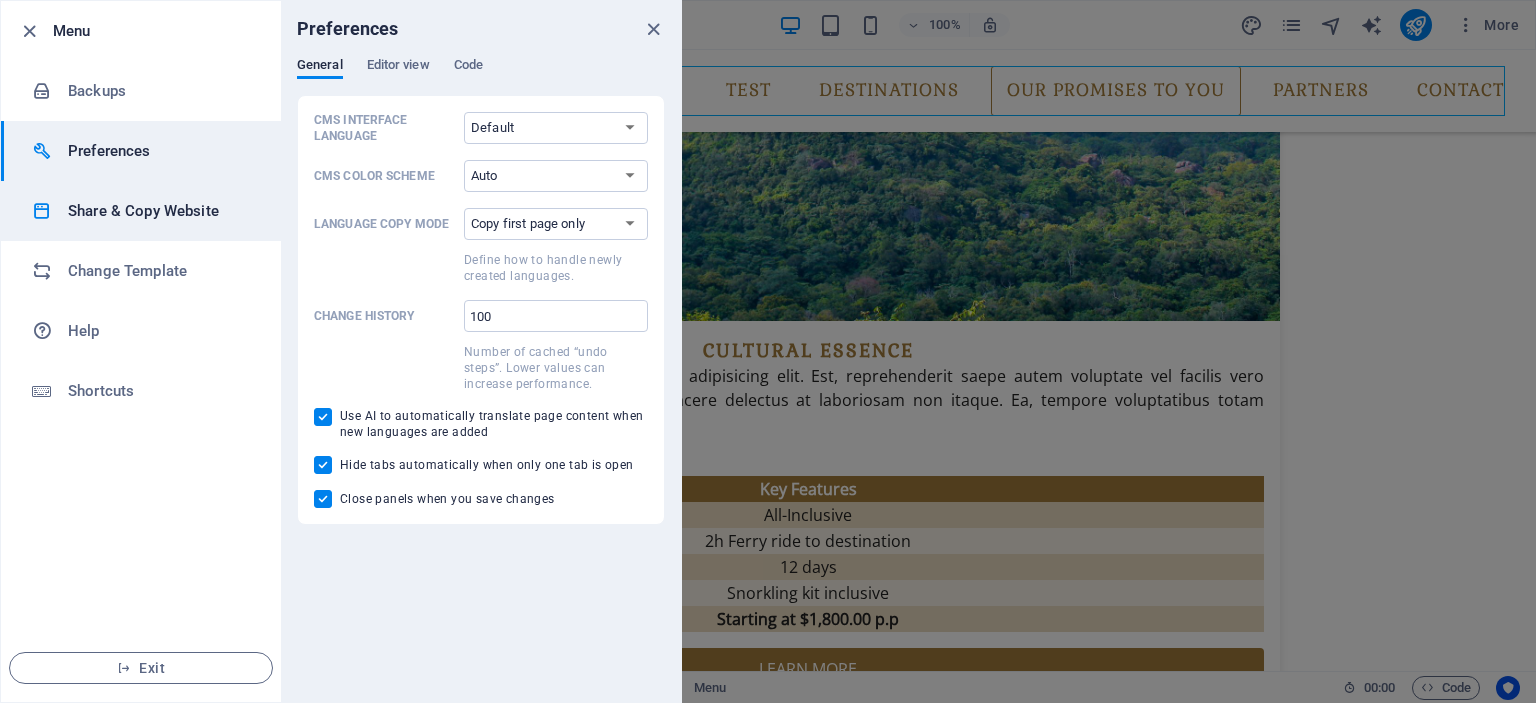 click on "Share & Copy Website" at bounding box center [160, 211] 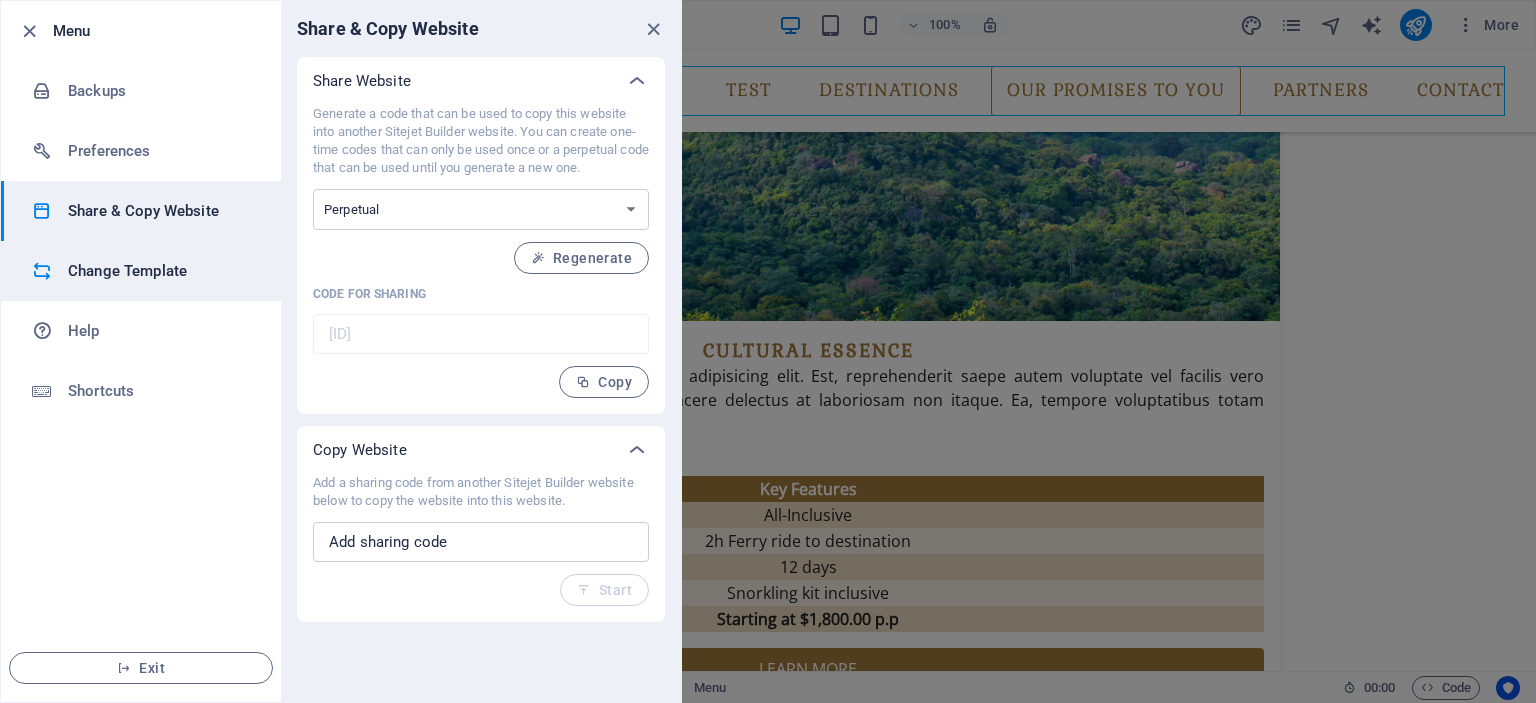 click on "Change Template" at bounding box center [160, 271] 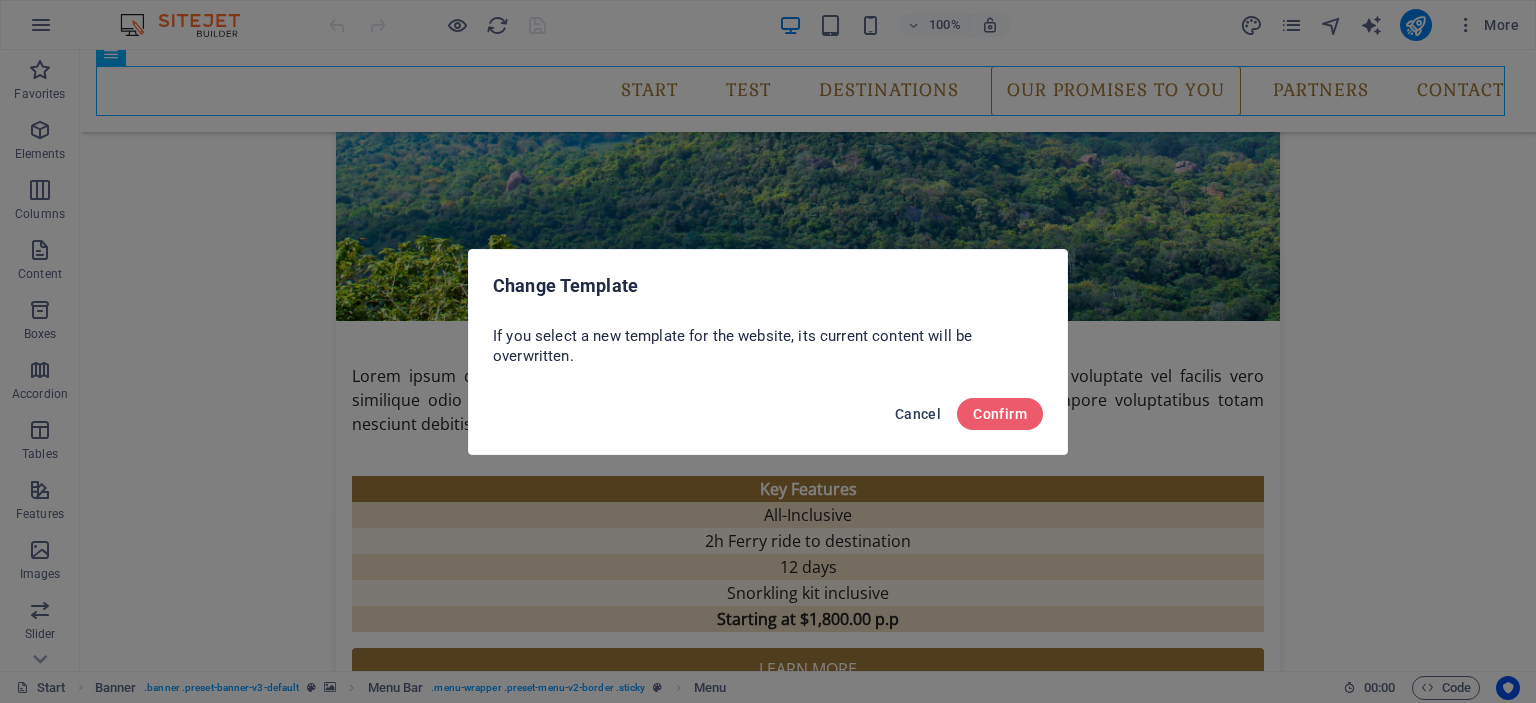 drag, startPoint x: 913, startPoint y: 407, endPoint x: 376, endPoint y: 255, distance: 558.09766 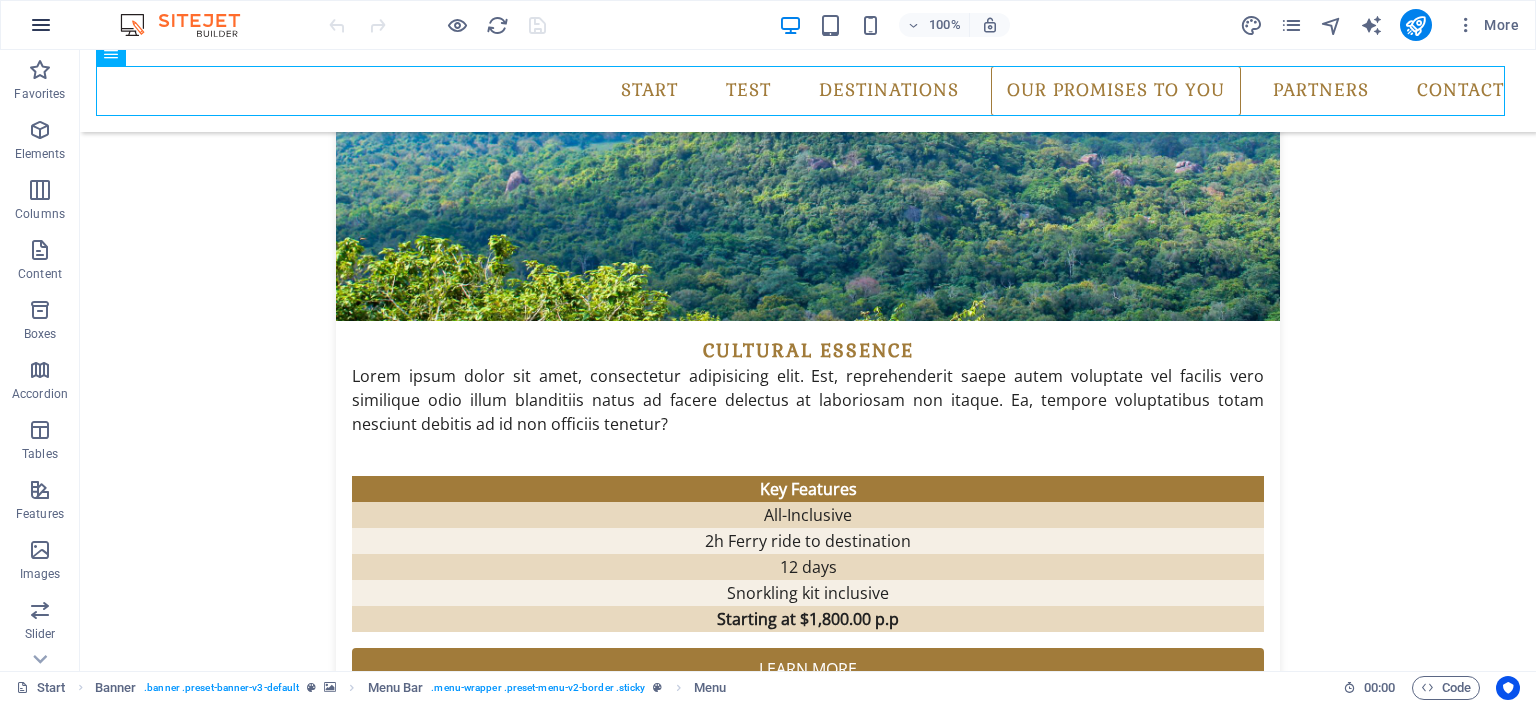 click at bounding box center (41, 25) 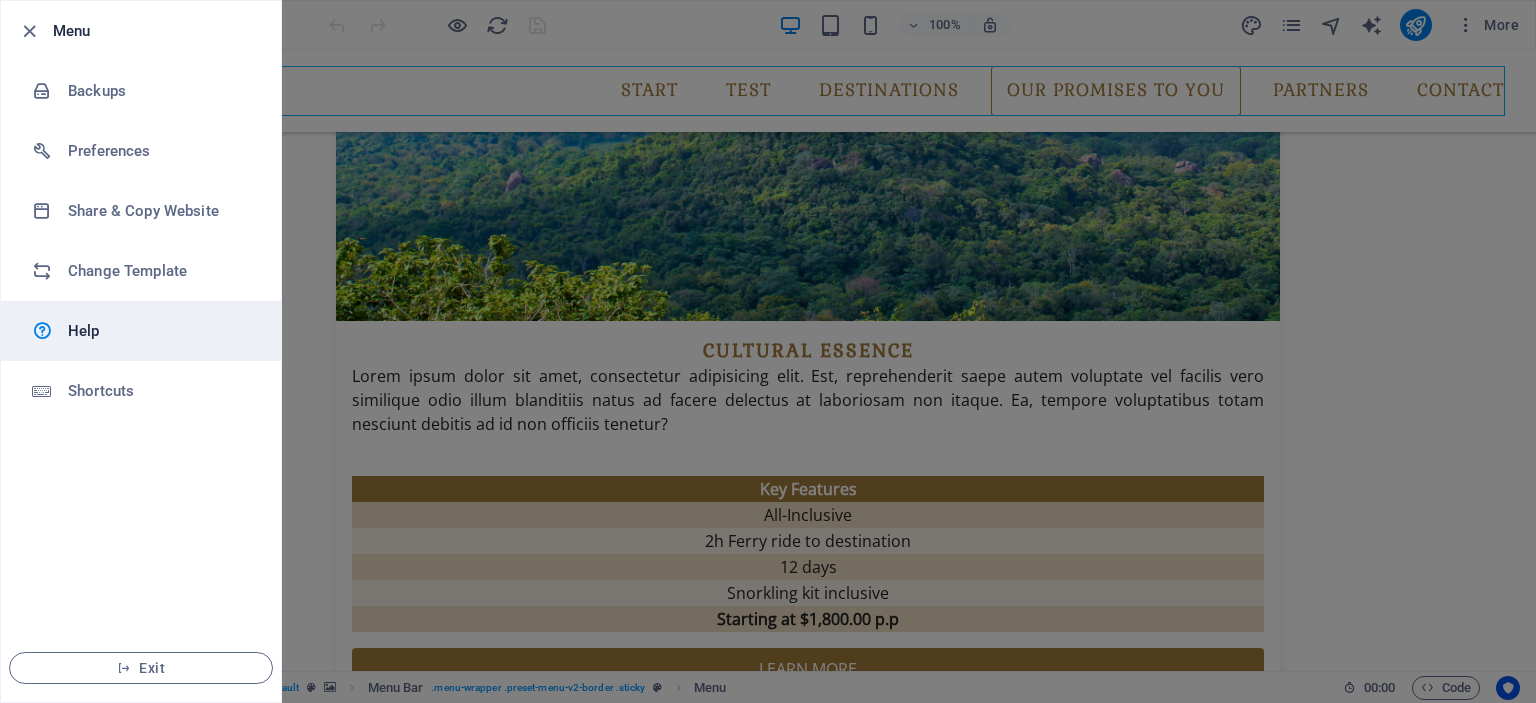 click on "Help" at bounding box center [160, 331] 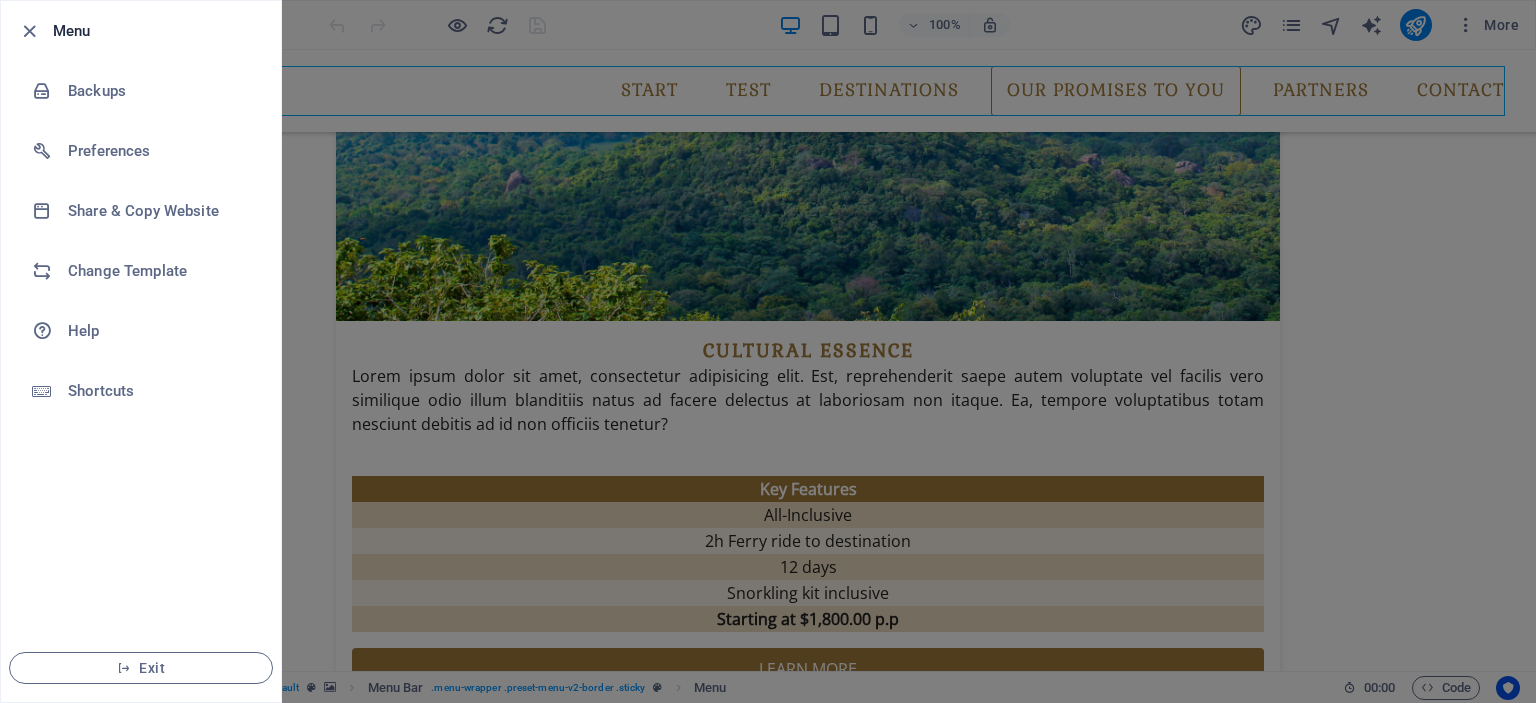 click at bounding box center (768, 351) 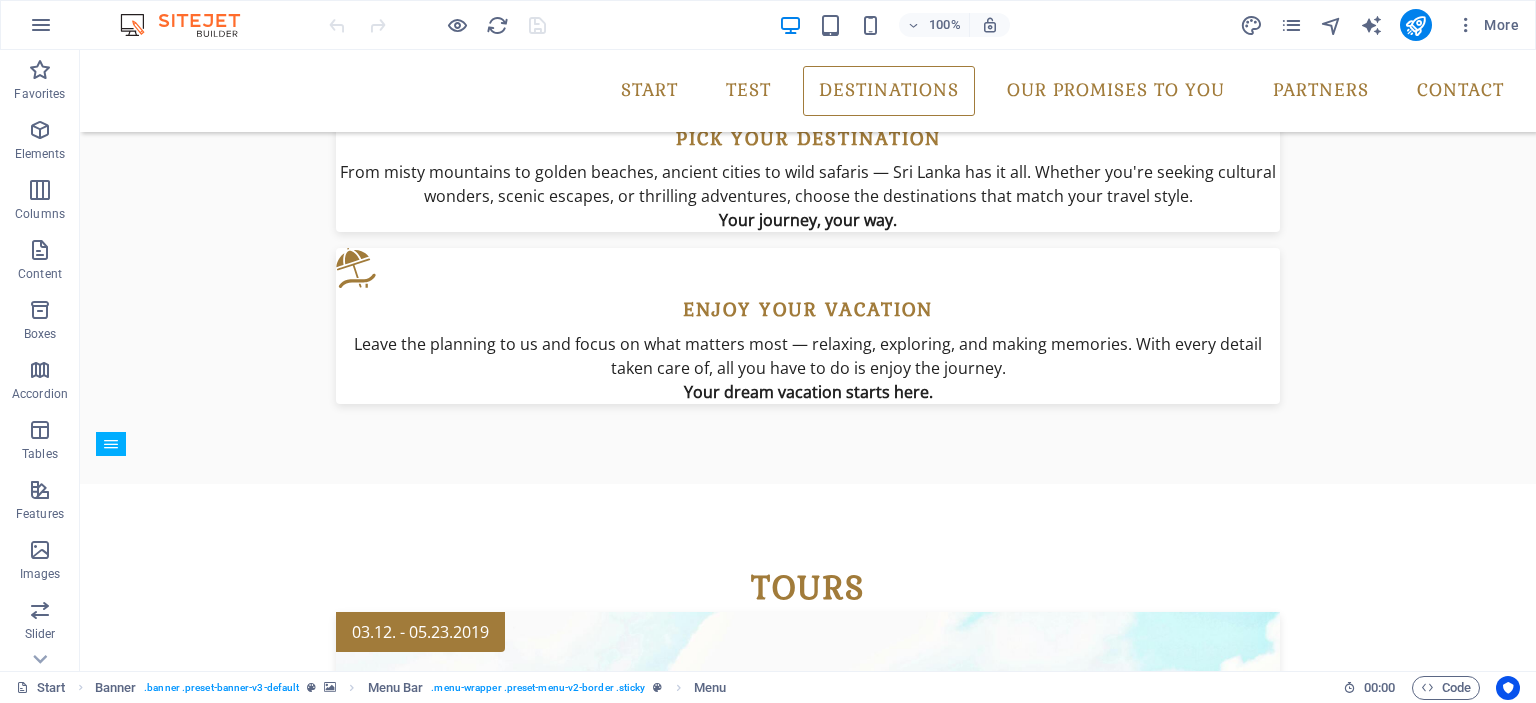 scroll, scrollTop: 2103, scrollLeft: 0, axis: vertical 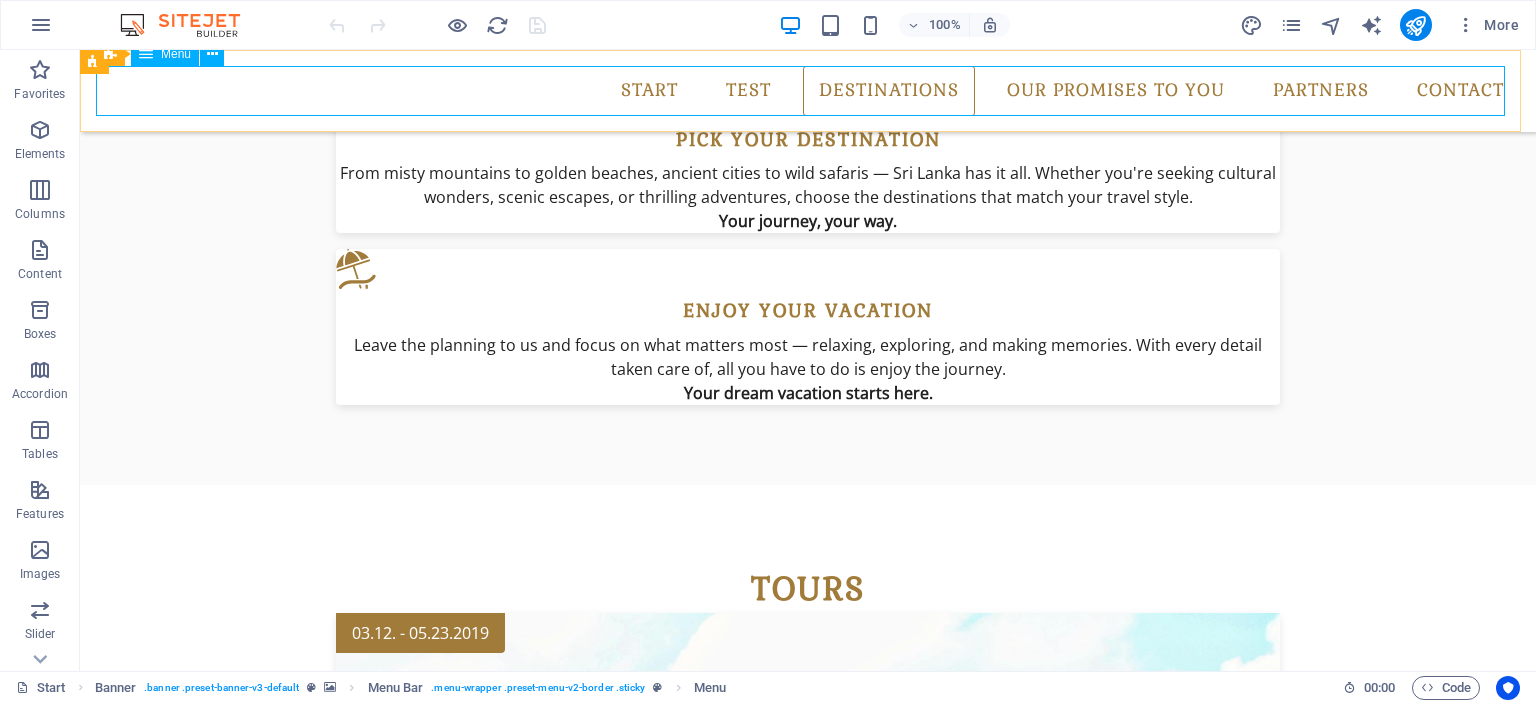 click on "Start Test Destinations Monthly Specials All Destinations Our promises to you Partners Contact" at bounding box center (808, 91) 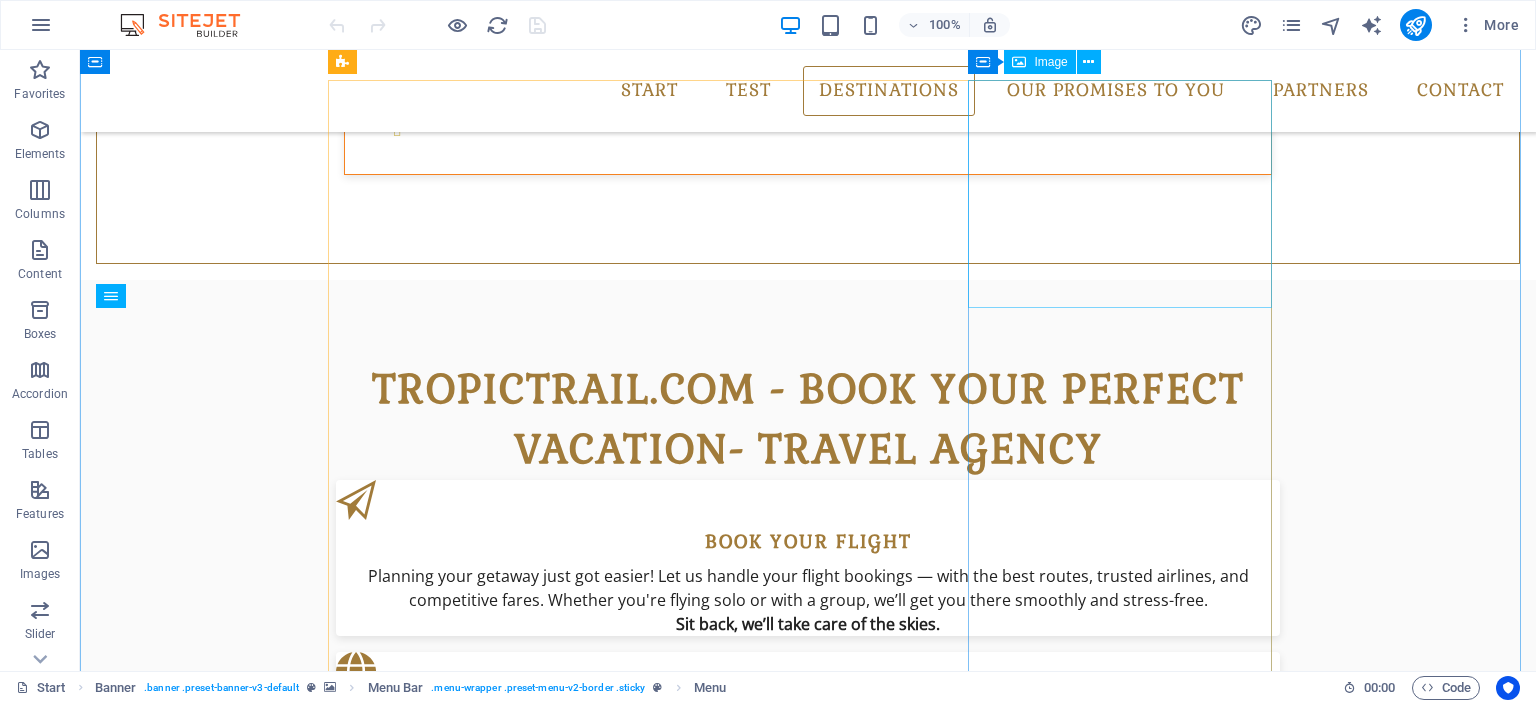 scroll, scrollTop: 1403, scrollLeft: 0, axis: vertical 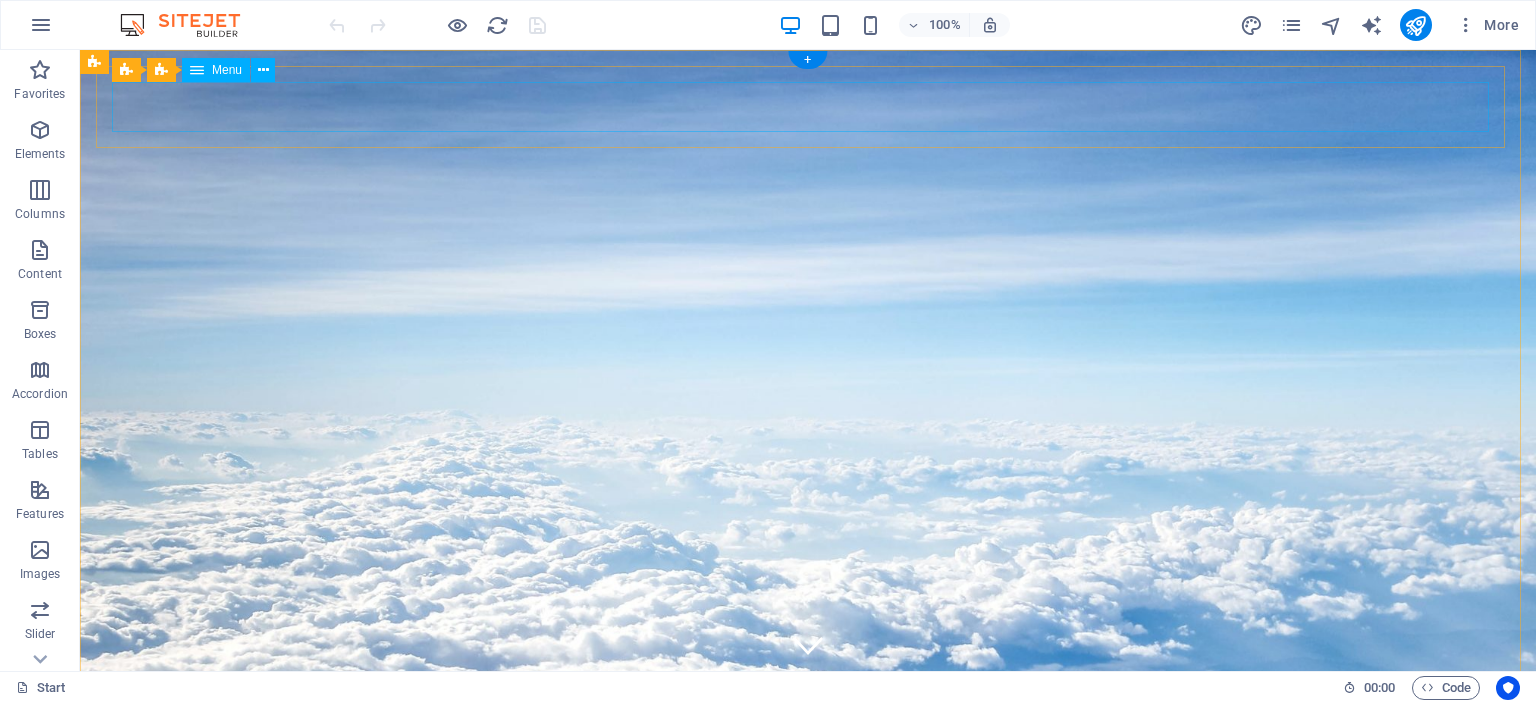 click on "Start Test Destinations Monthly Specials All Destinations Our promises to you Partners Contact" at bounding box center (808, 975) 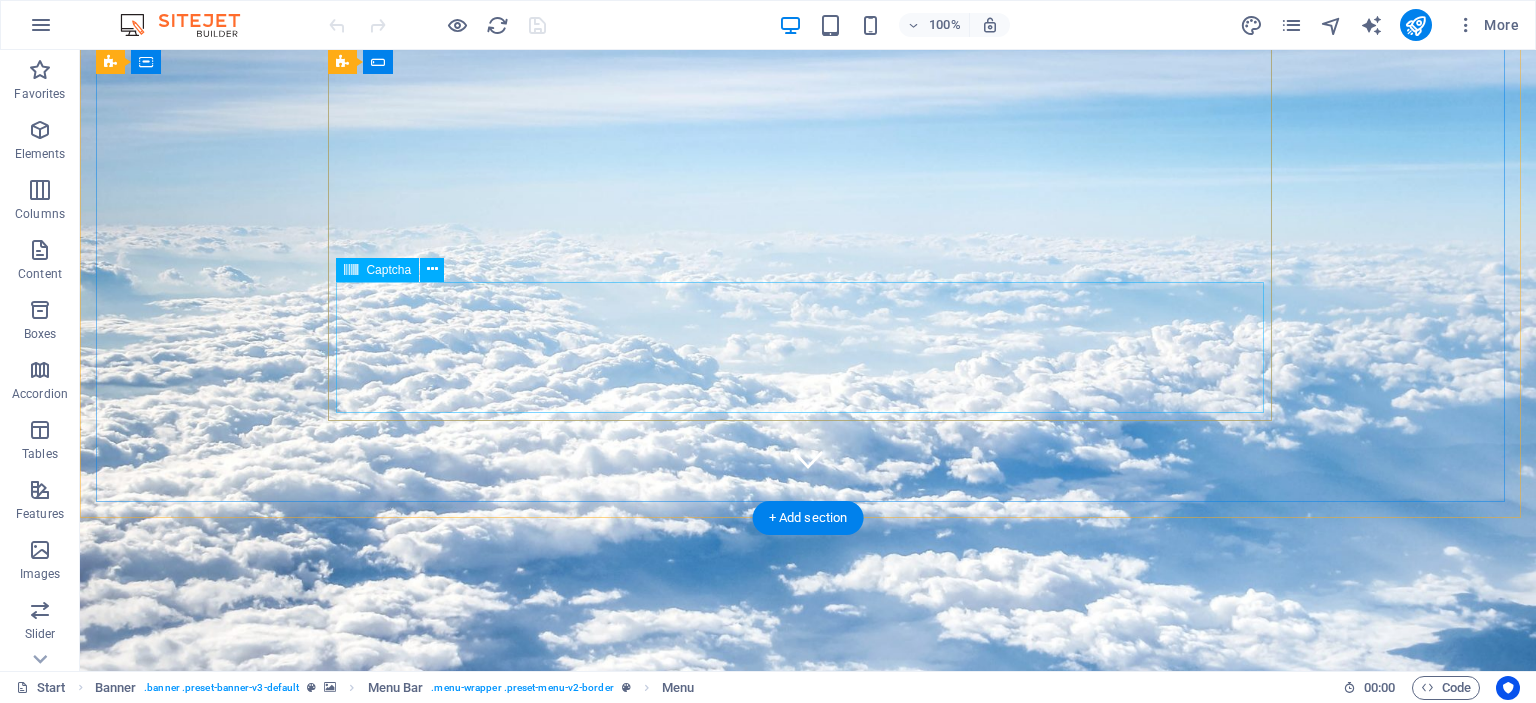 scroll, scrollTop: 0, scrollLeft: 0, axis: both 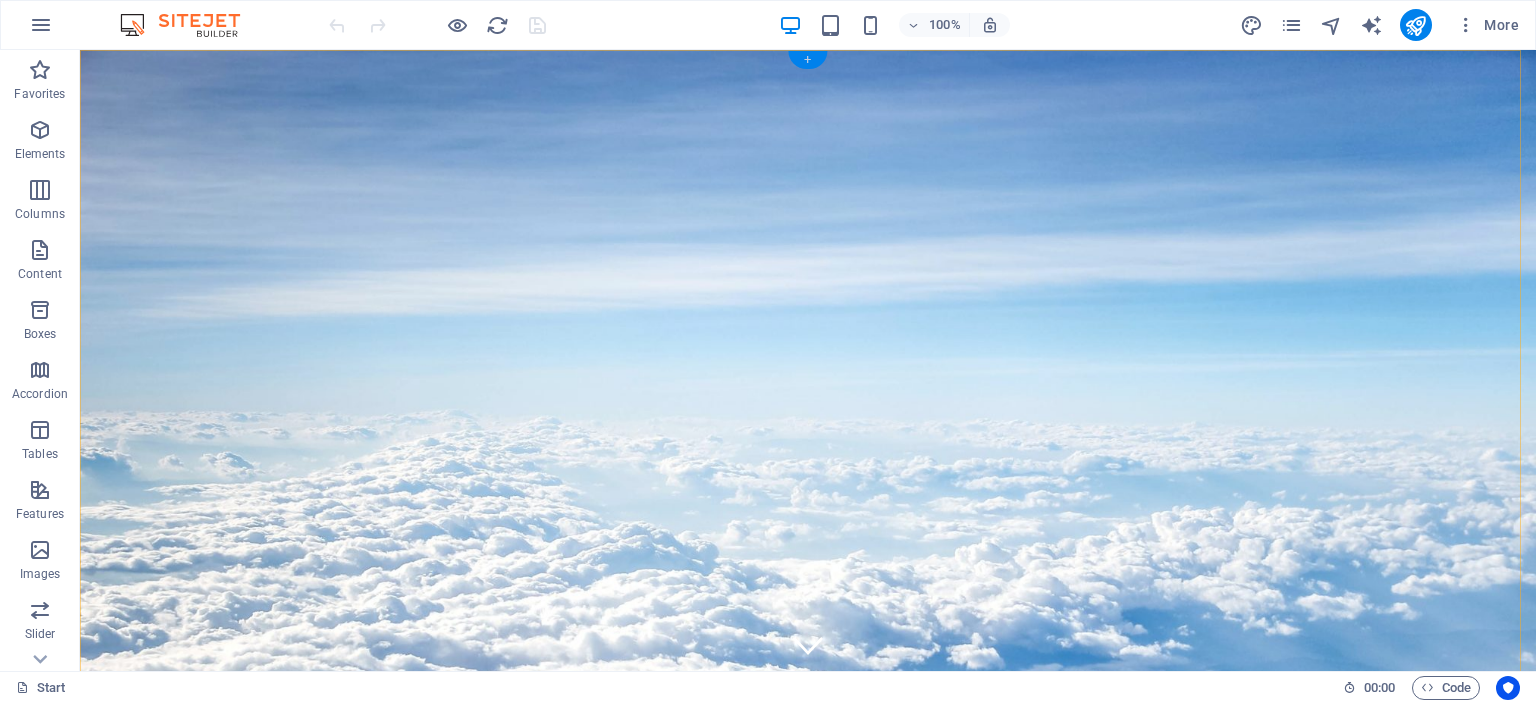 click on "+" at bounding box center (807, 60) 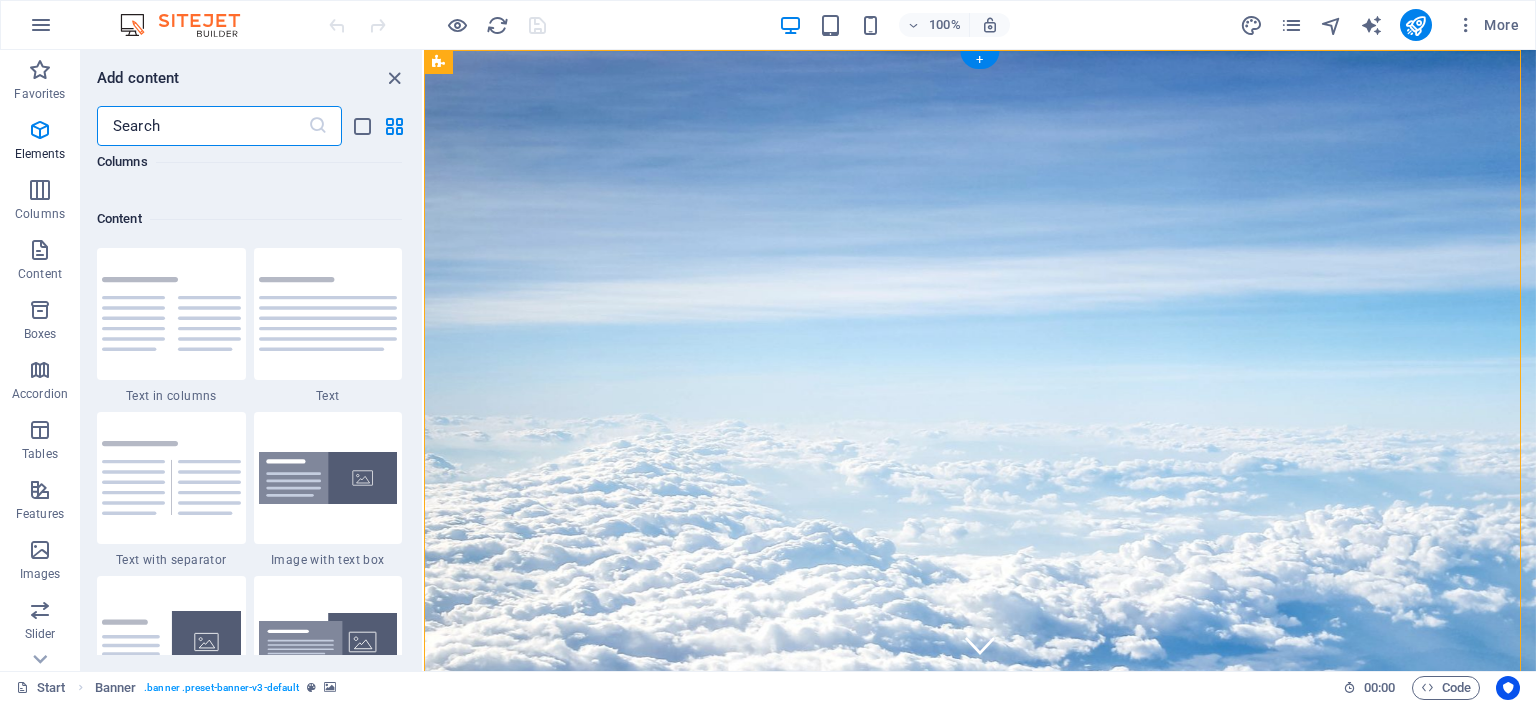 scroll, scrollTop: 3499, scrollLeft: 0, axis: vertical 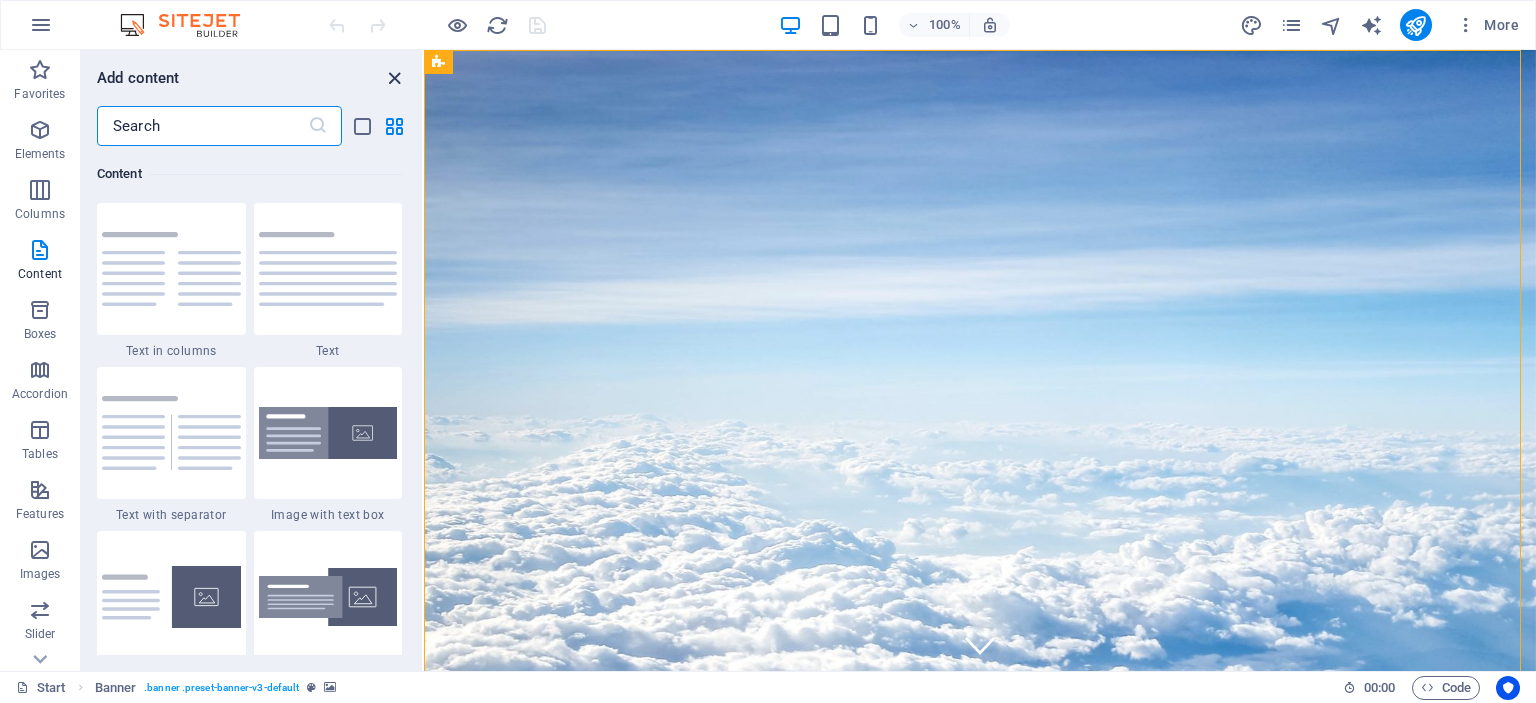 click at bounding box center (394, 78) 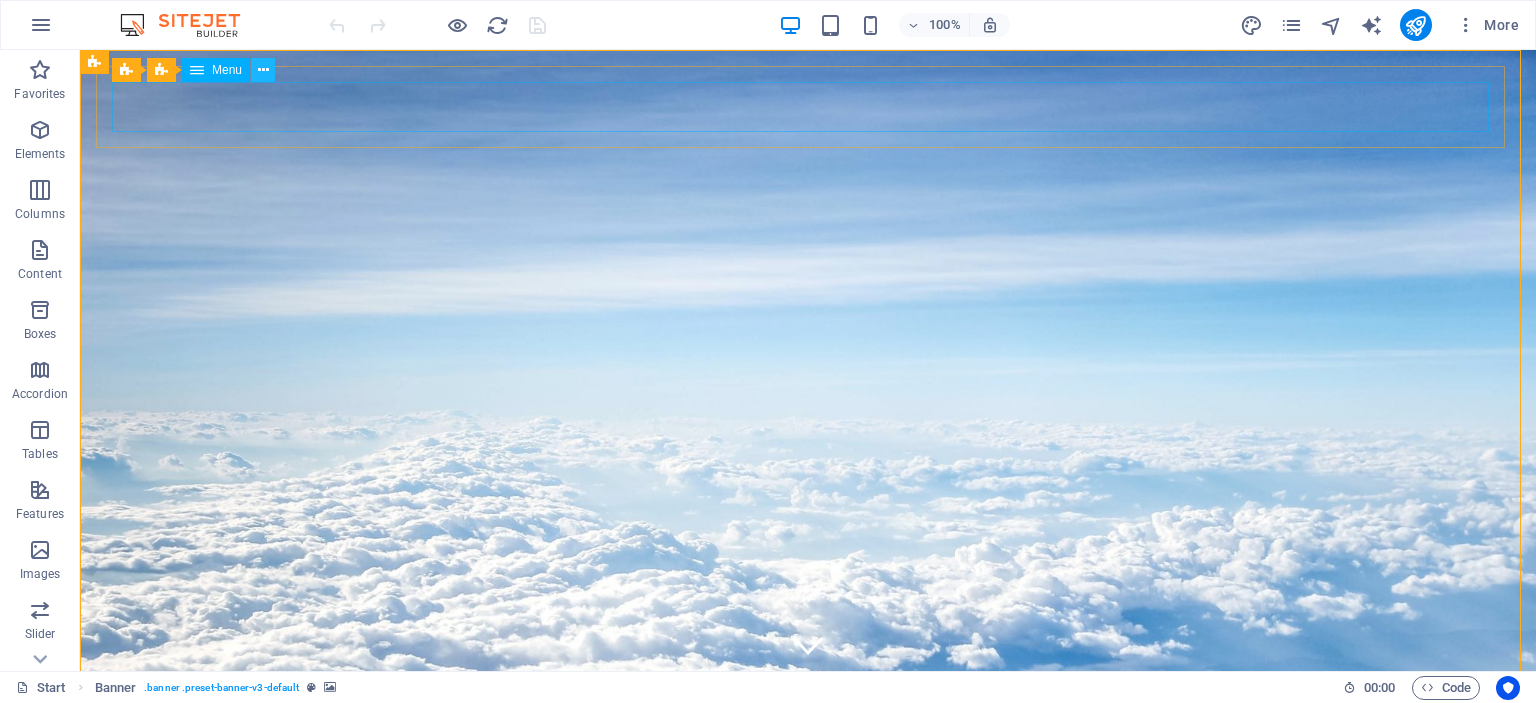 click at bounding box center [263, 70] 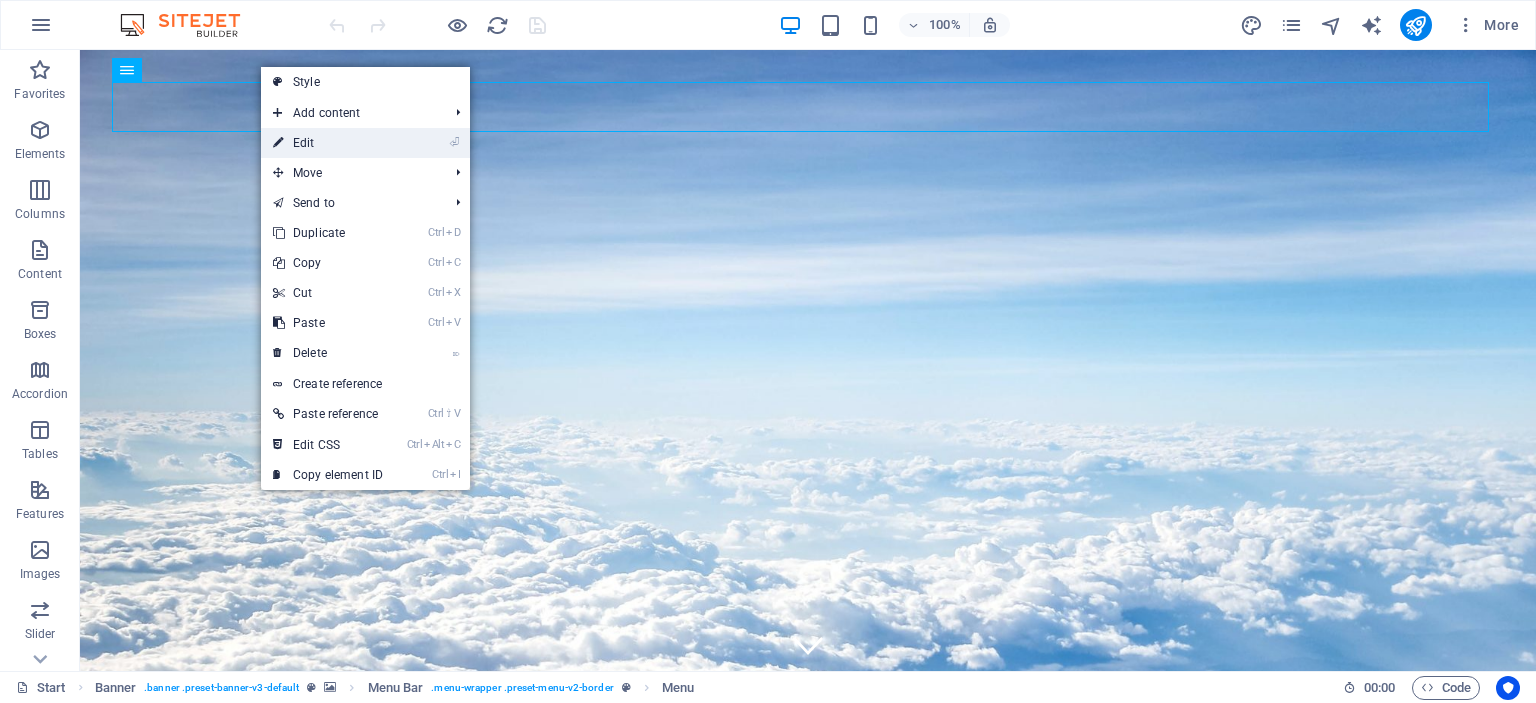 click on "⏎  Edit" at bounding box center [328, 143] 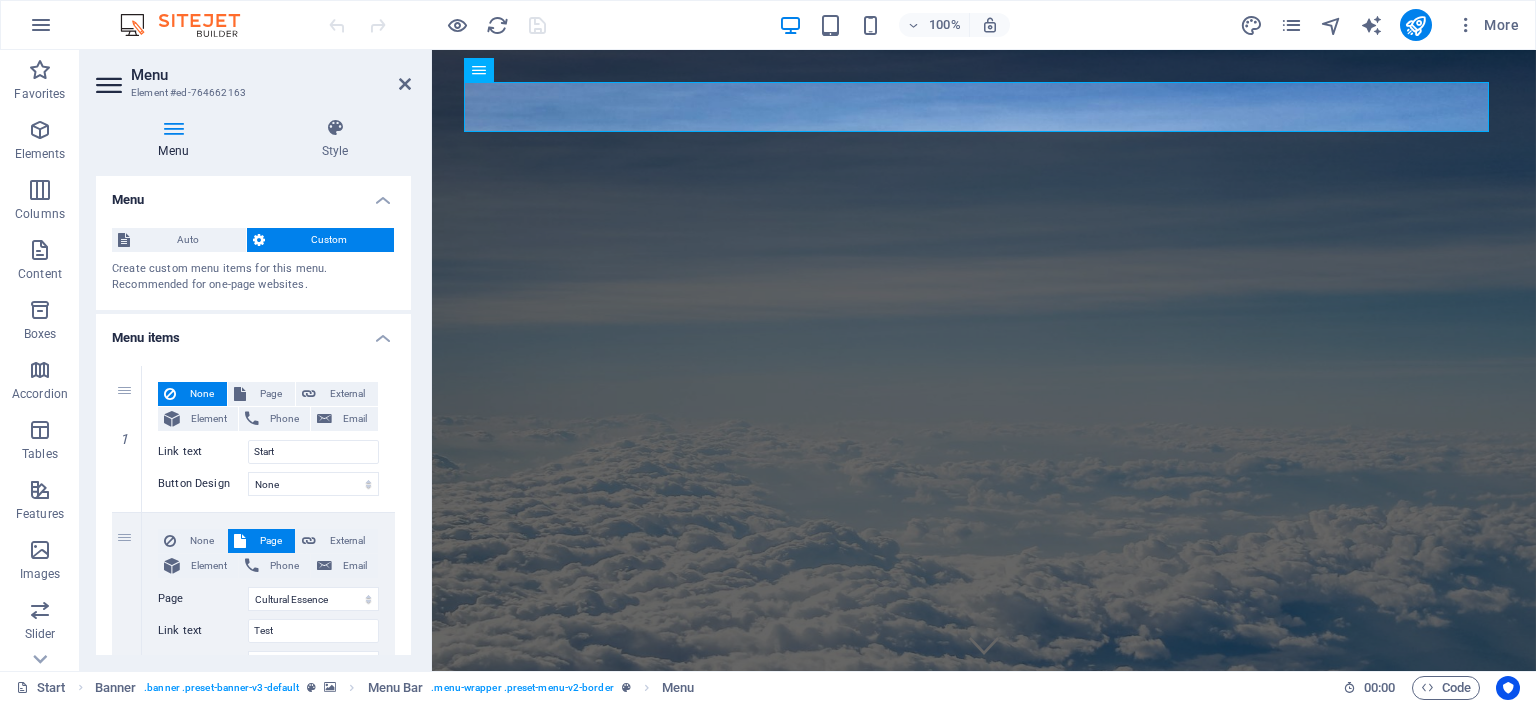 scroll, scrollTop: 100, scrollLeft: 0, axis: vertical 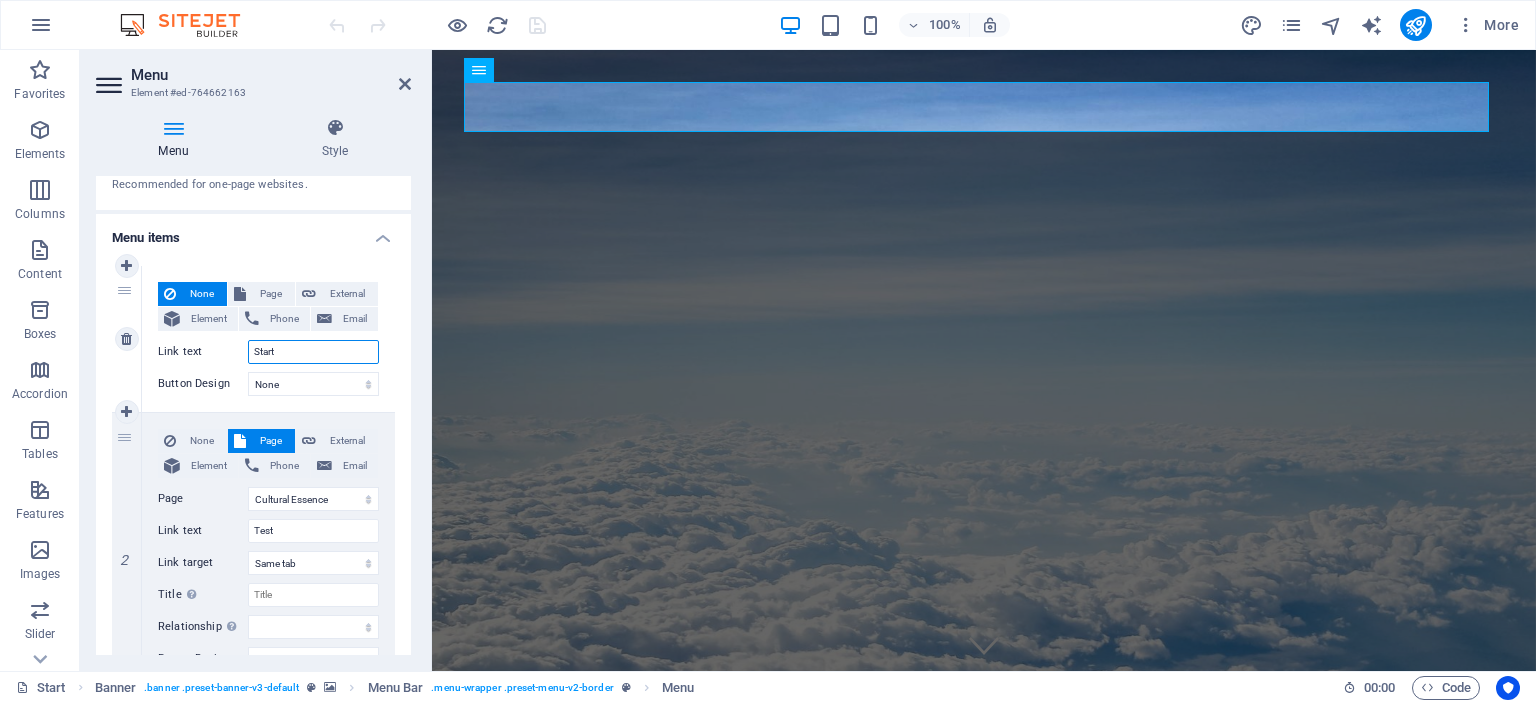 click on "Start" at bounding box center [313, 352] 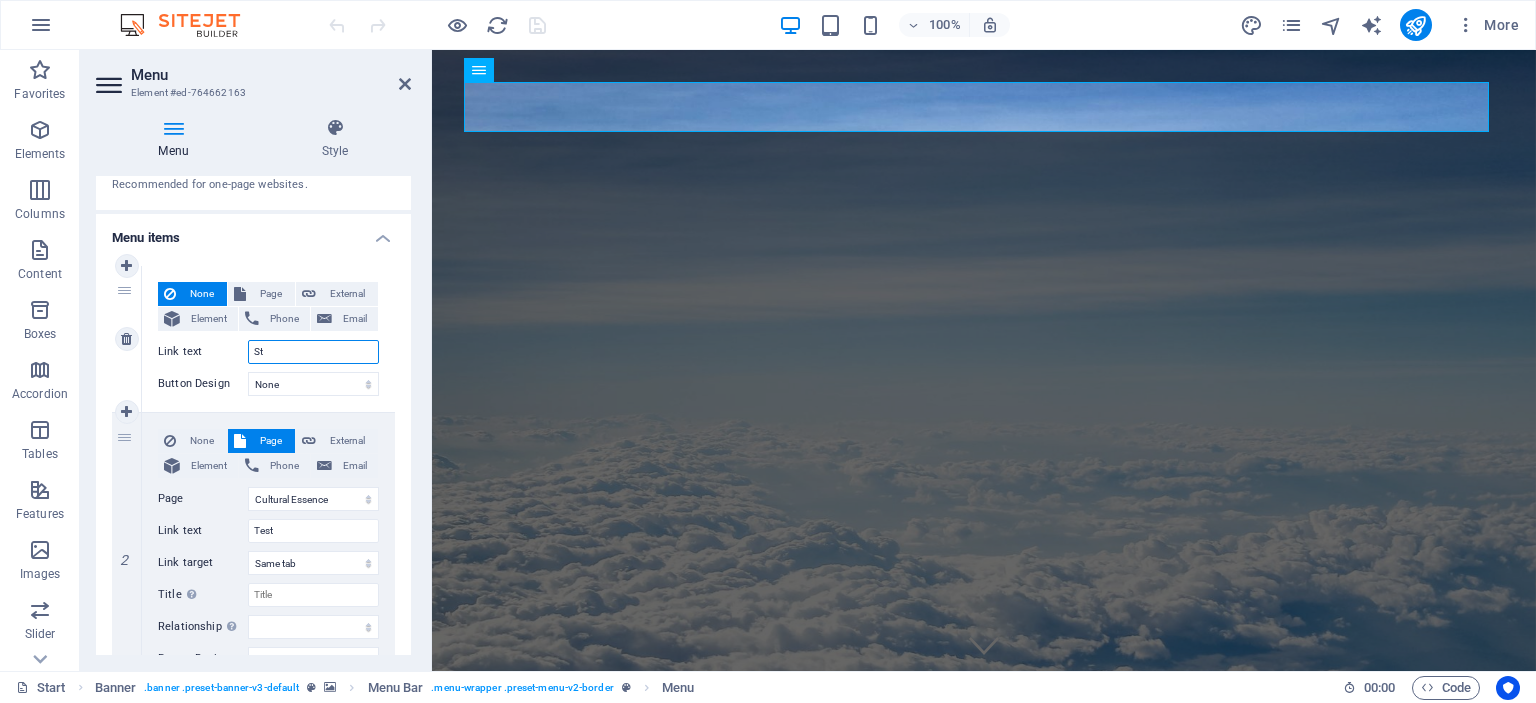 type on "S" 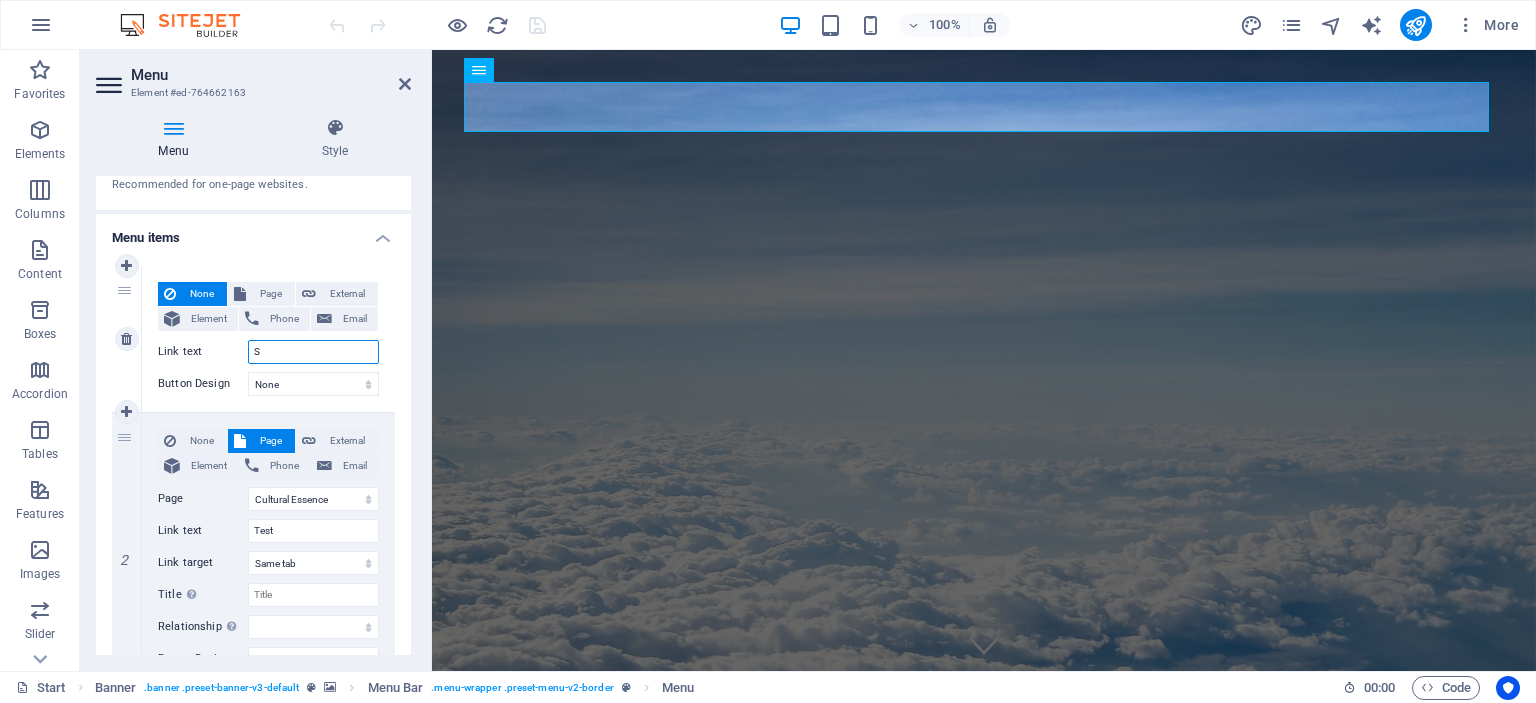 type 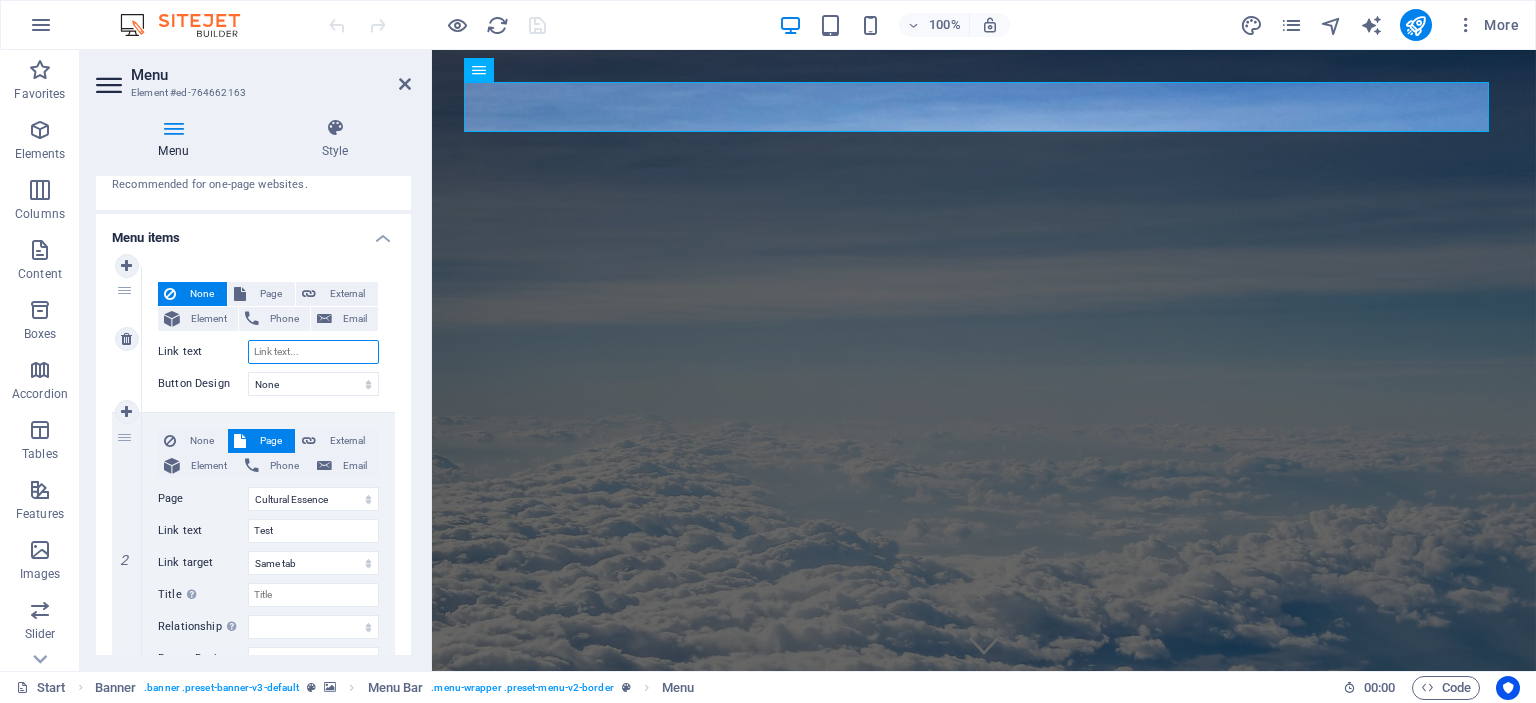 select 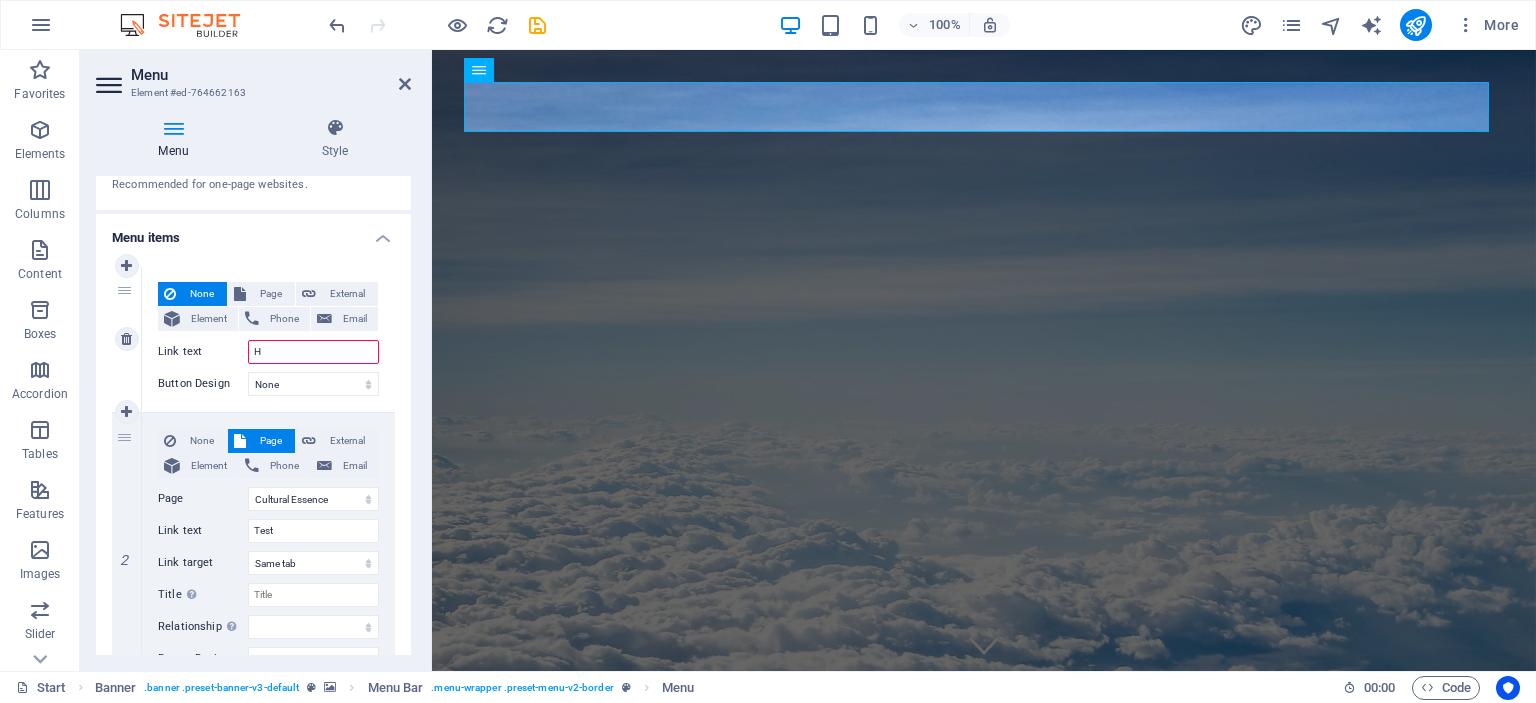type on "Ho" 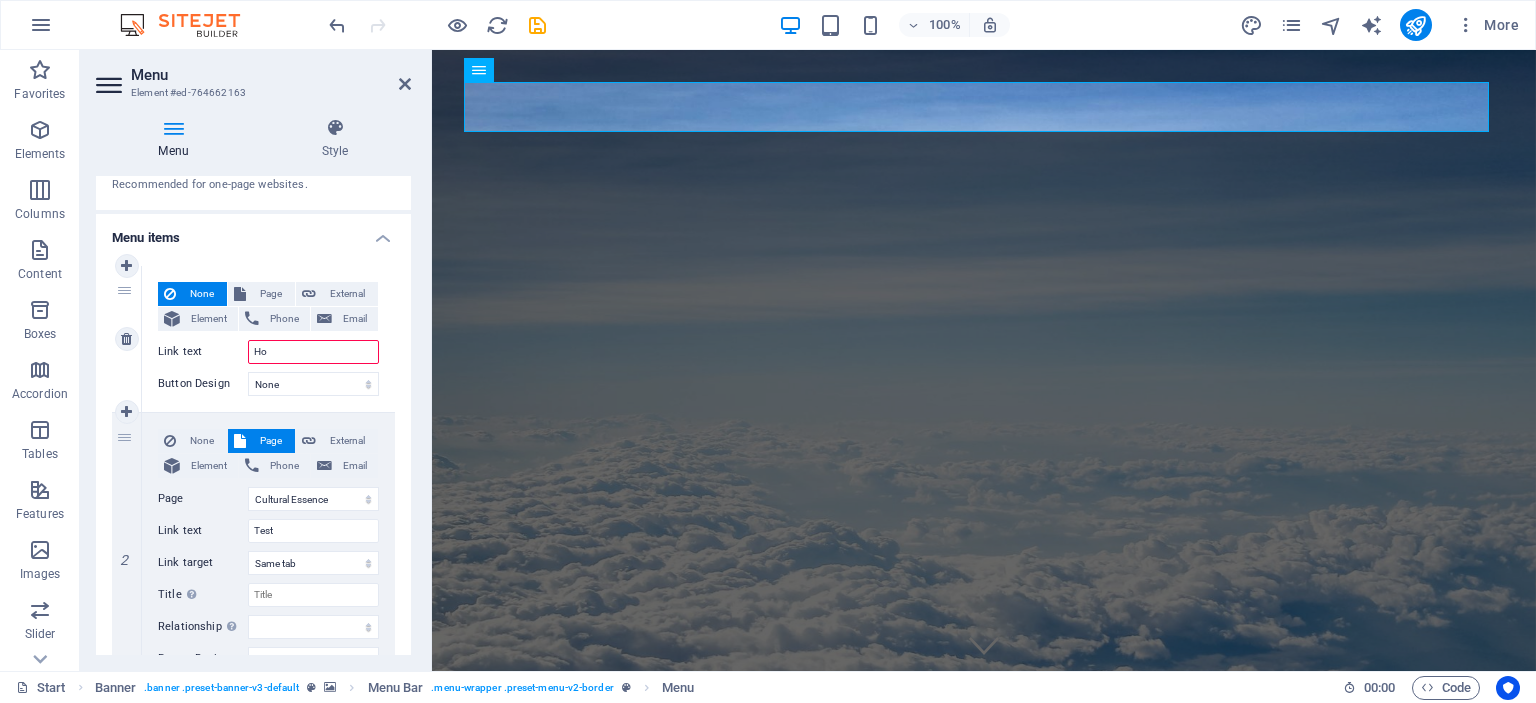 select 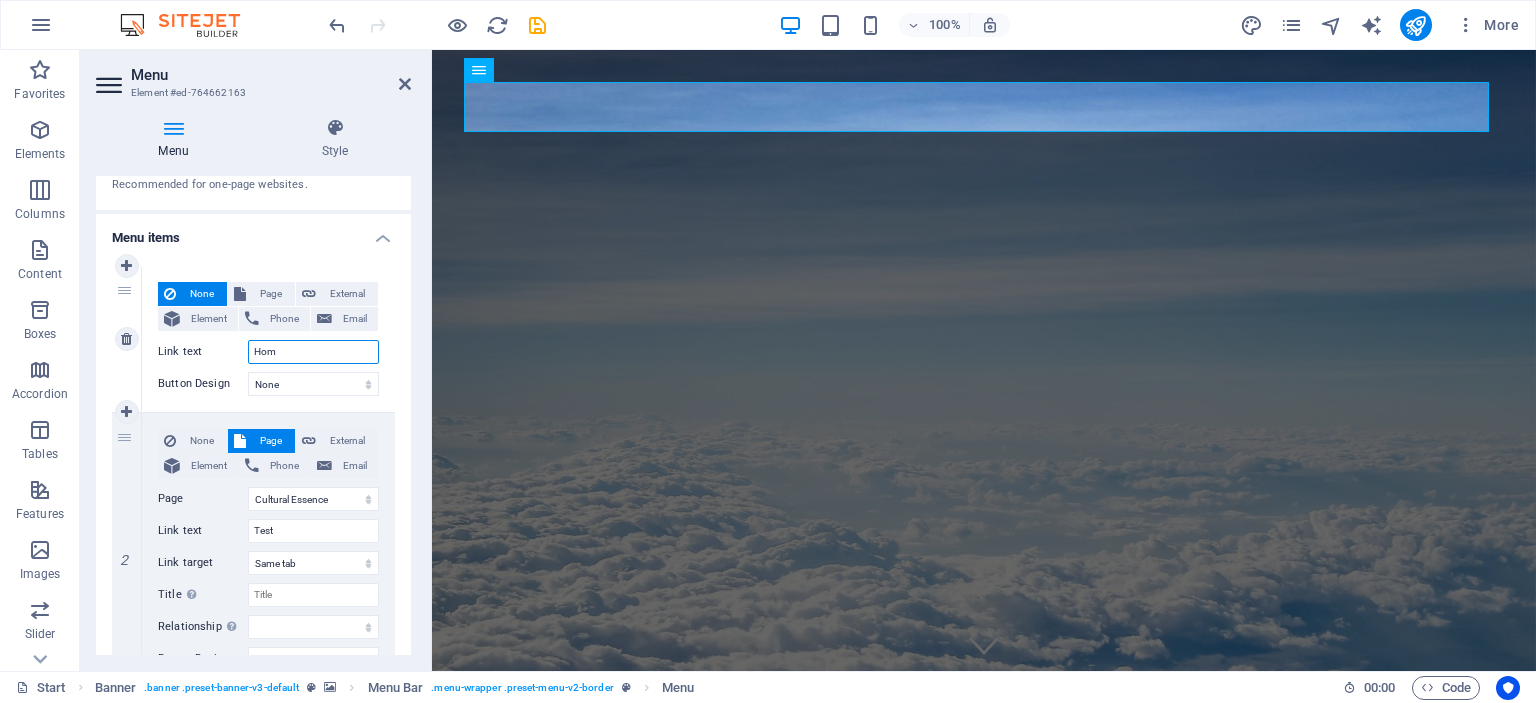 type on "Home" 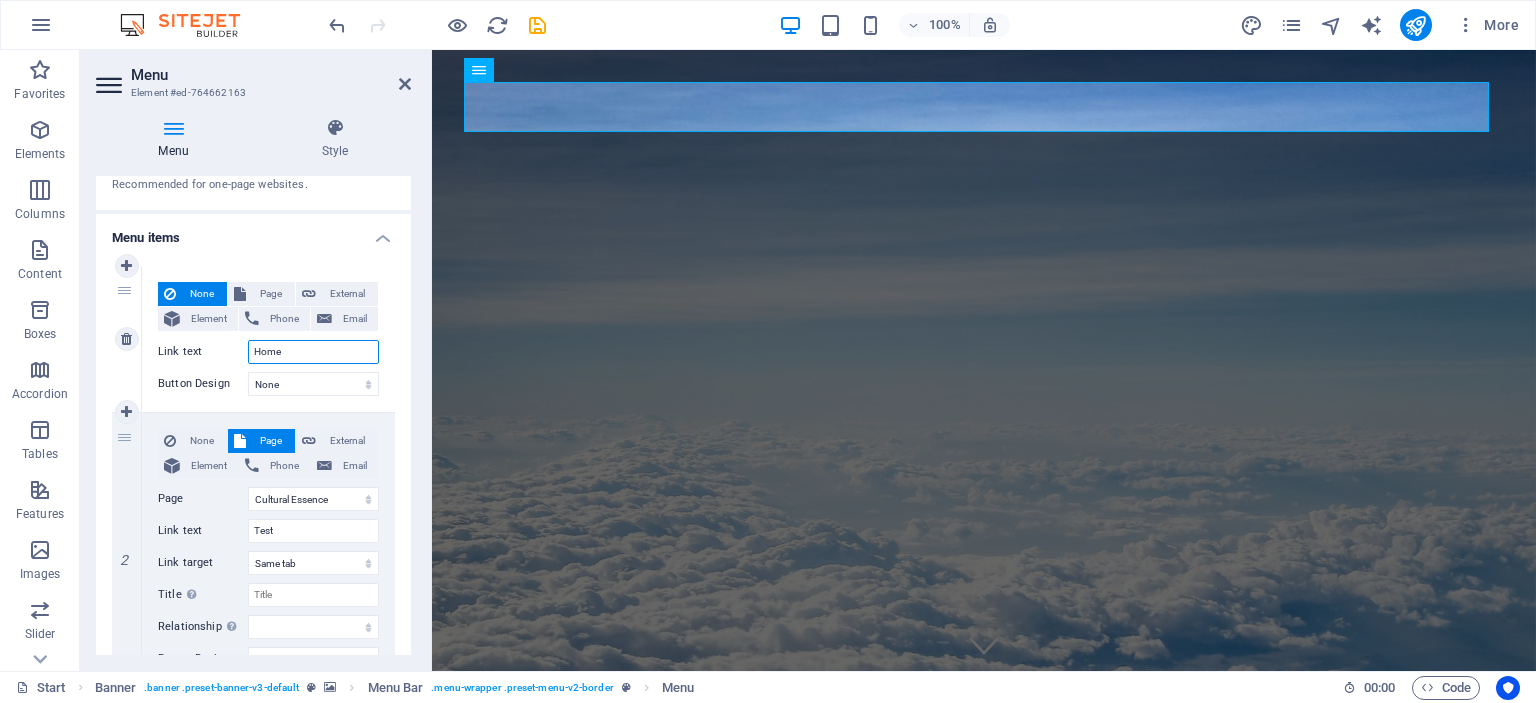 select 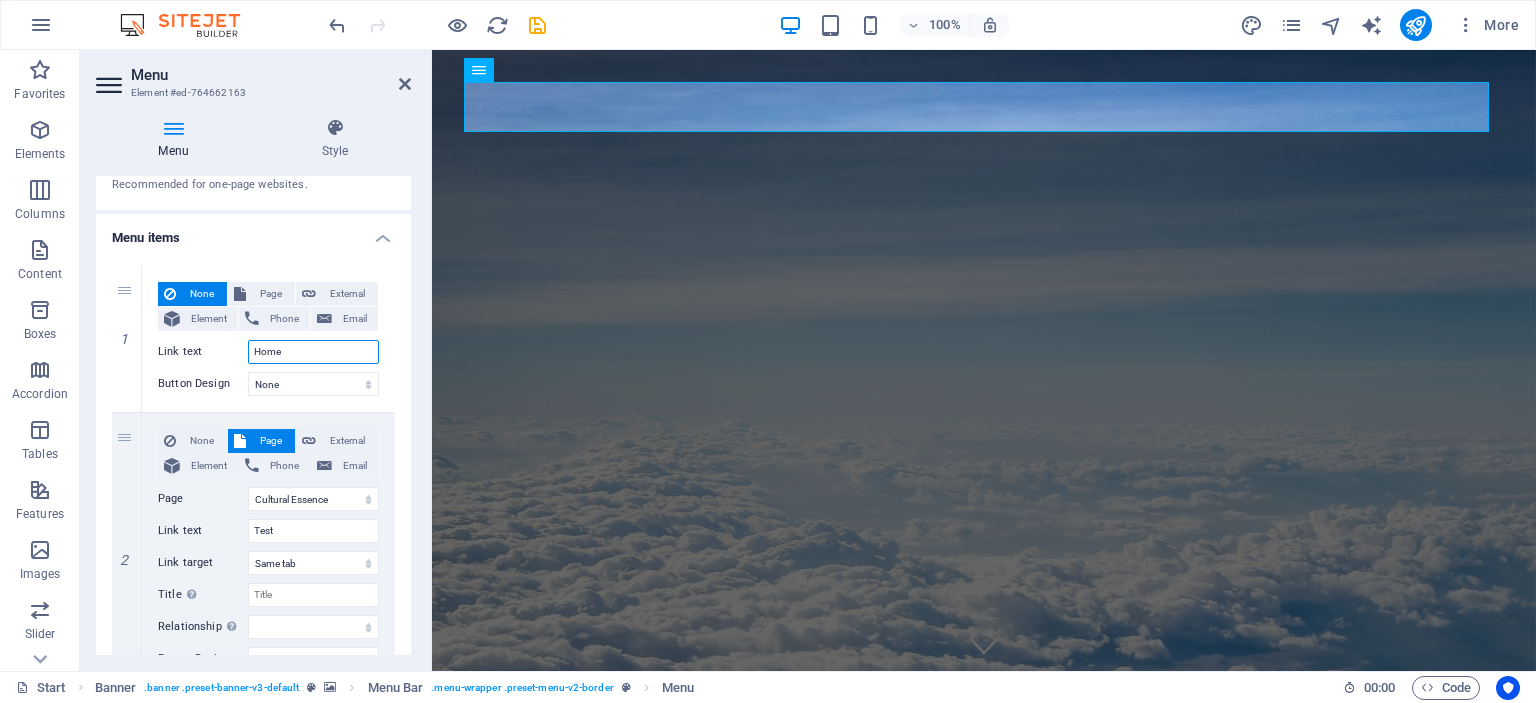 type on "Home" 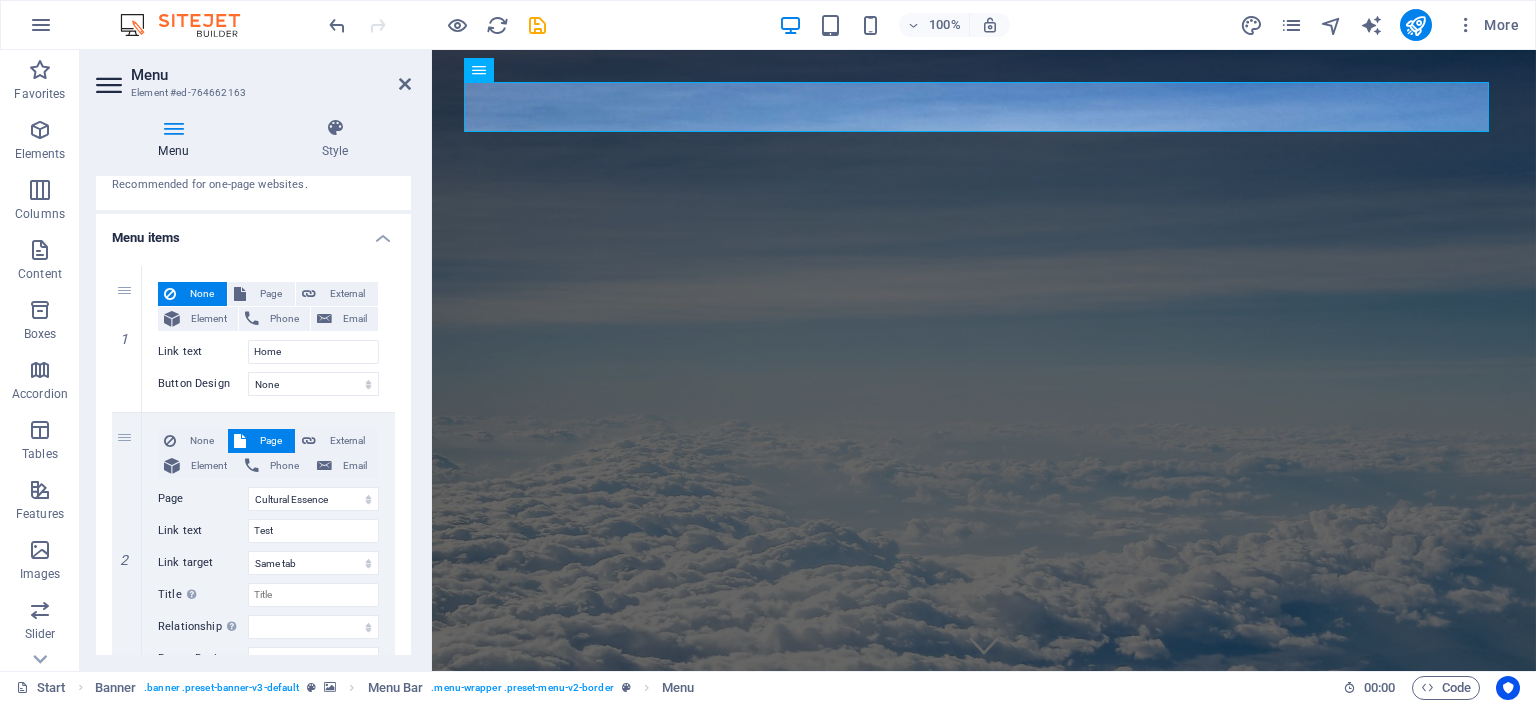 click on "Element #ed-764662163" at bounding box center (251, 93) 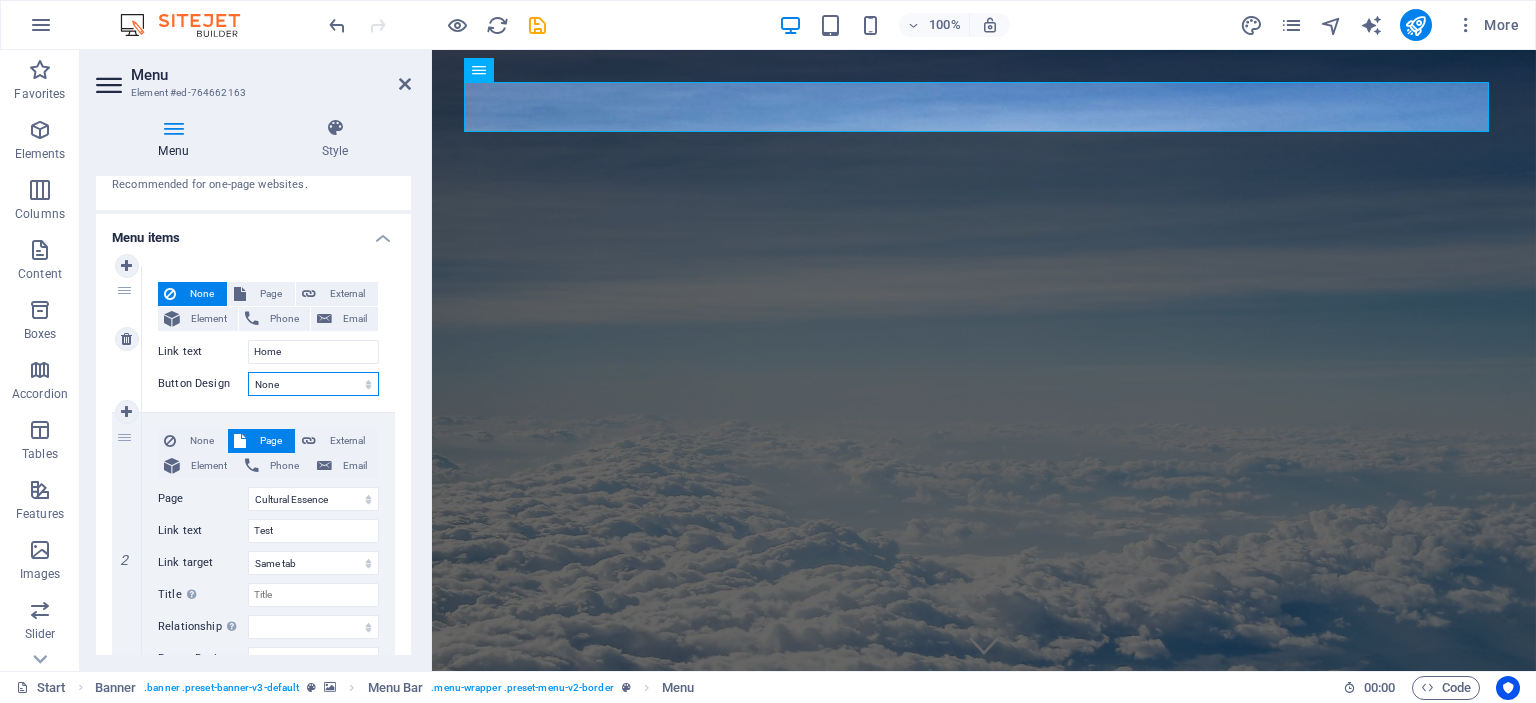 click on "None Default Primary Secondary" at bounding box center (313, 384) 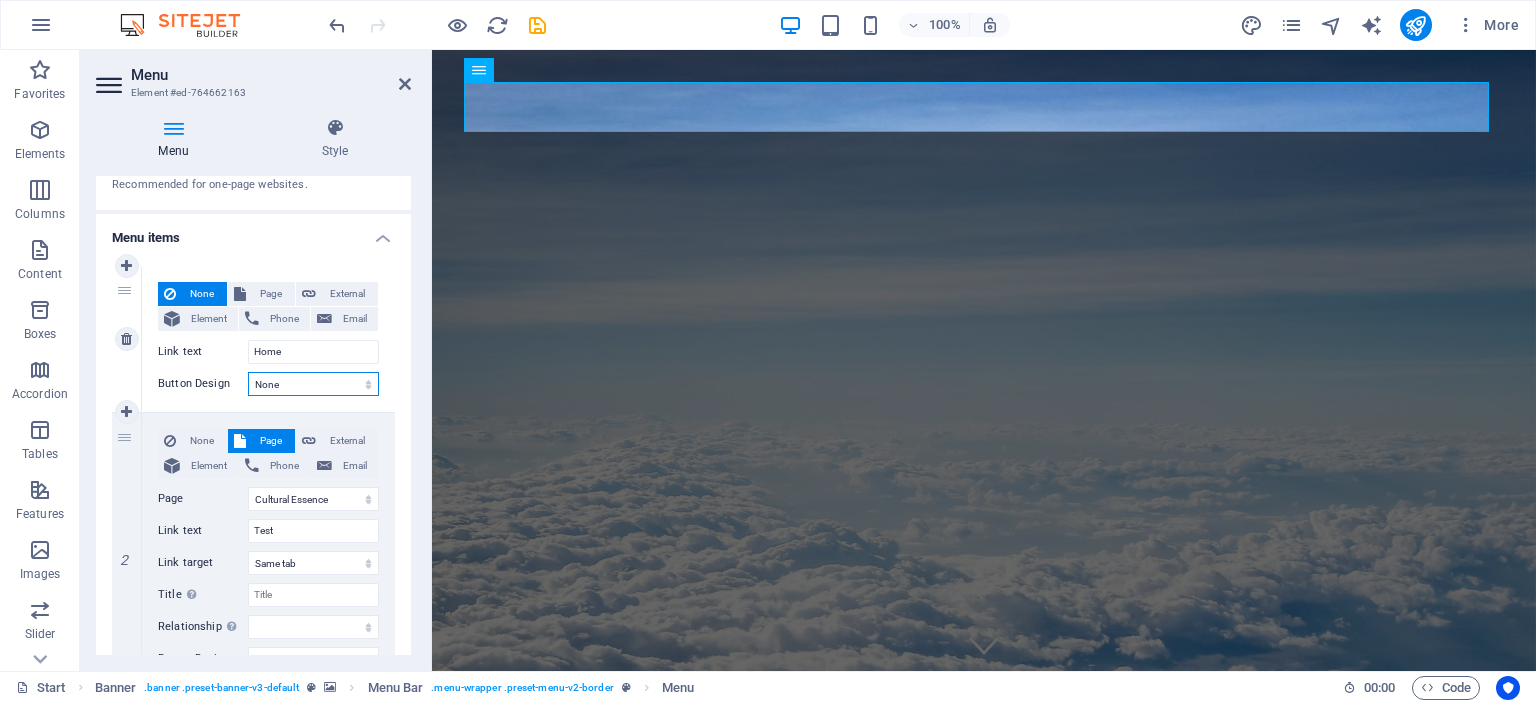 select on "primary" 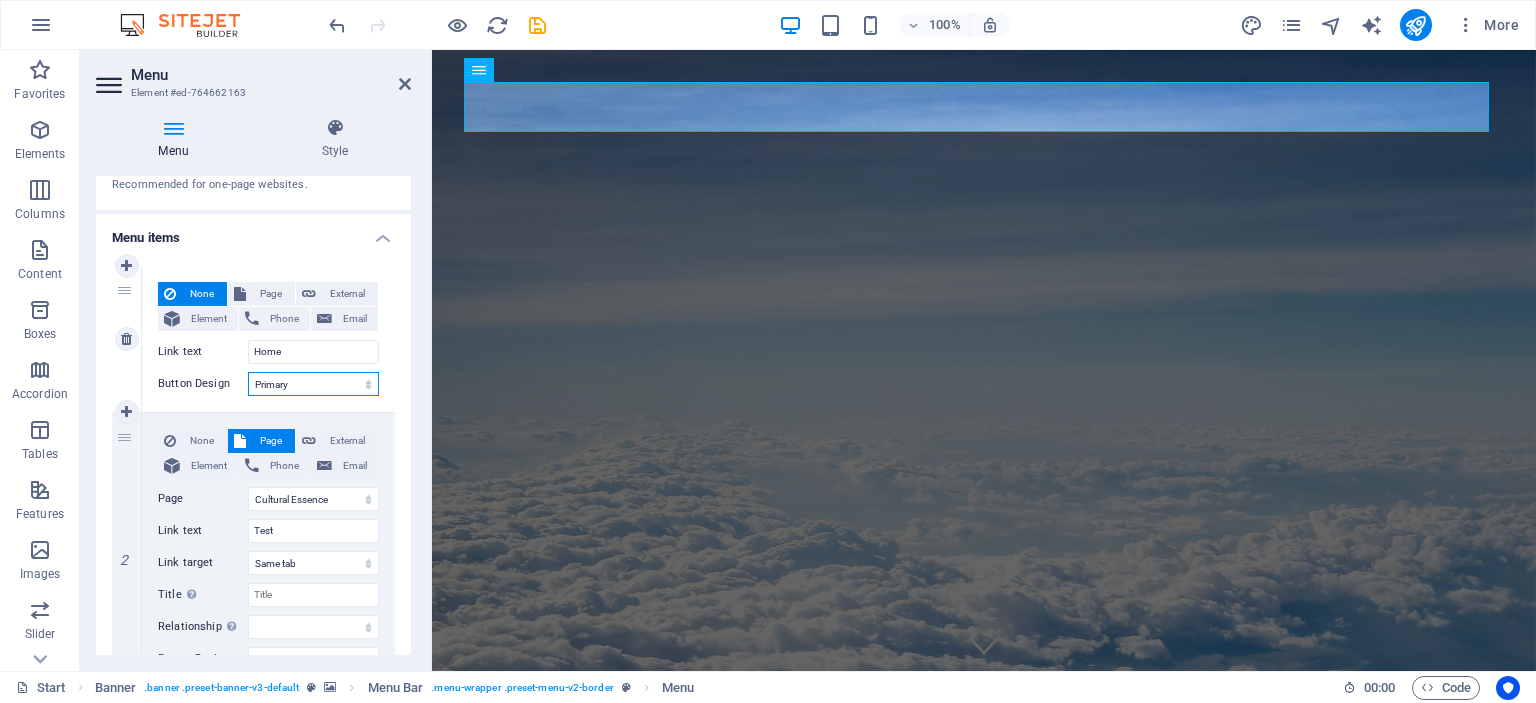 click on "None Default Primary Secondary" at bounding box center (313, 384) 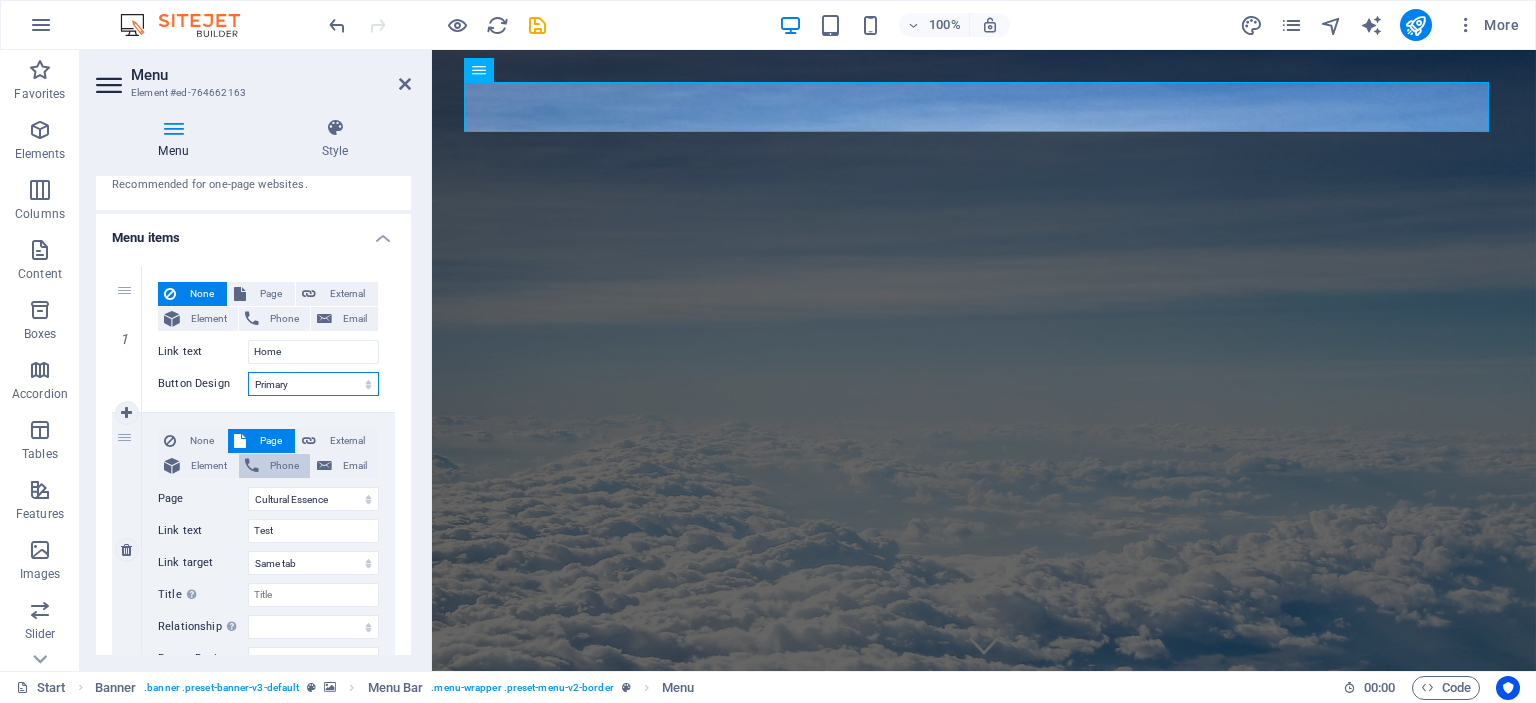 select 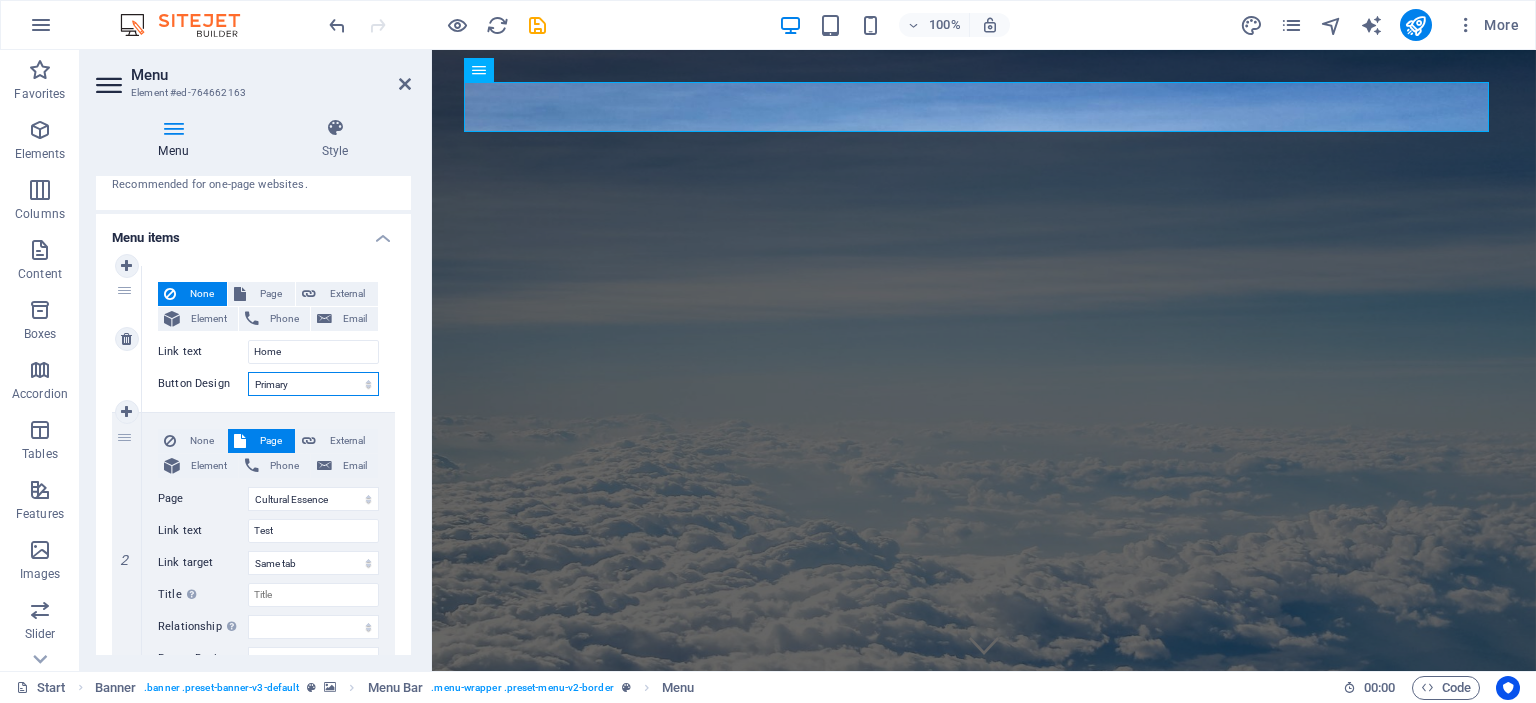 click on "None Default Primary Secondary" at bounding box center (313, 384) 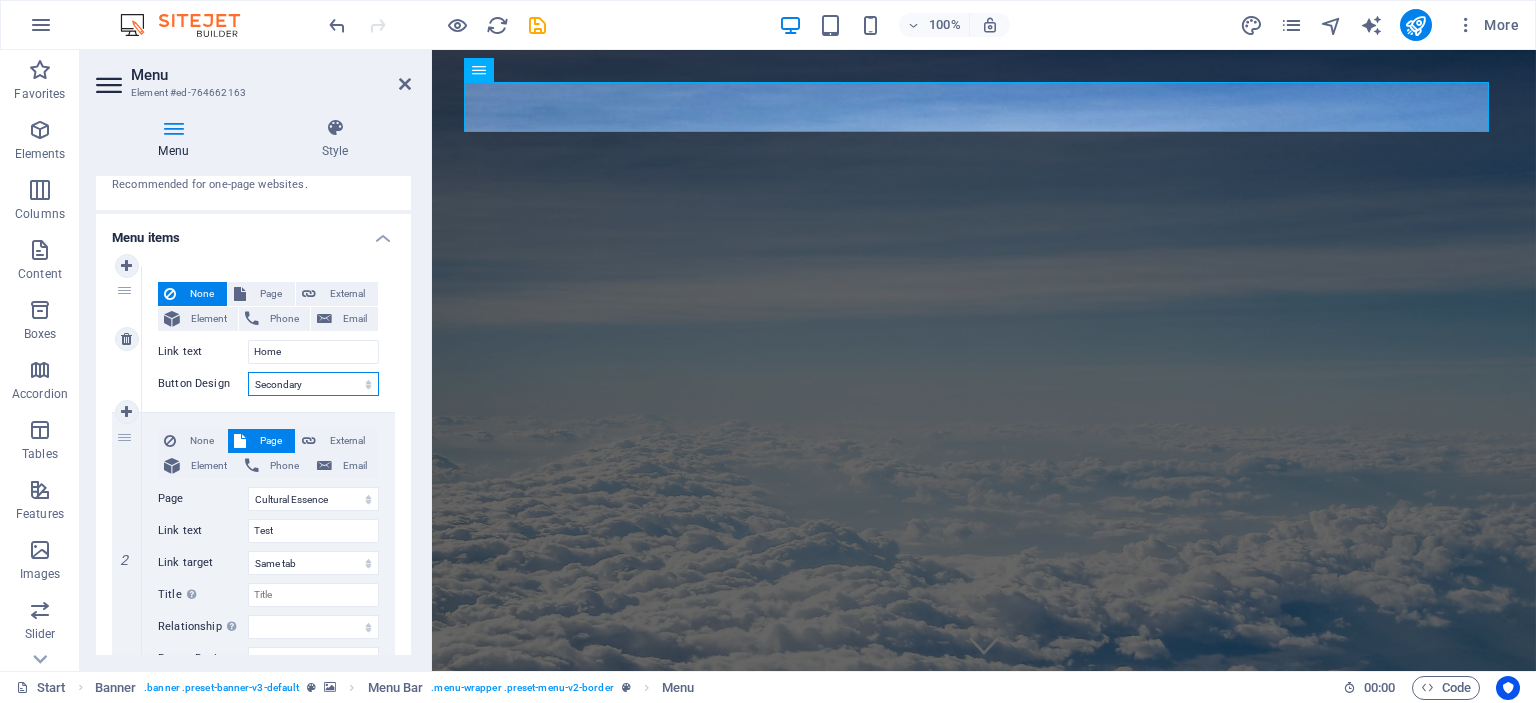click on "None Default Primary Secondary" at bounding box center [313, 384] 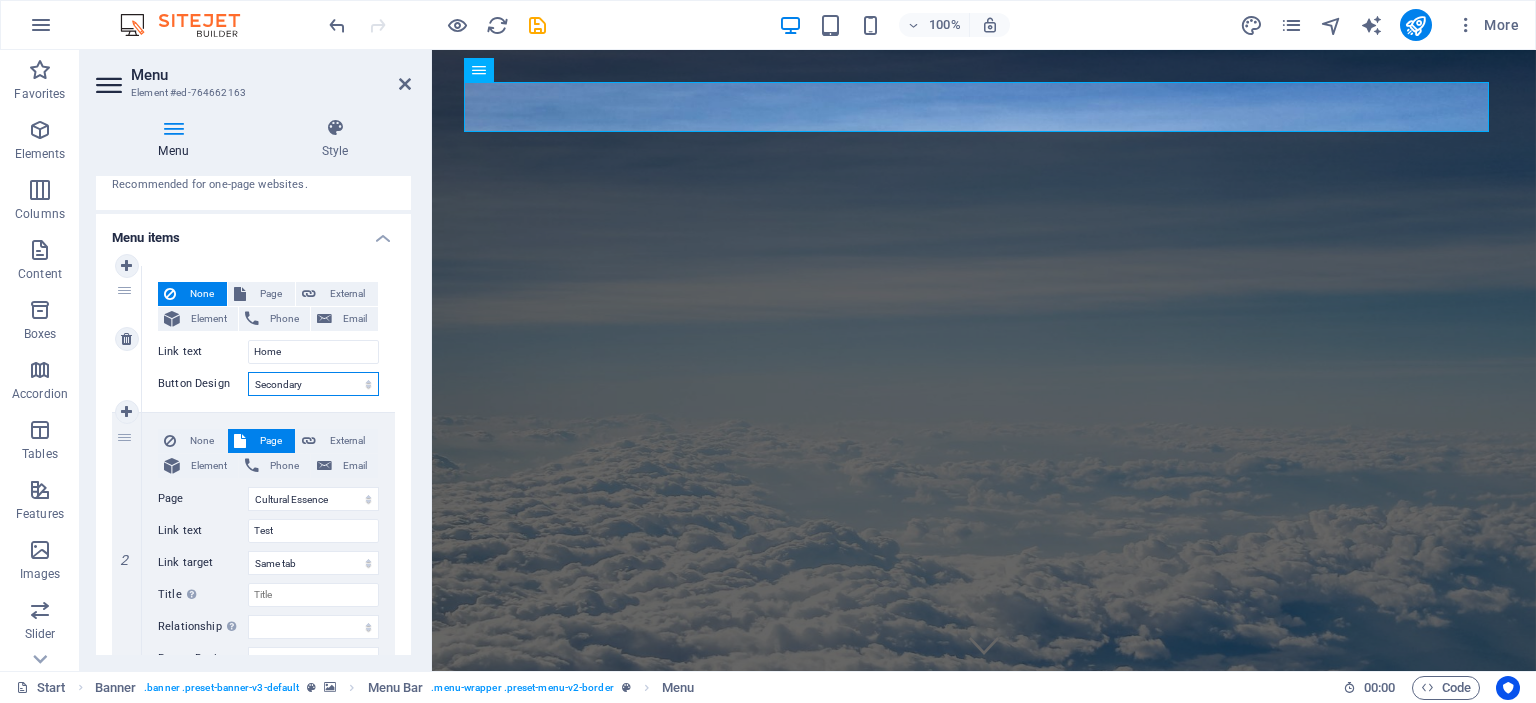 click on "None Default Primary Secondary" at bounding box center [313, 384] 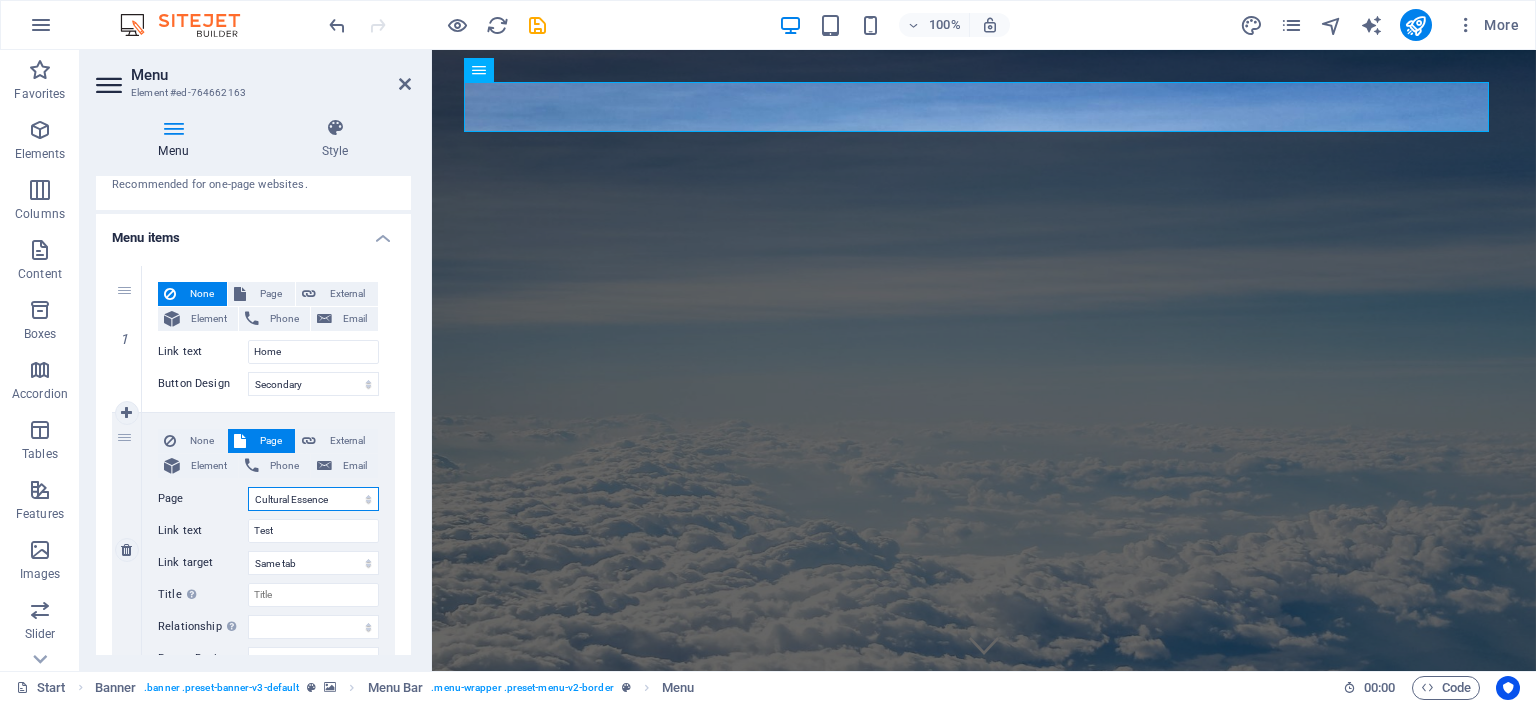 click on "Start All Destinations Legal Notice Privacy Cultural Essence Test" at bounding box center (313, 499) 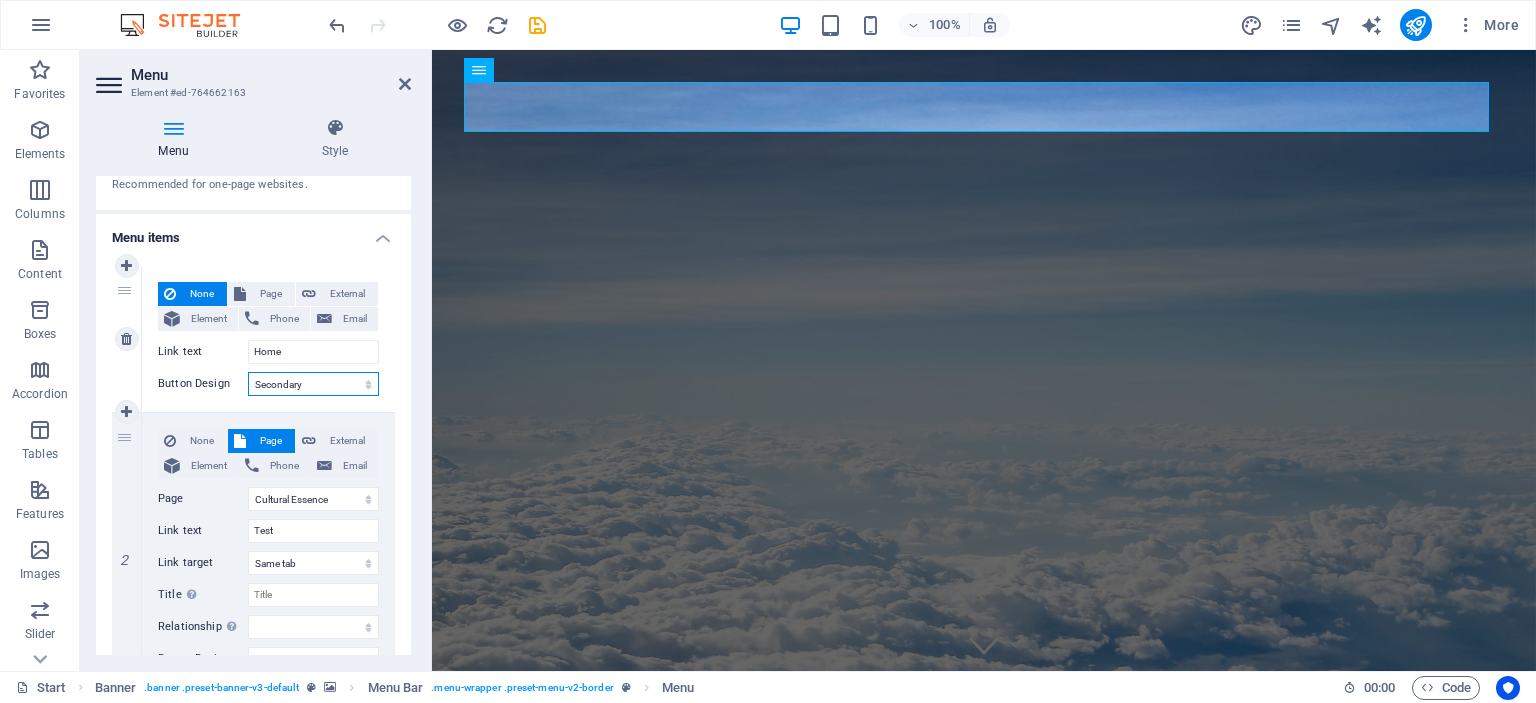 click on "None Default Primary Secondary" at bounding box center (313, 384) 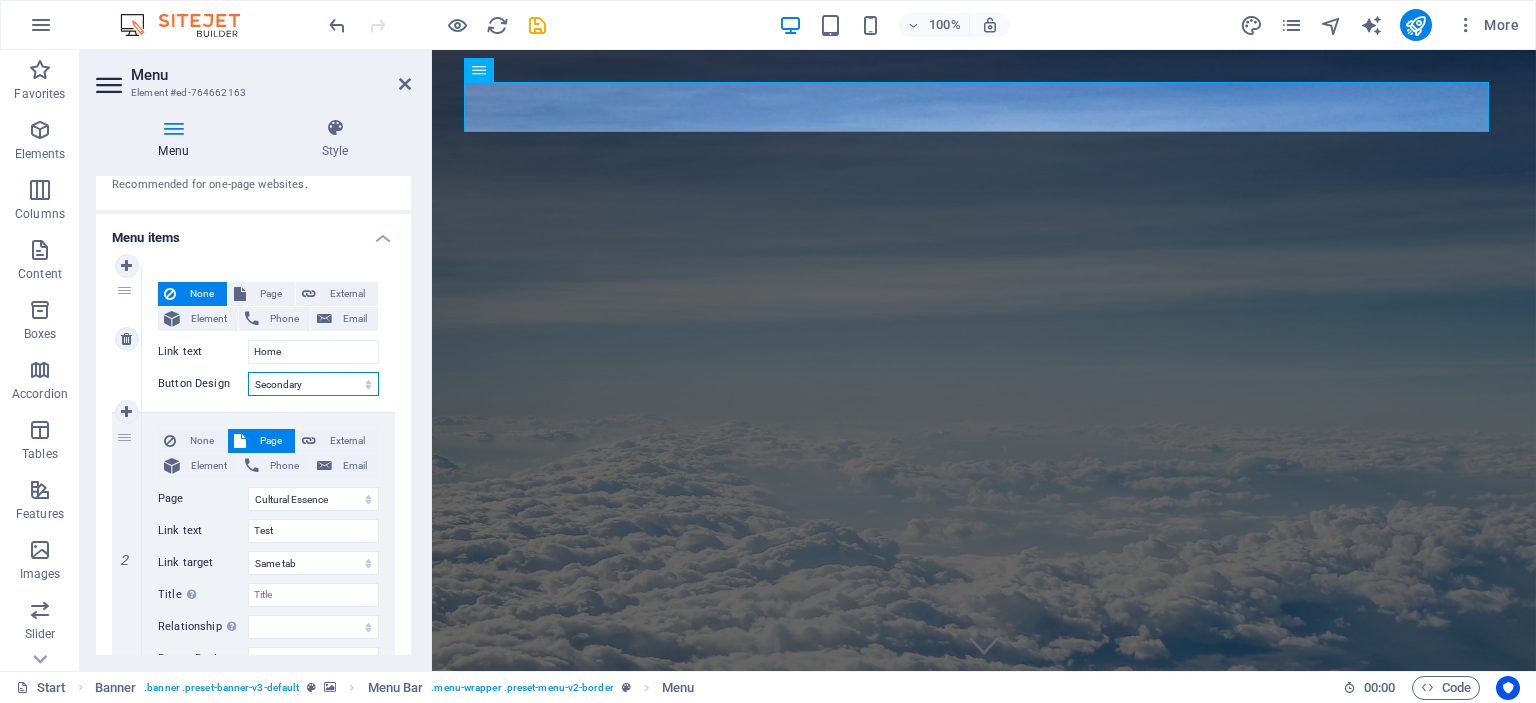 select on "default" 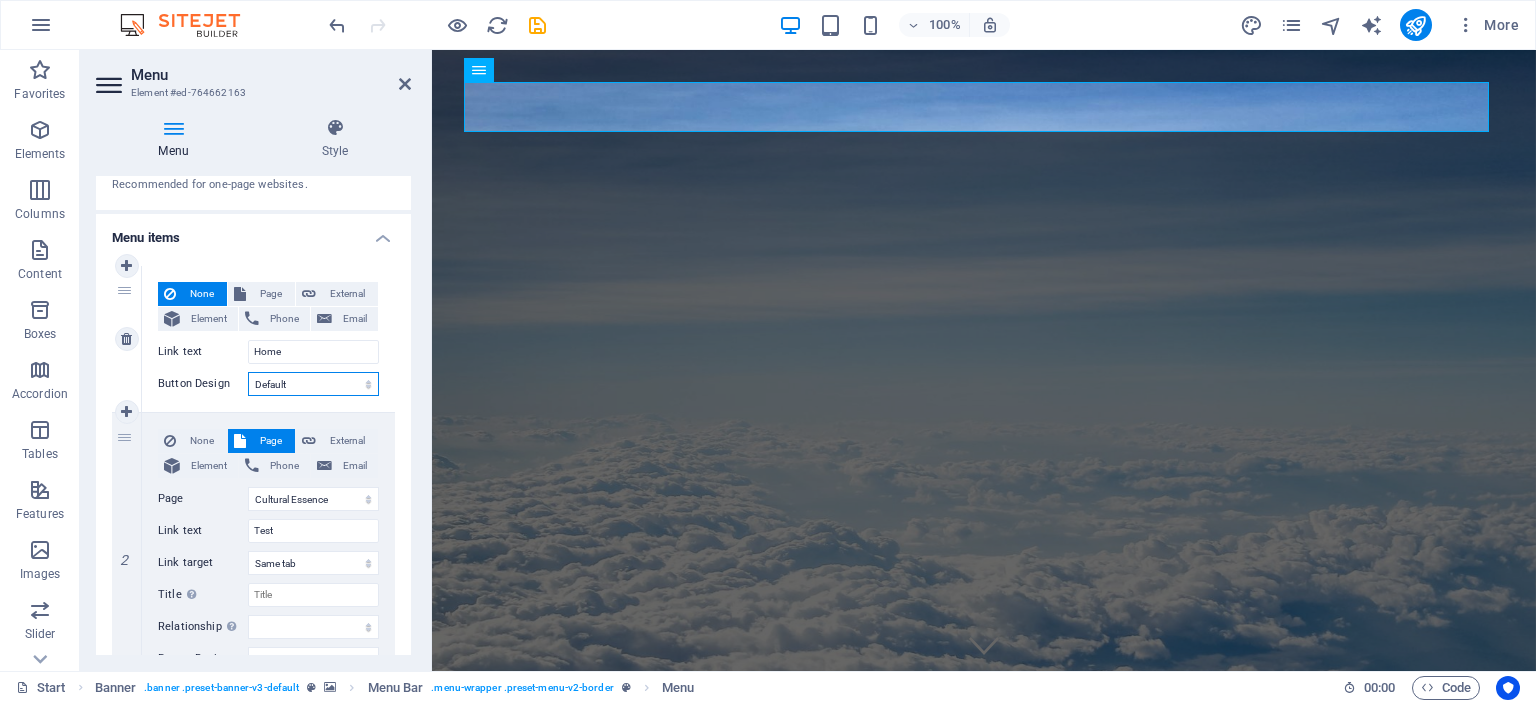 click on "None Default Primary Secondary" at bounding box center [313, 384] 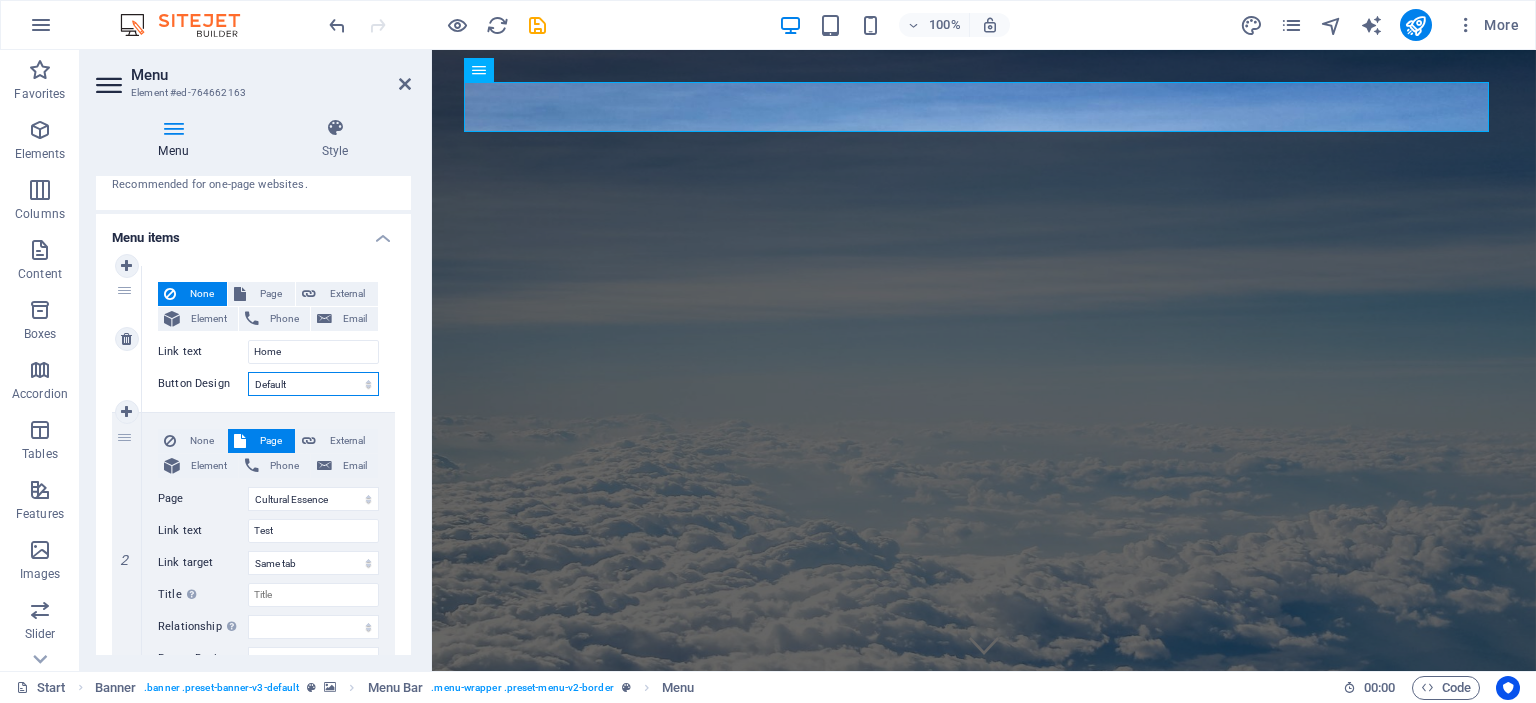 click on "None Default Primary Secondary" at bounding box center [313, 384] 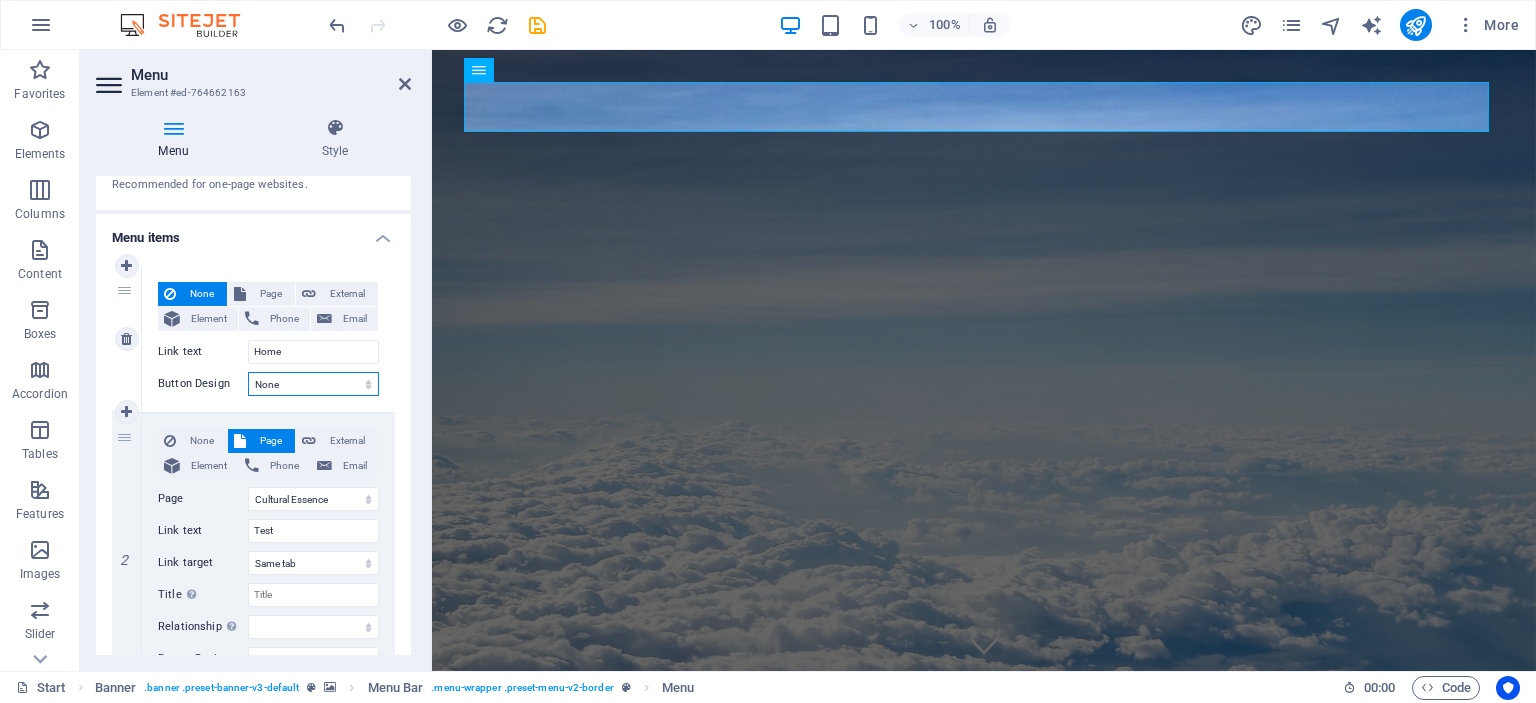 click on "None Default Primary Secondary" at bounding box center [313, 384] 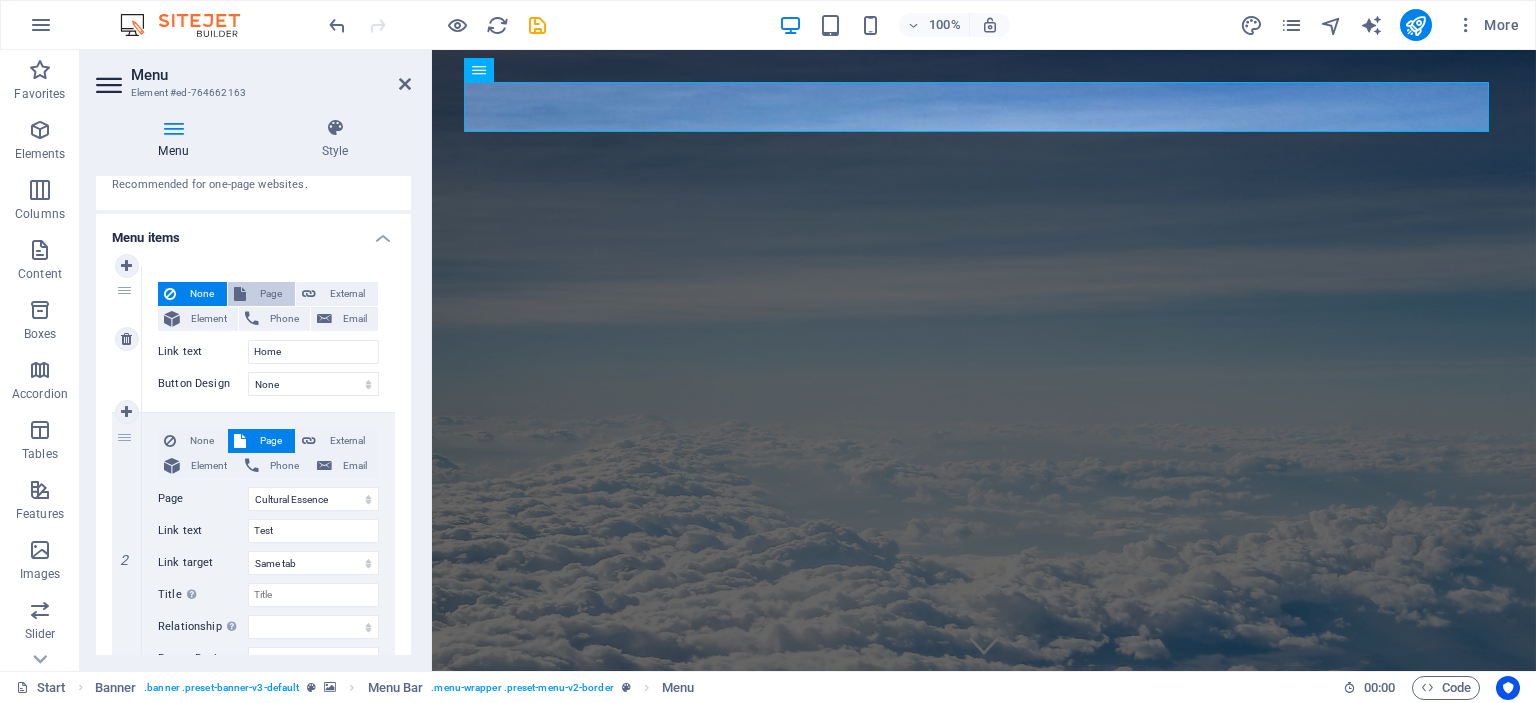 click on "Page" at bounding box center [270, 294] 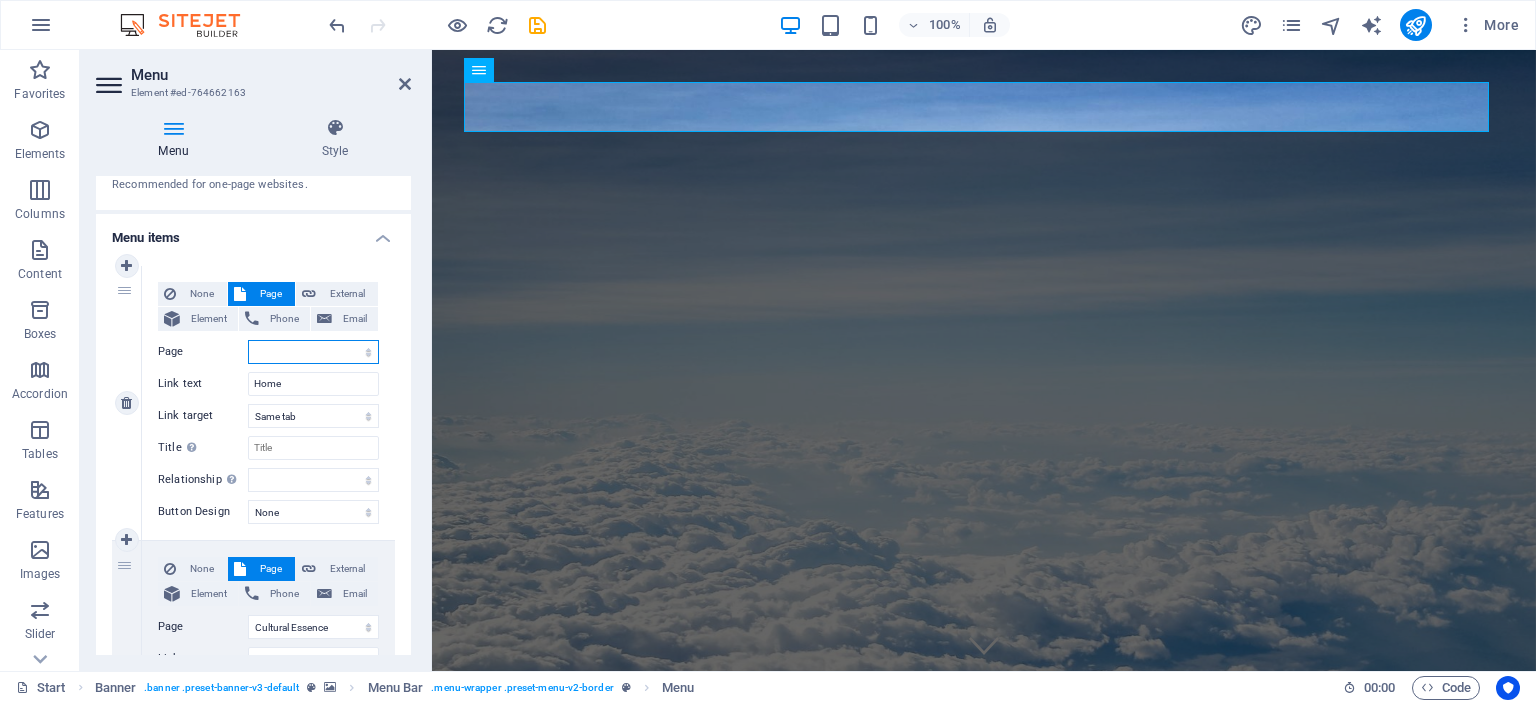 click on "Start All Destinations Legal Notice Privacy Cultural Essence Test" at bounding box center (313, 352) 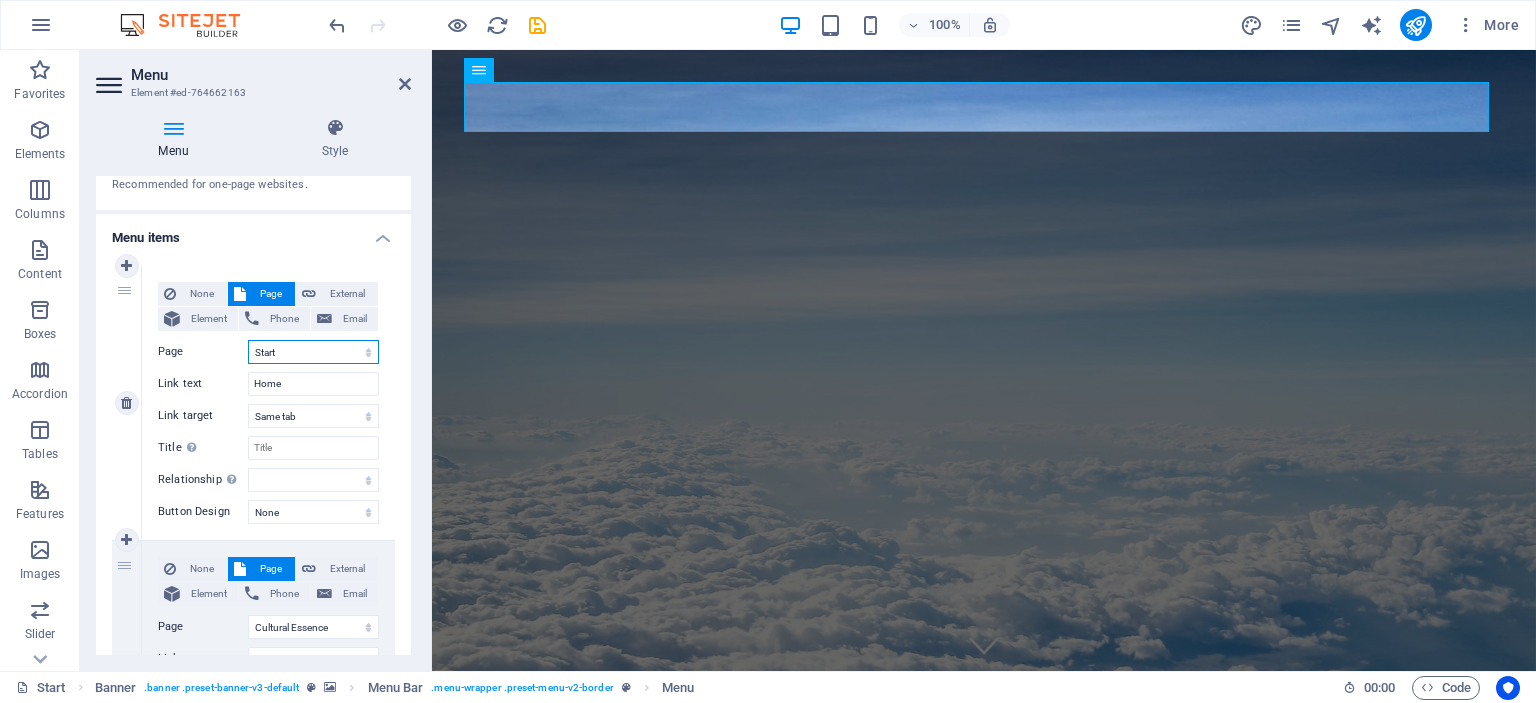 click on "Start All Destinations Legal Notice Privacy Cultural Essence Test" at bounding box center [313, 352] 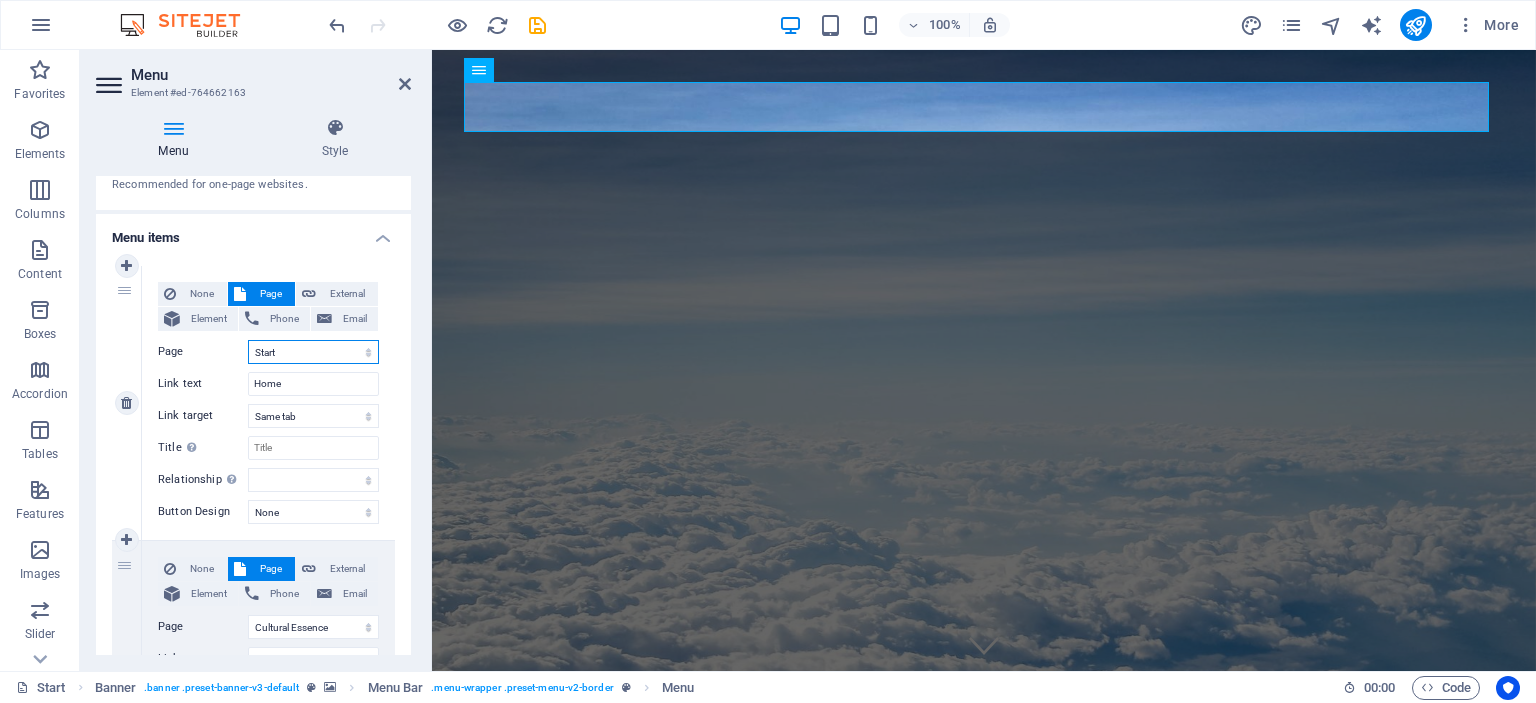 select 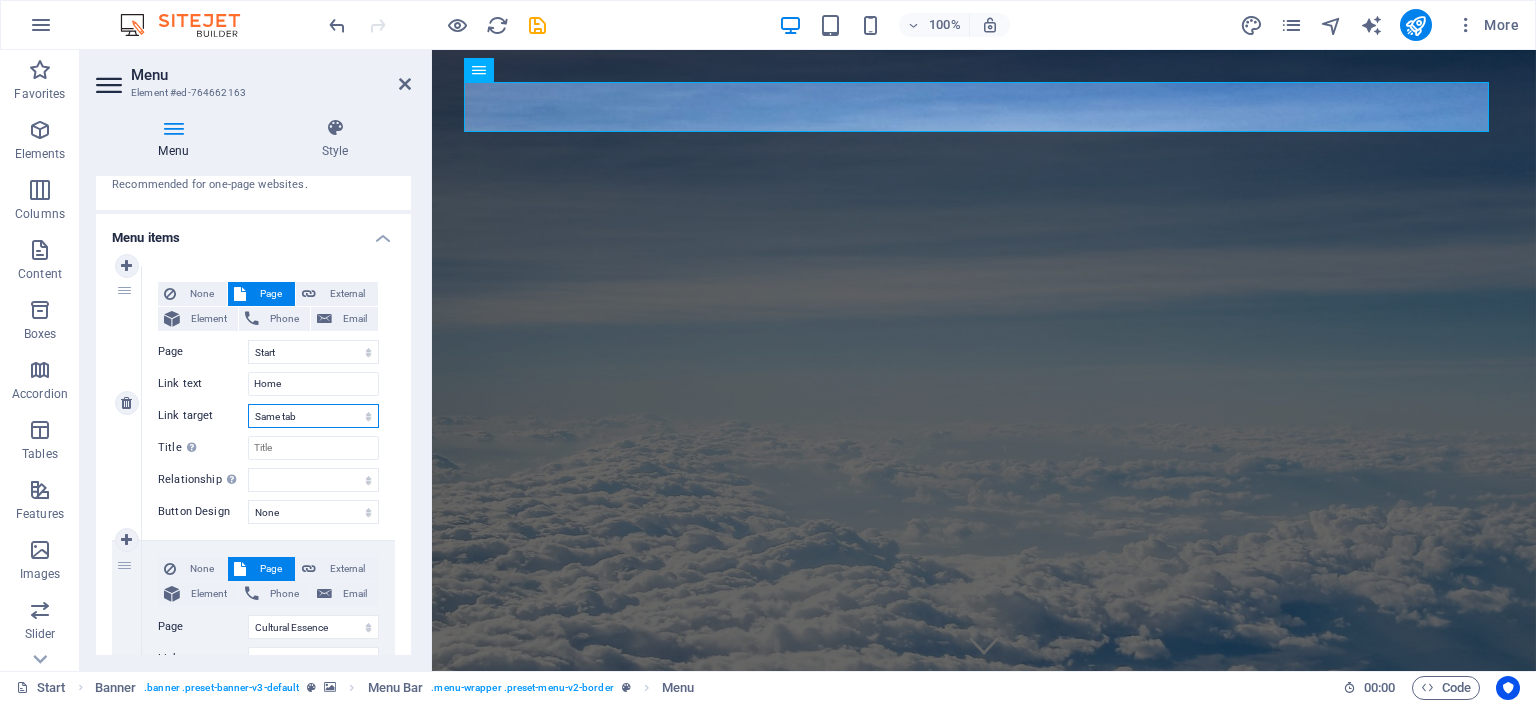 click on "New tab Same tab Overlay" at bounding box center [313, 416] 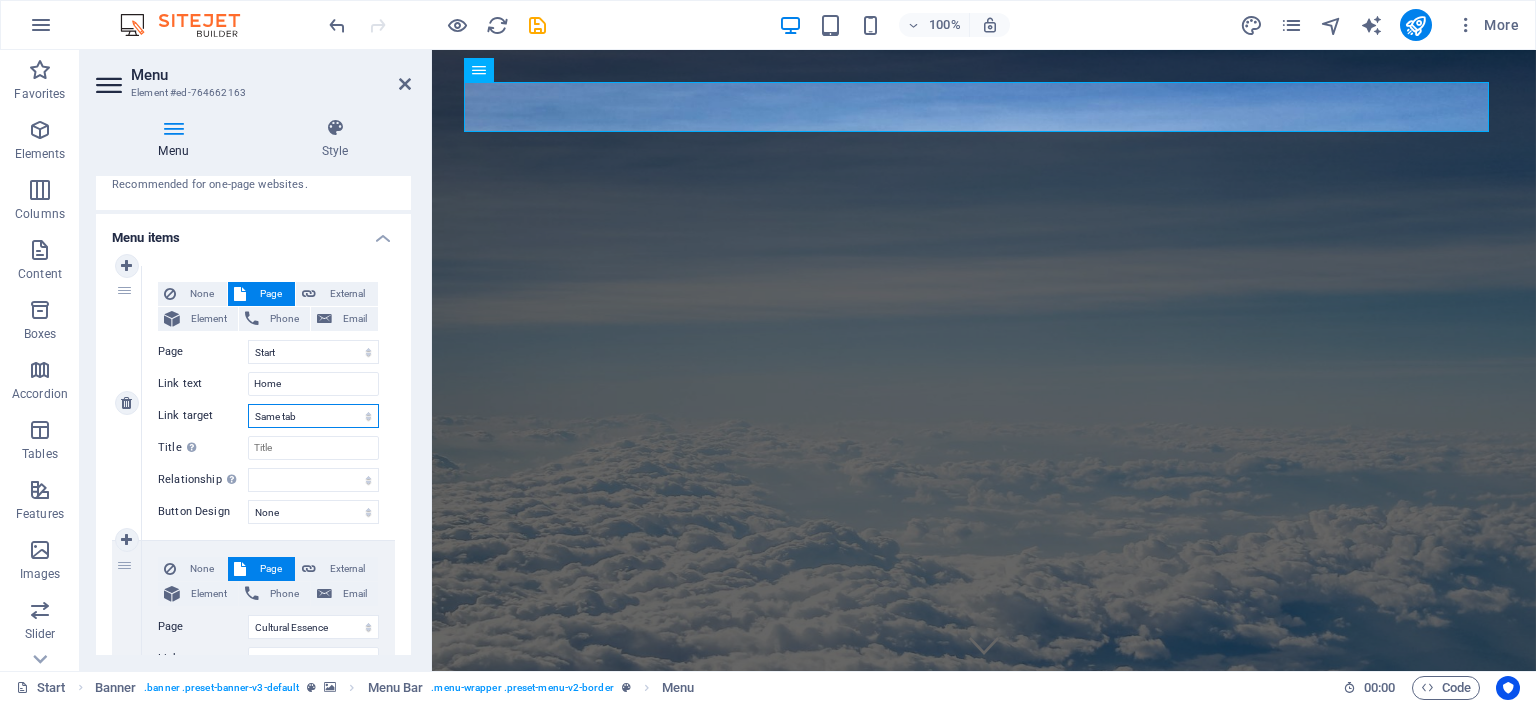 select on "blank" 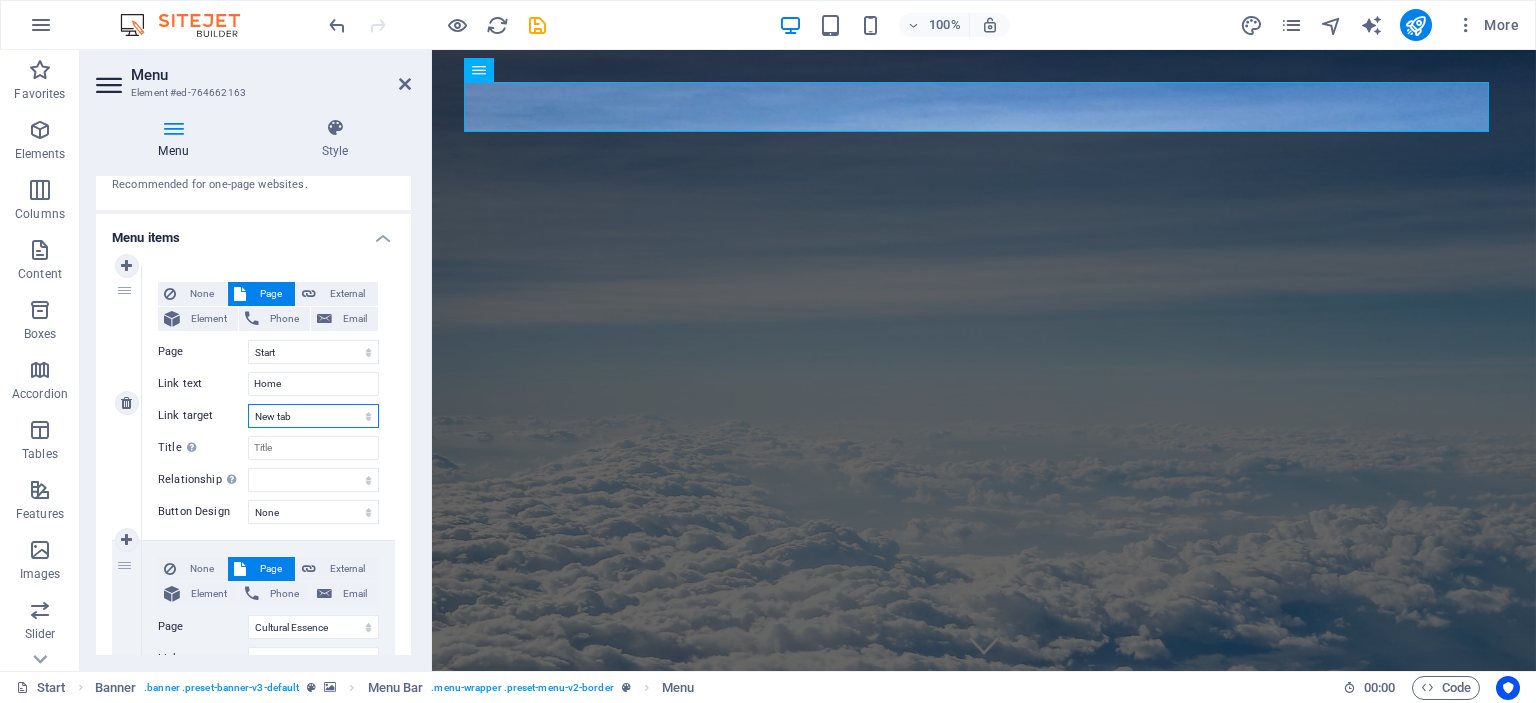 click on "New tab Same tab Overlay" at bounding box center [313, 416] 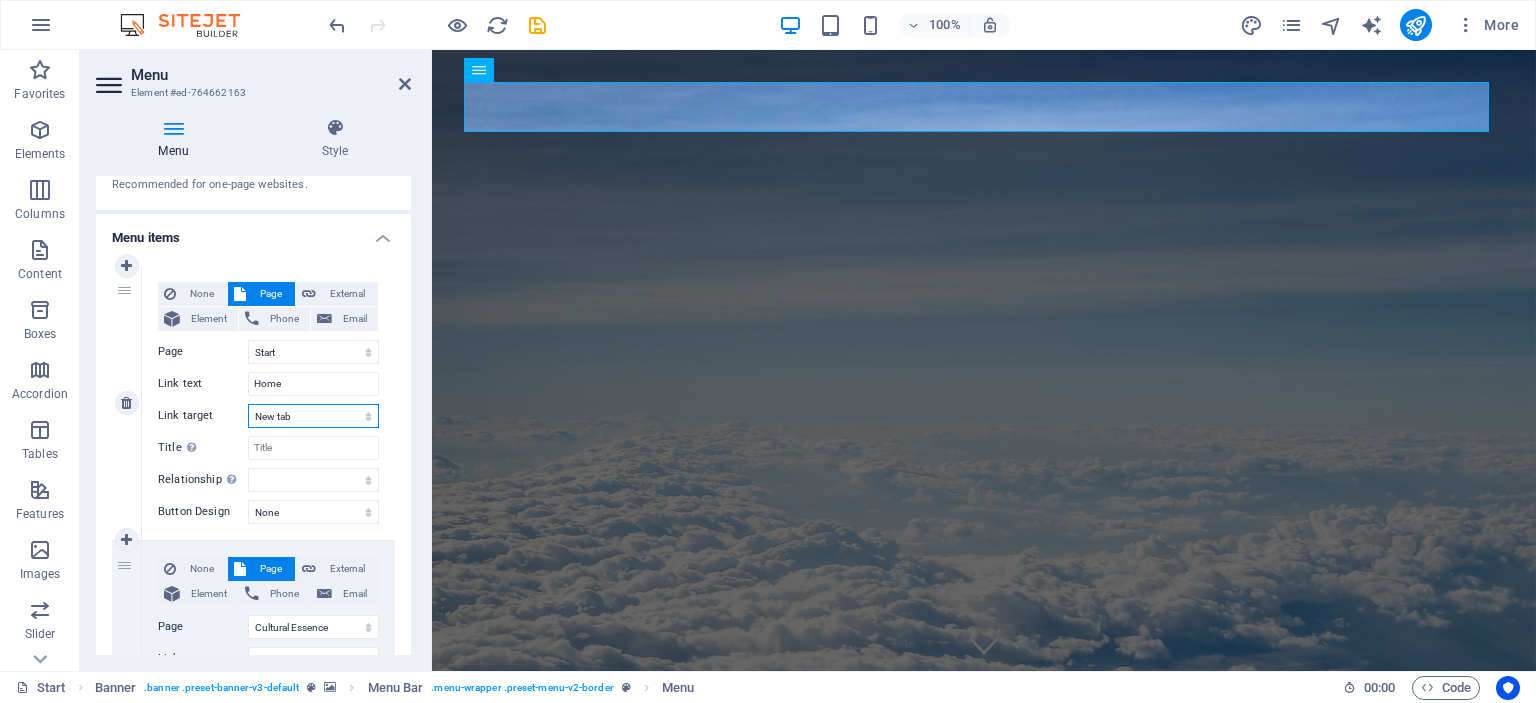 click on "New tab Same tab Overlay" at bounding box center (313, 416) 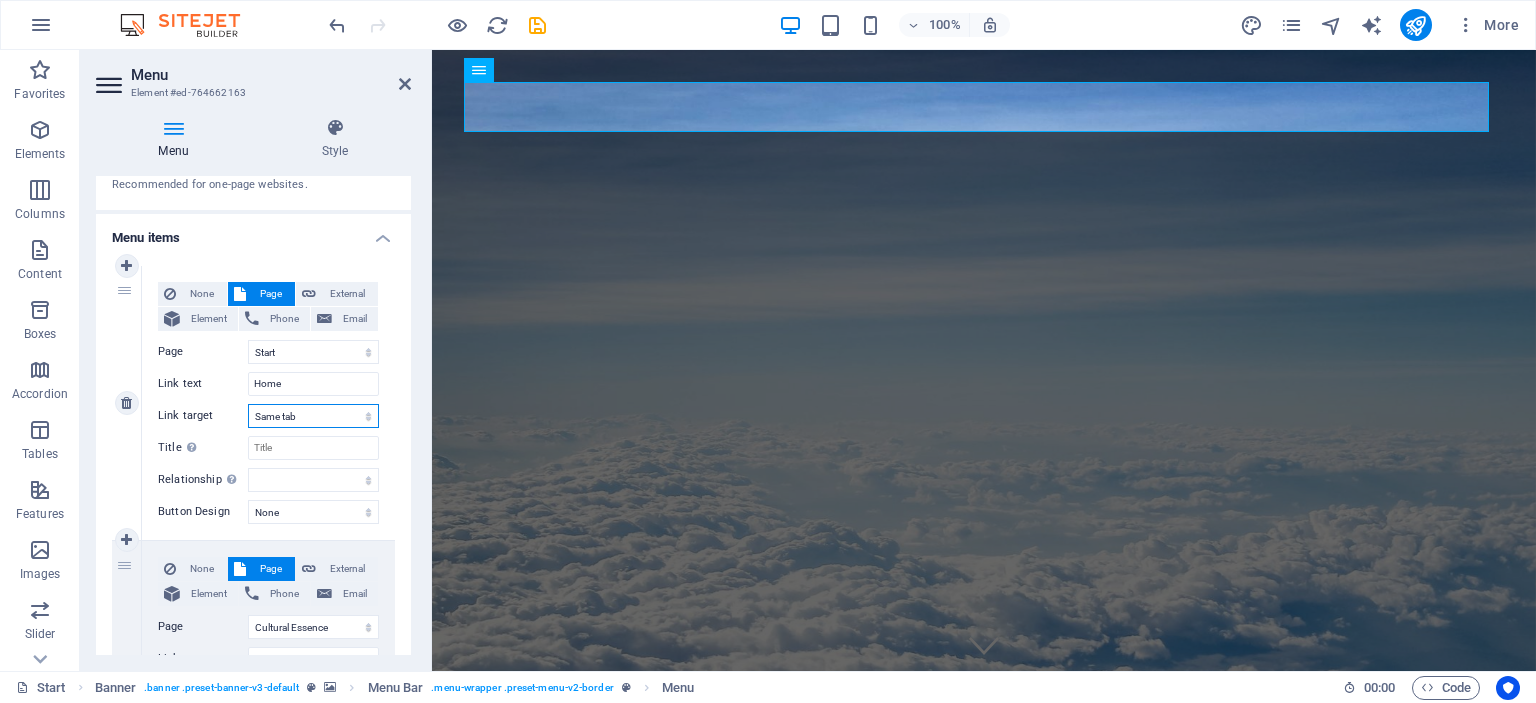 click on "New tab Same tab Overlay" at bounding box center (313, 416) 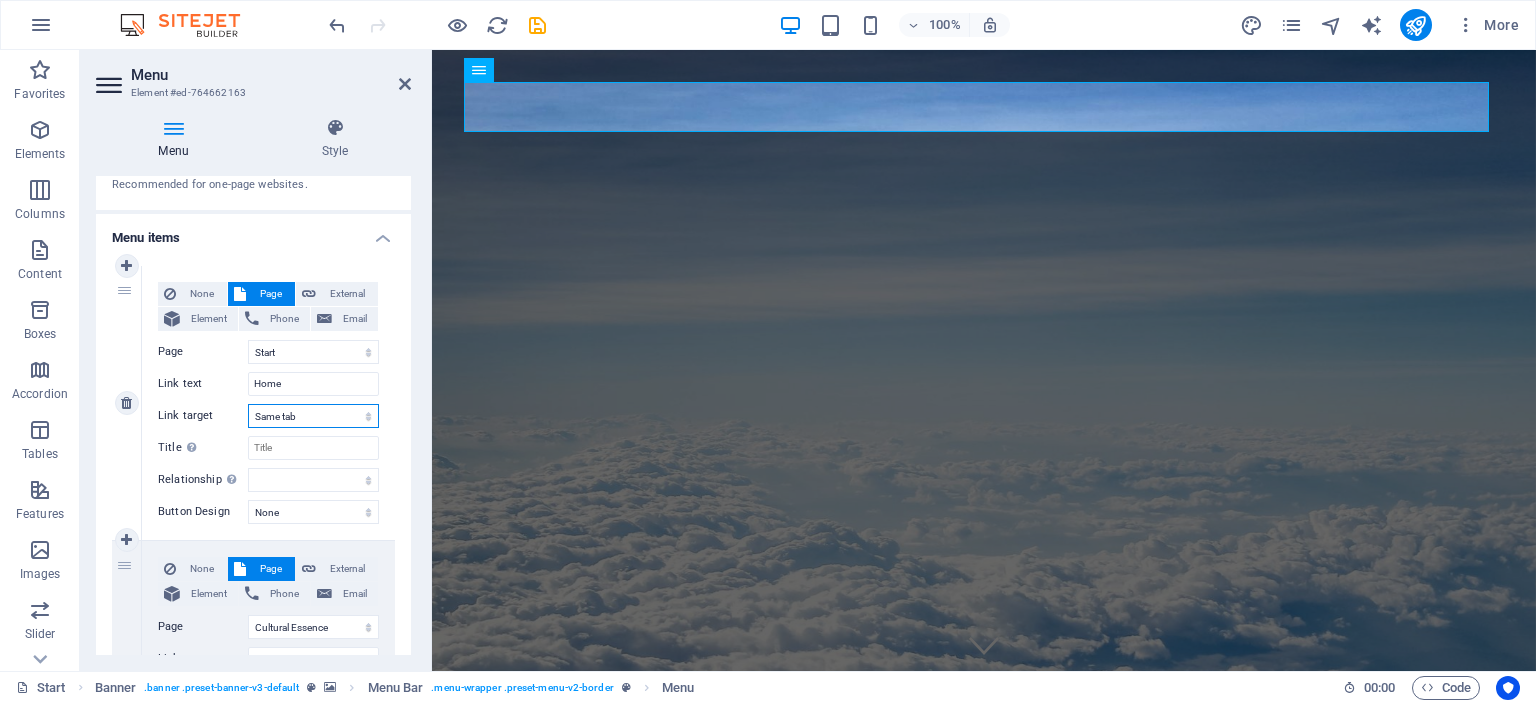 click on "New tab Same tab Overlay" at bounding box center [313, 416] 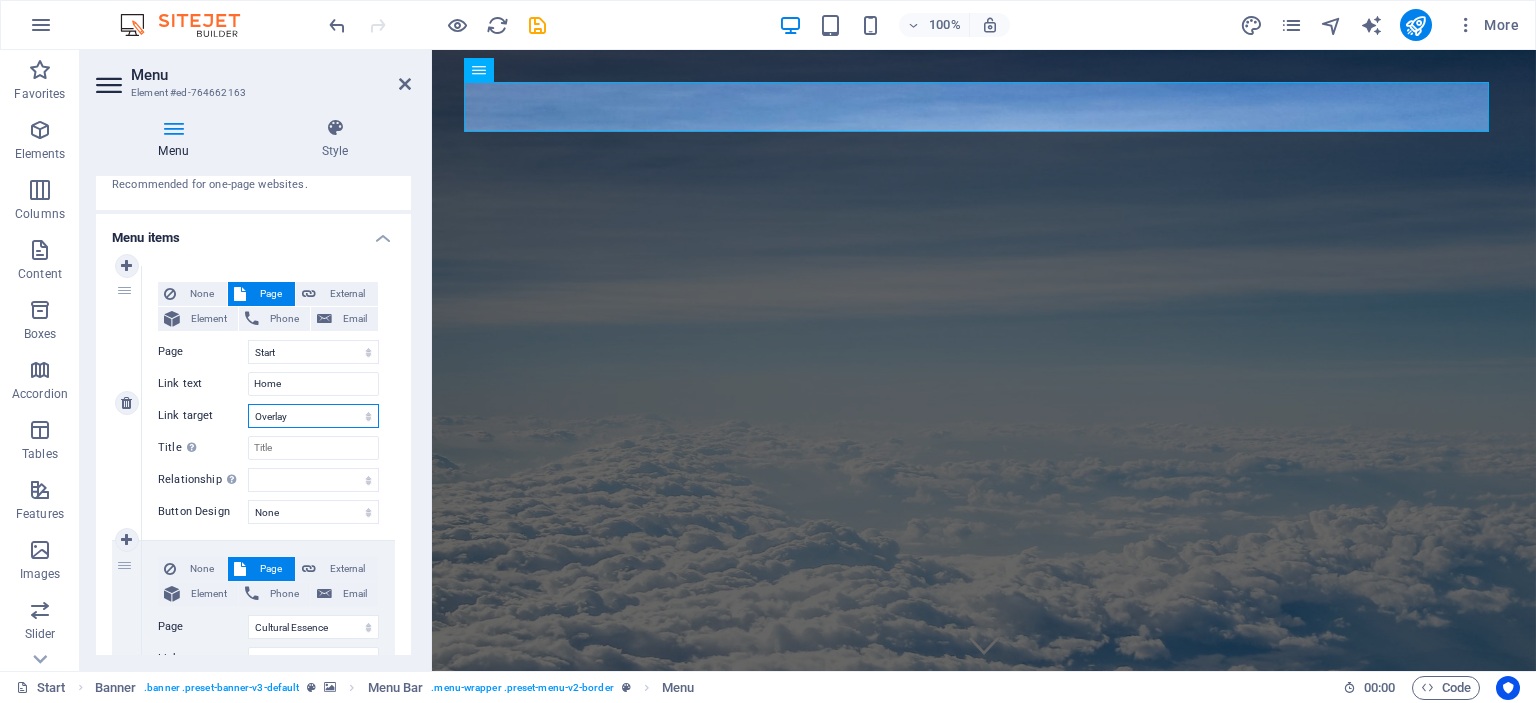 click on "New tab Same tab Overlay" at bounding box center [313, 416] 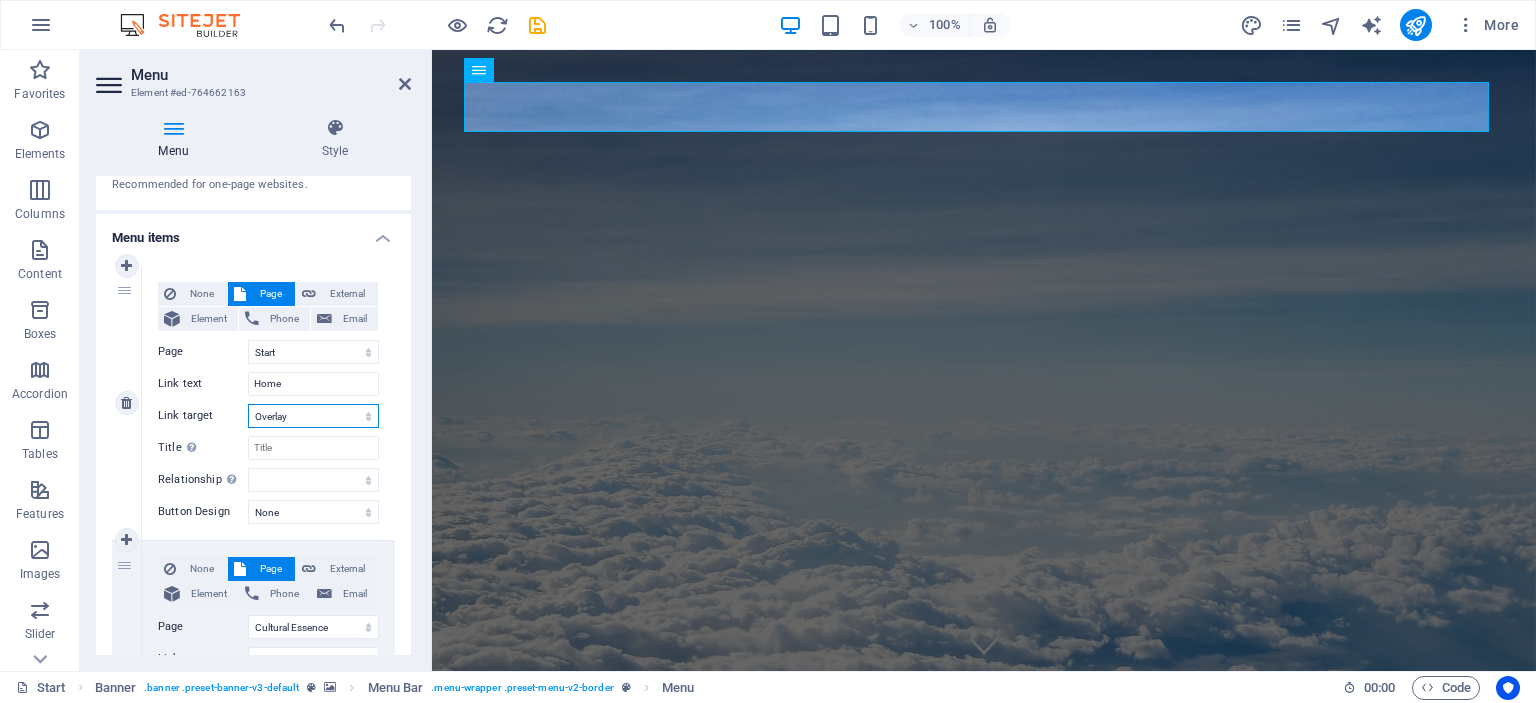 click on "New tab Same tab Overlay" at bounding box center [313, 416] 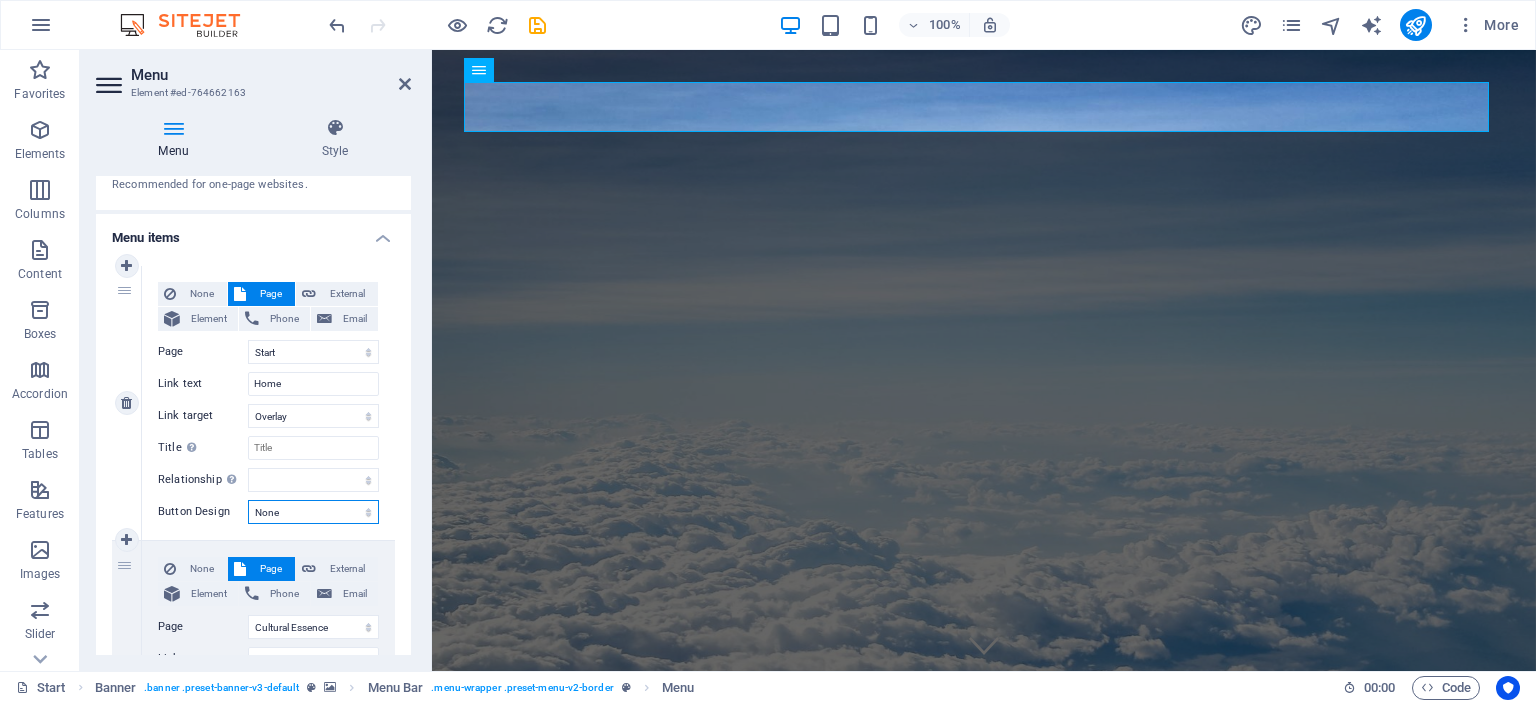 click on "None Default Primary Secondary" at bounding box center [313, 512] 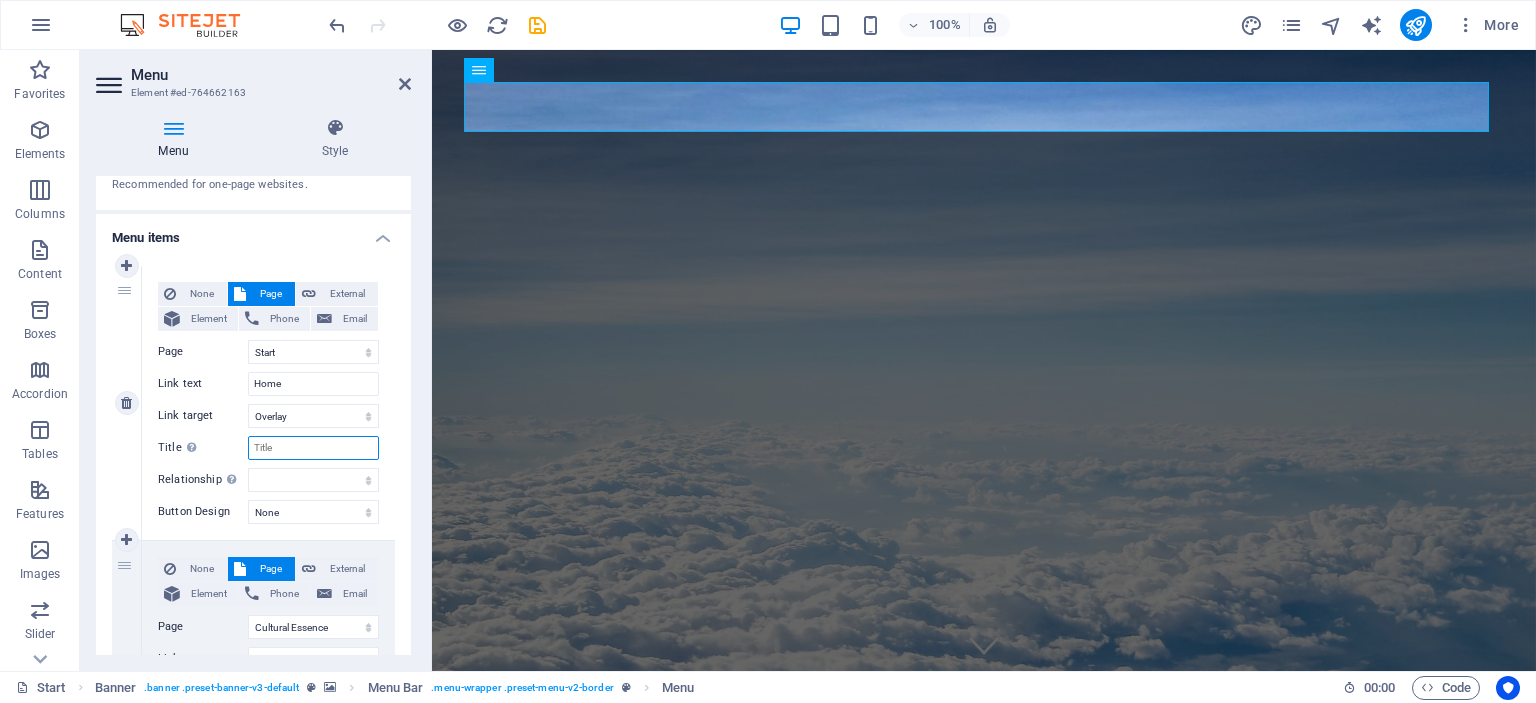 click on "Title Additional link description, should not be the same as the link text. The title is most often shown as a tooltip text when the mouse moves over the element. Leave empty if uncertain." at bounding box center (313, 448) 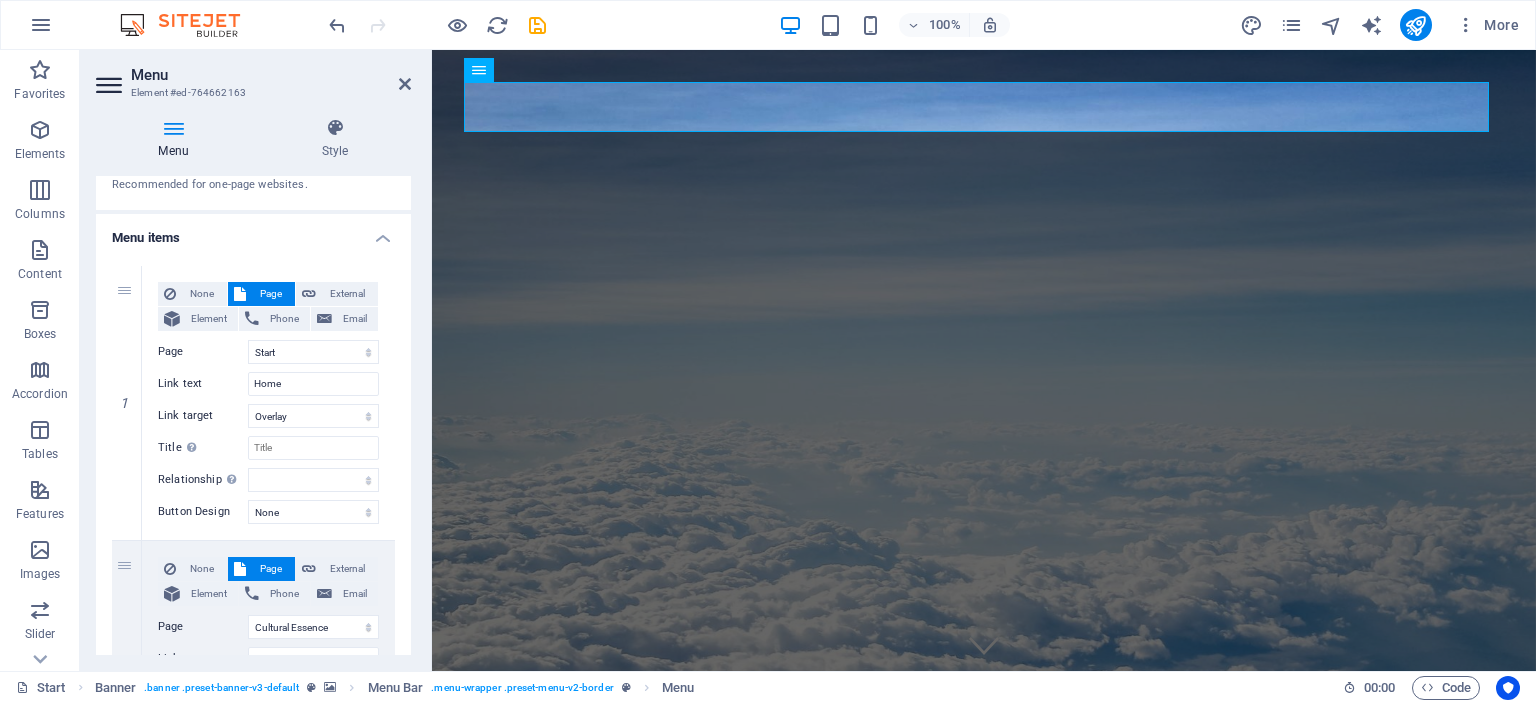 drag, startPoint x: 405, startPoint y: 283, endPoint x: 405, endPoint y: 303, distance: 20 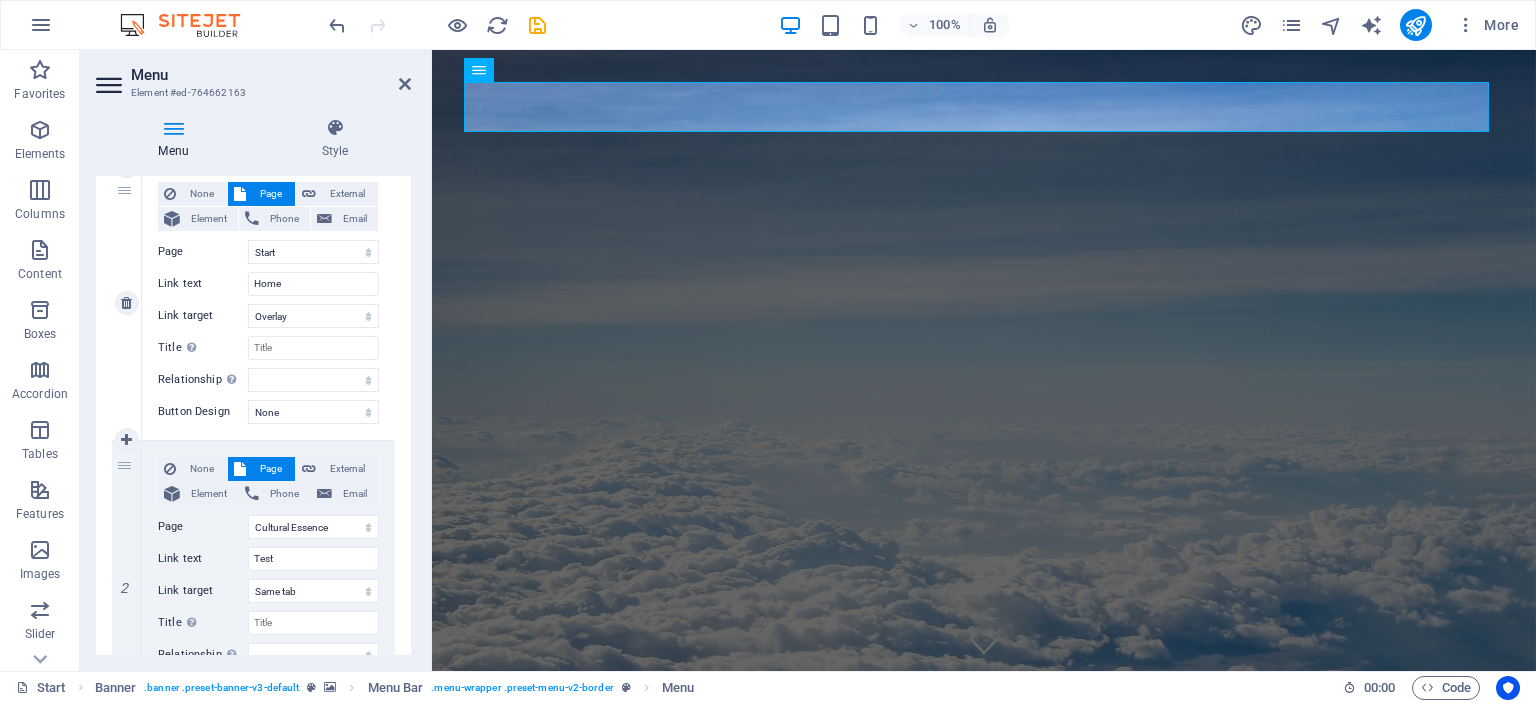 scroll, scrollTop: 0, scrollLeft: 0, axis: both 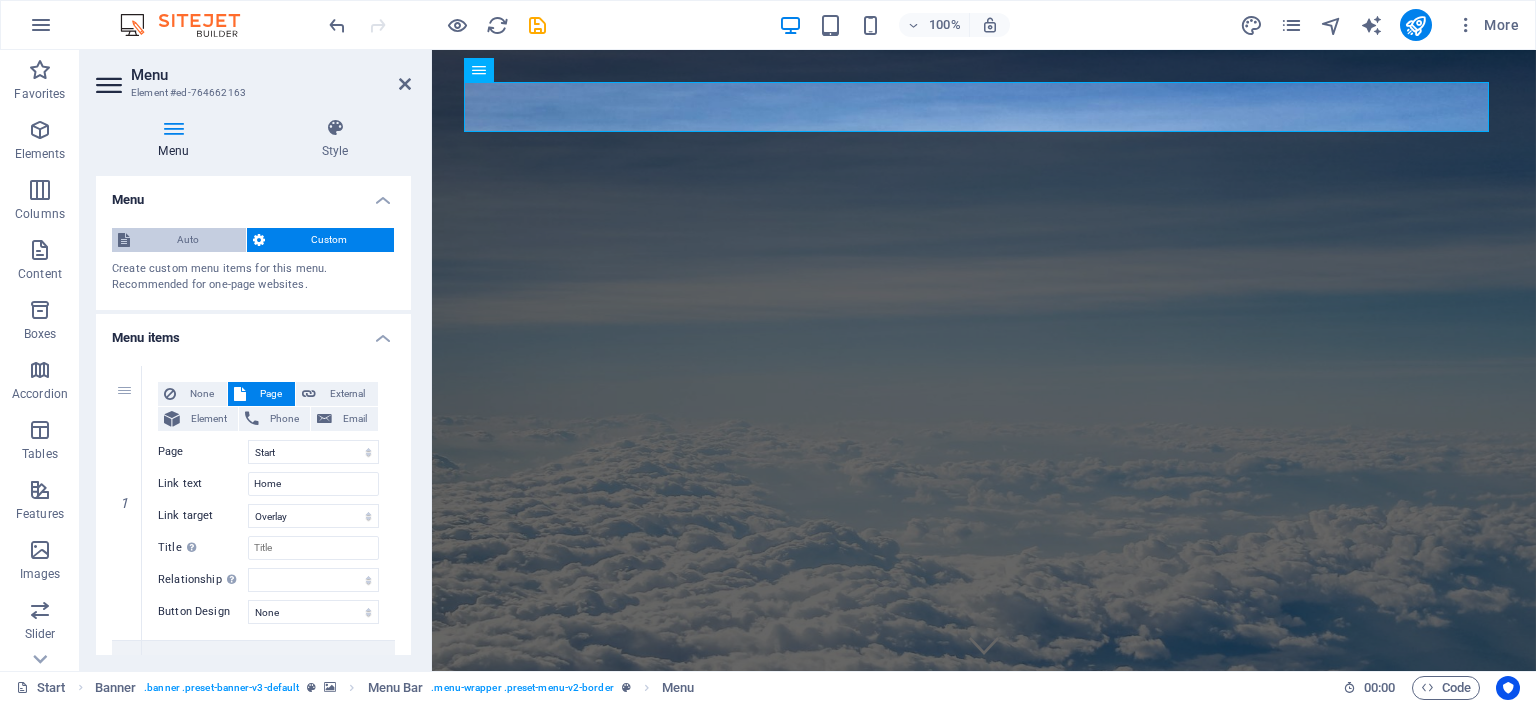 click on "Auto" at bounding box center [188, 240] 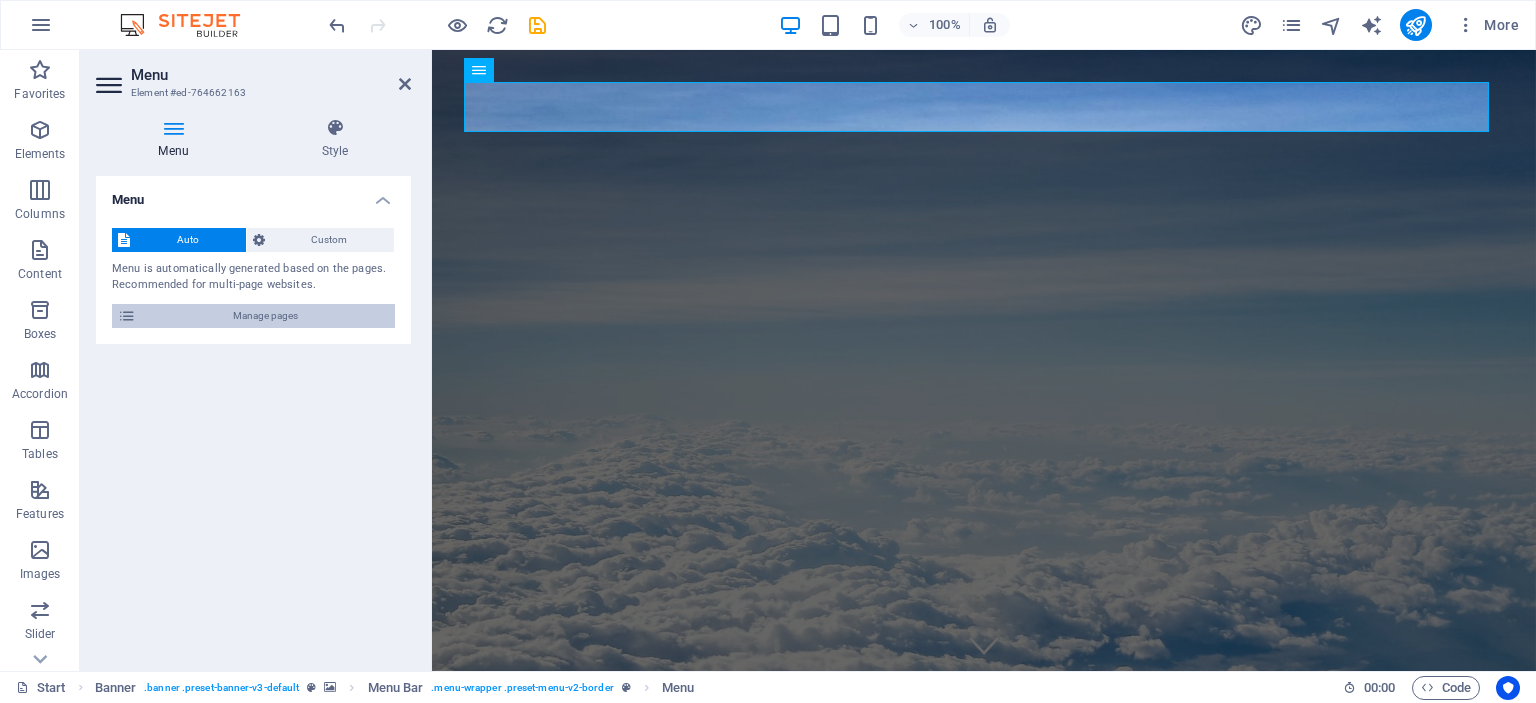 click on "Manage pages" at bounding box center [265, 316] 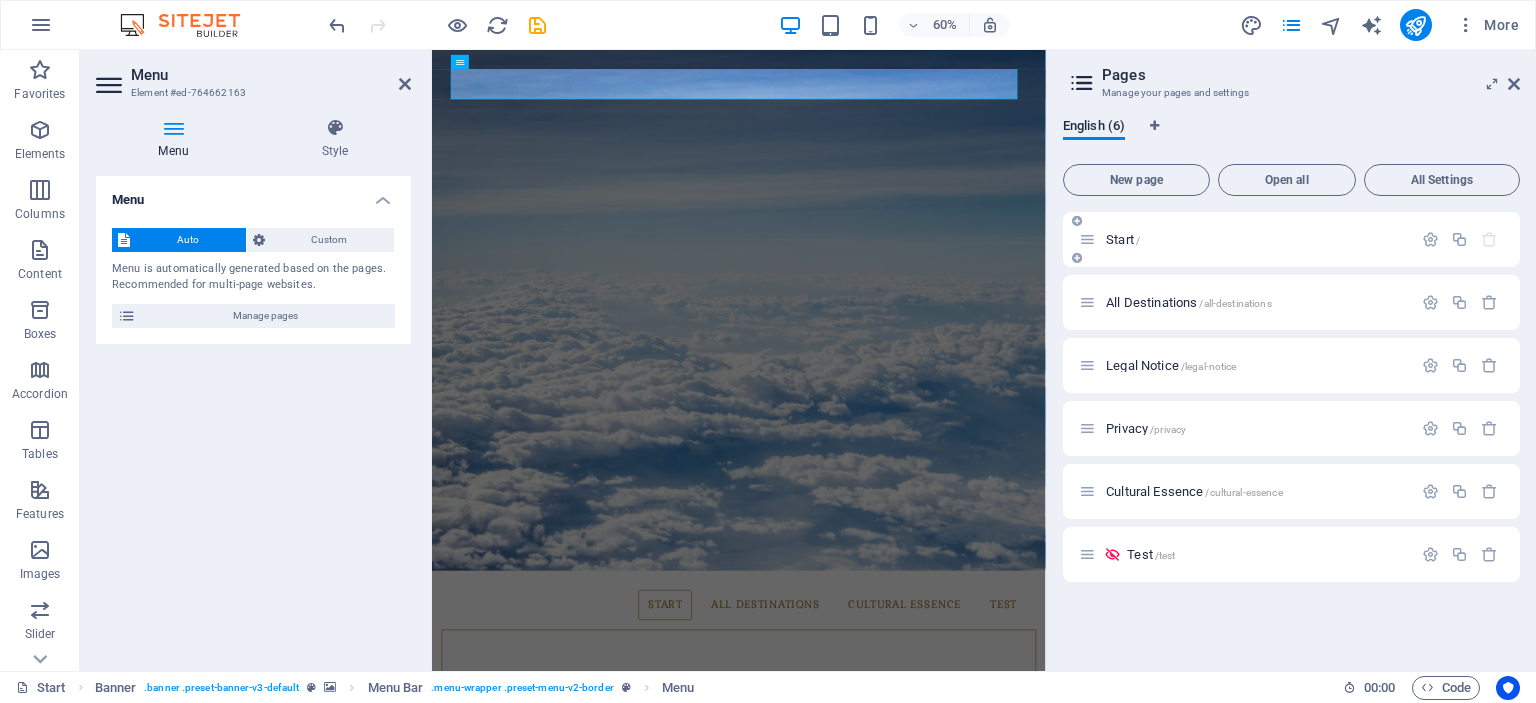 click on "Start /" at bounding box center (1256, 239) 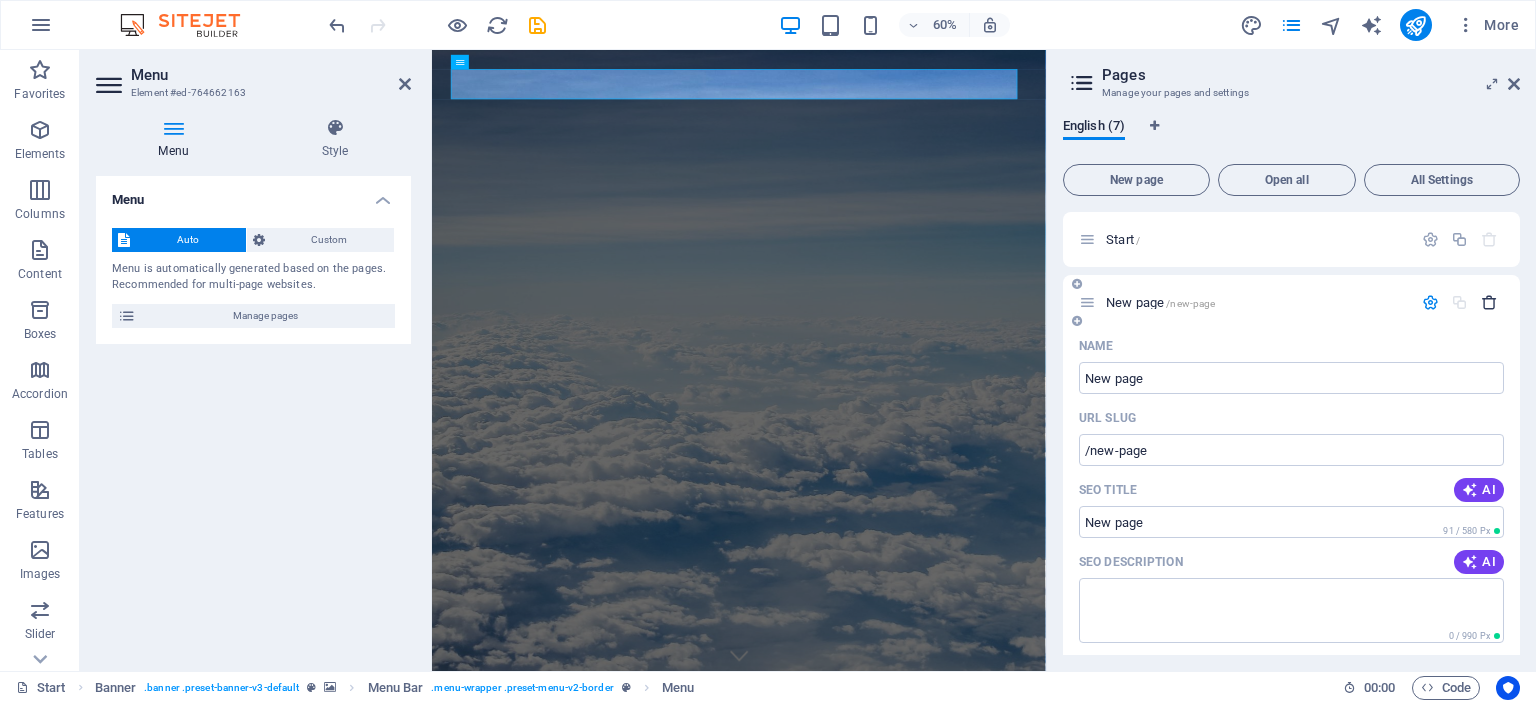 click at bounding box center [1489, 302] 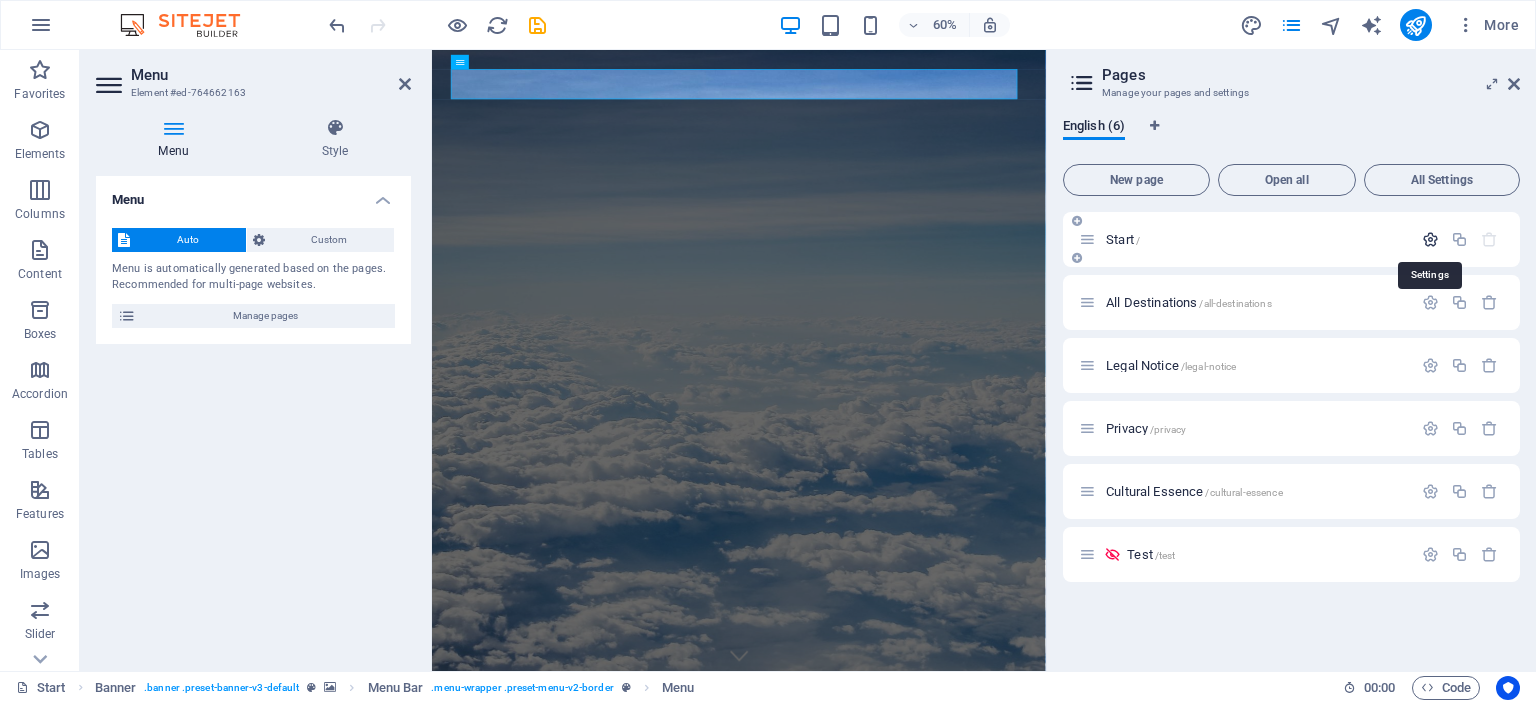 click at bounding box center [1430, 239] 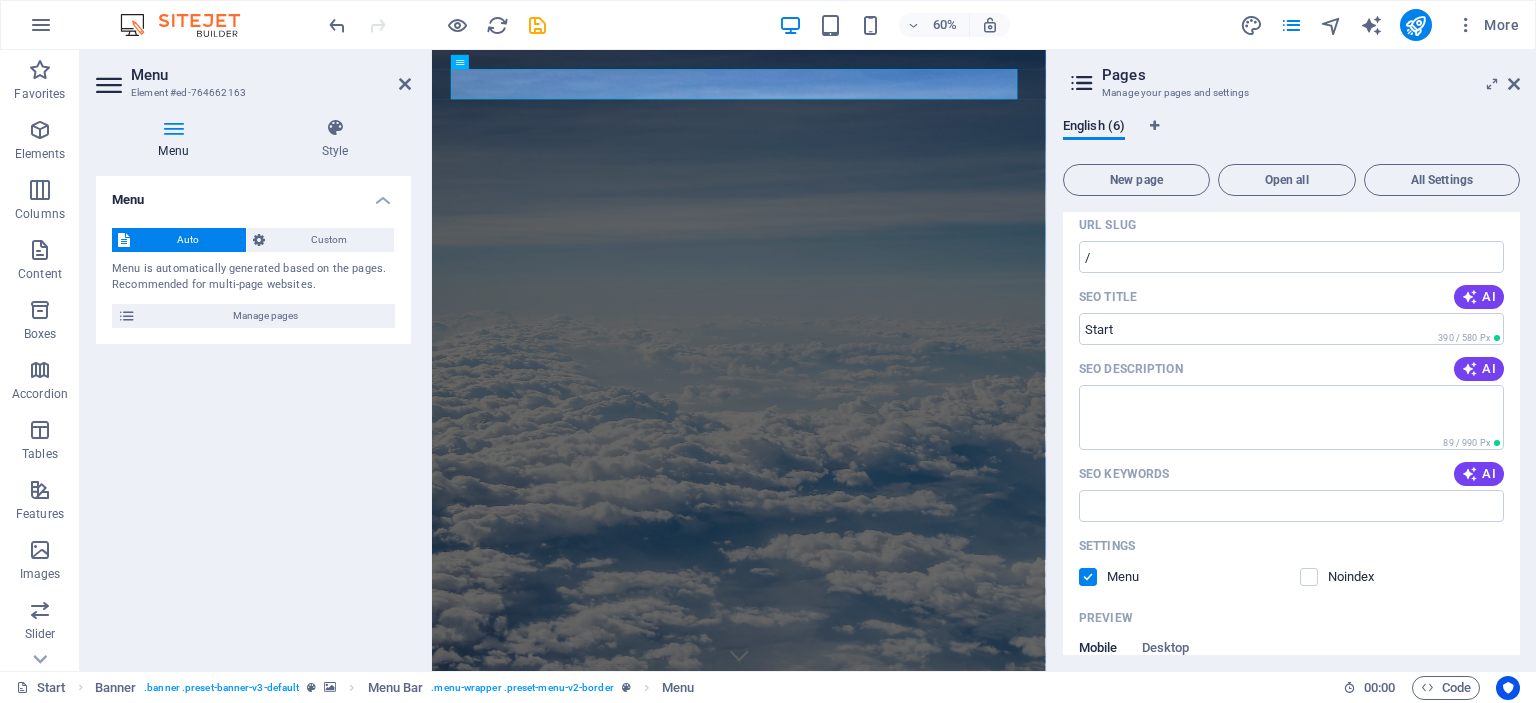 scroll, scrollTop: 0, scrollLeft: 0, axis: both 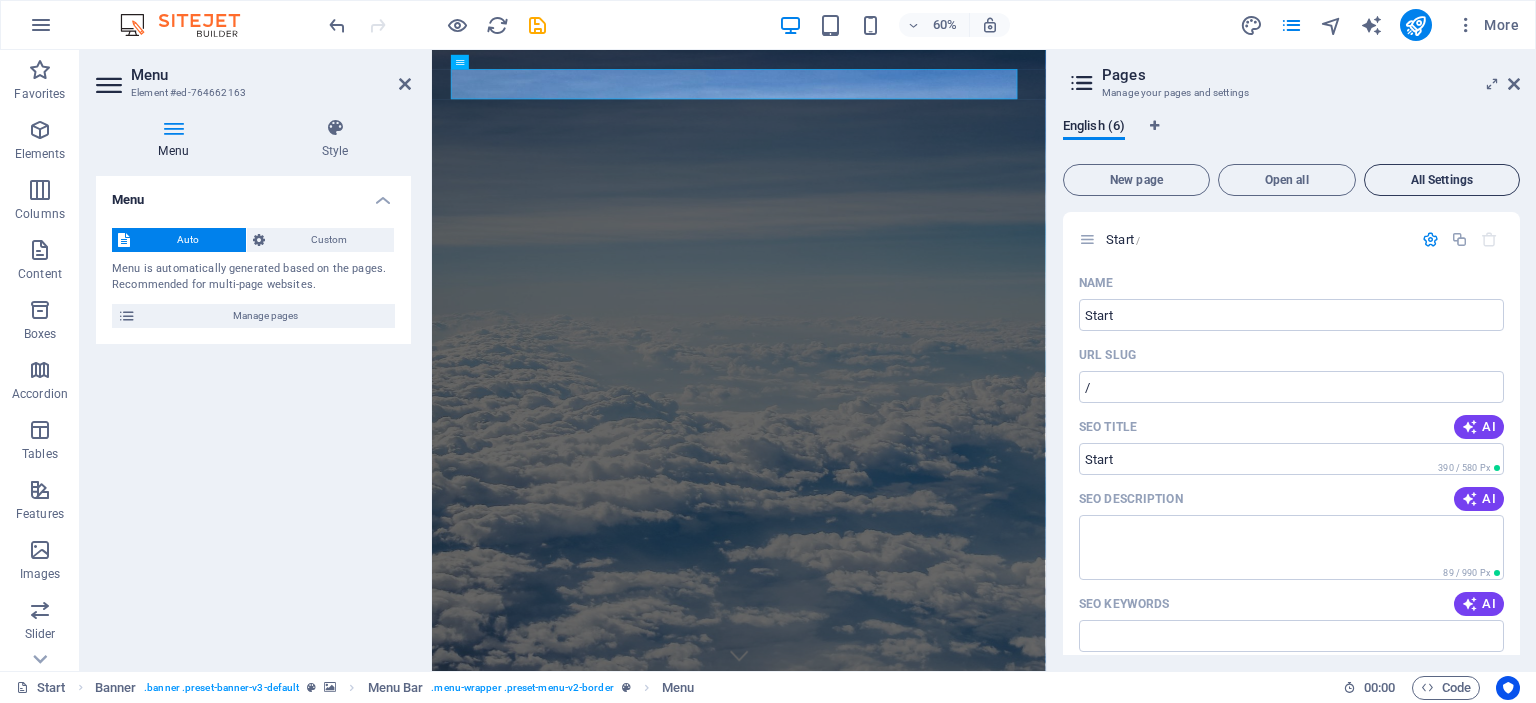 click on "All Settings" at bounding box center (1442, 180) 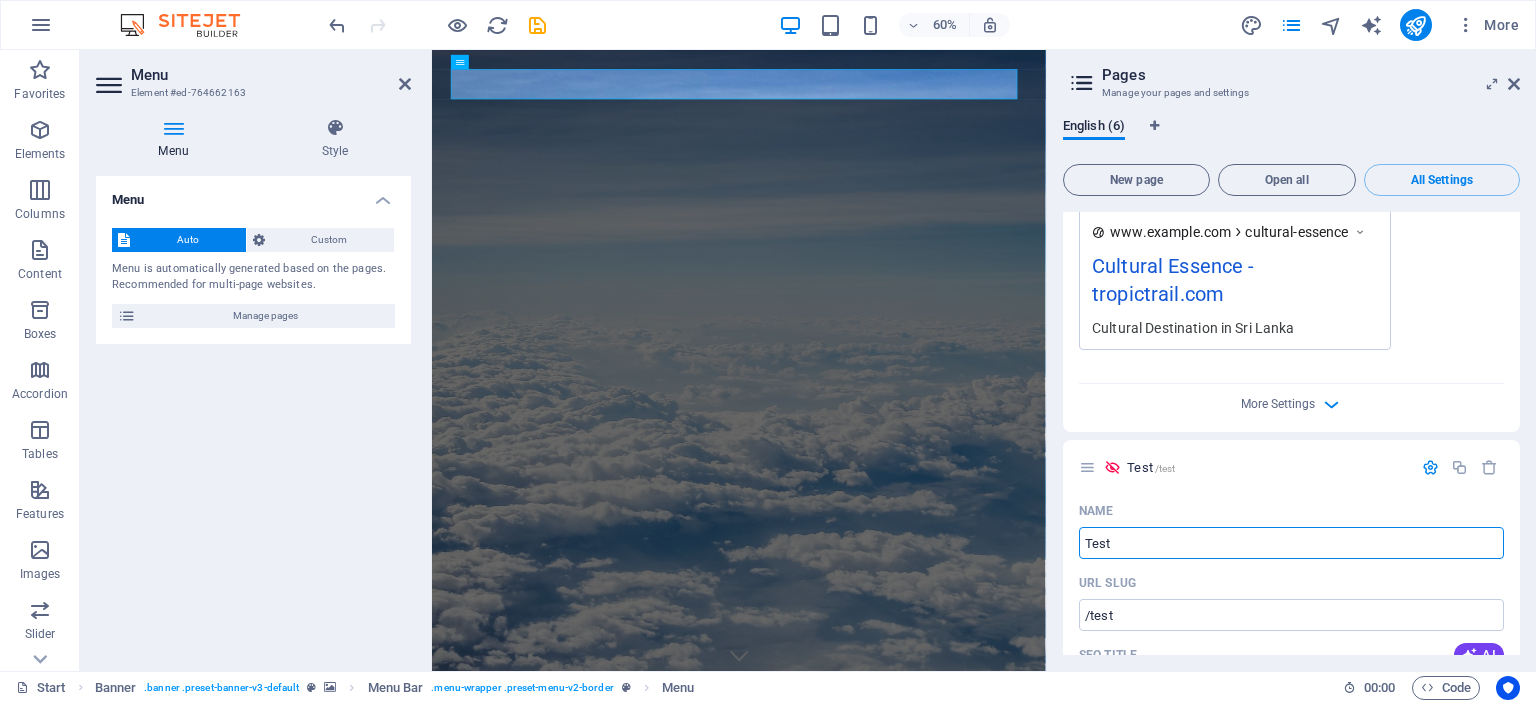 scroll, scrollTop: 3805, scrollLeft: 0, axis: vertical 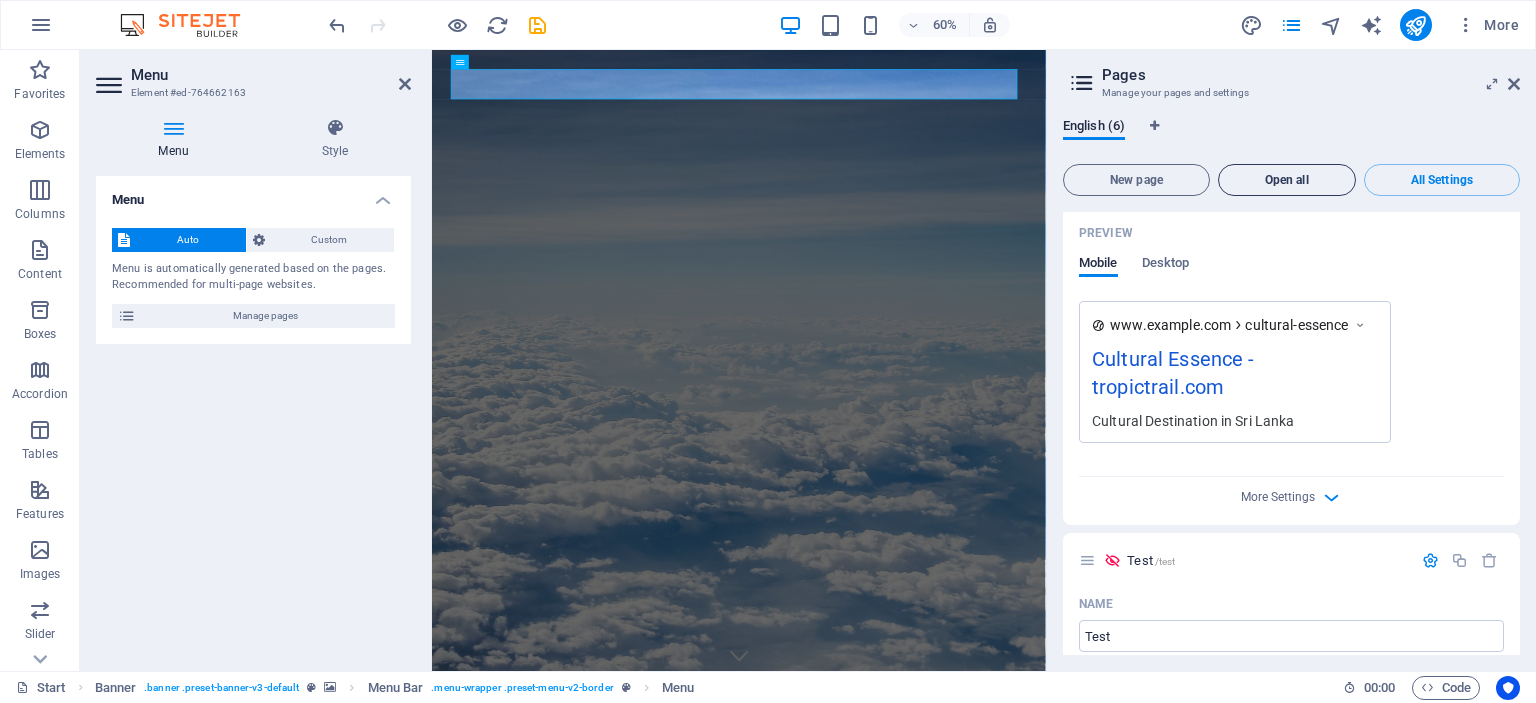 click on "Open all" at bounding box center (1287, 180) 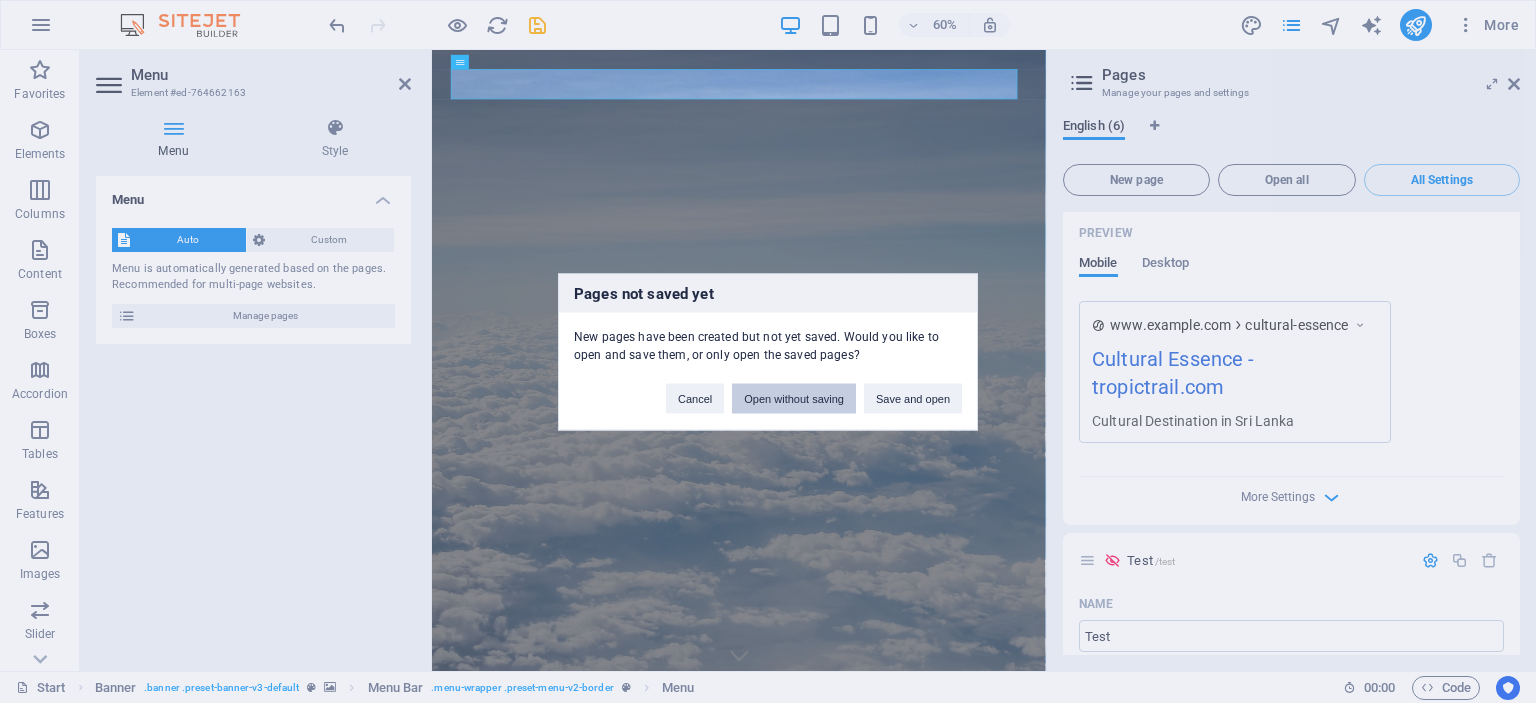click on "Open without saving" at bounding box center (794, 398) 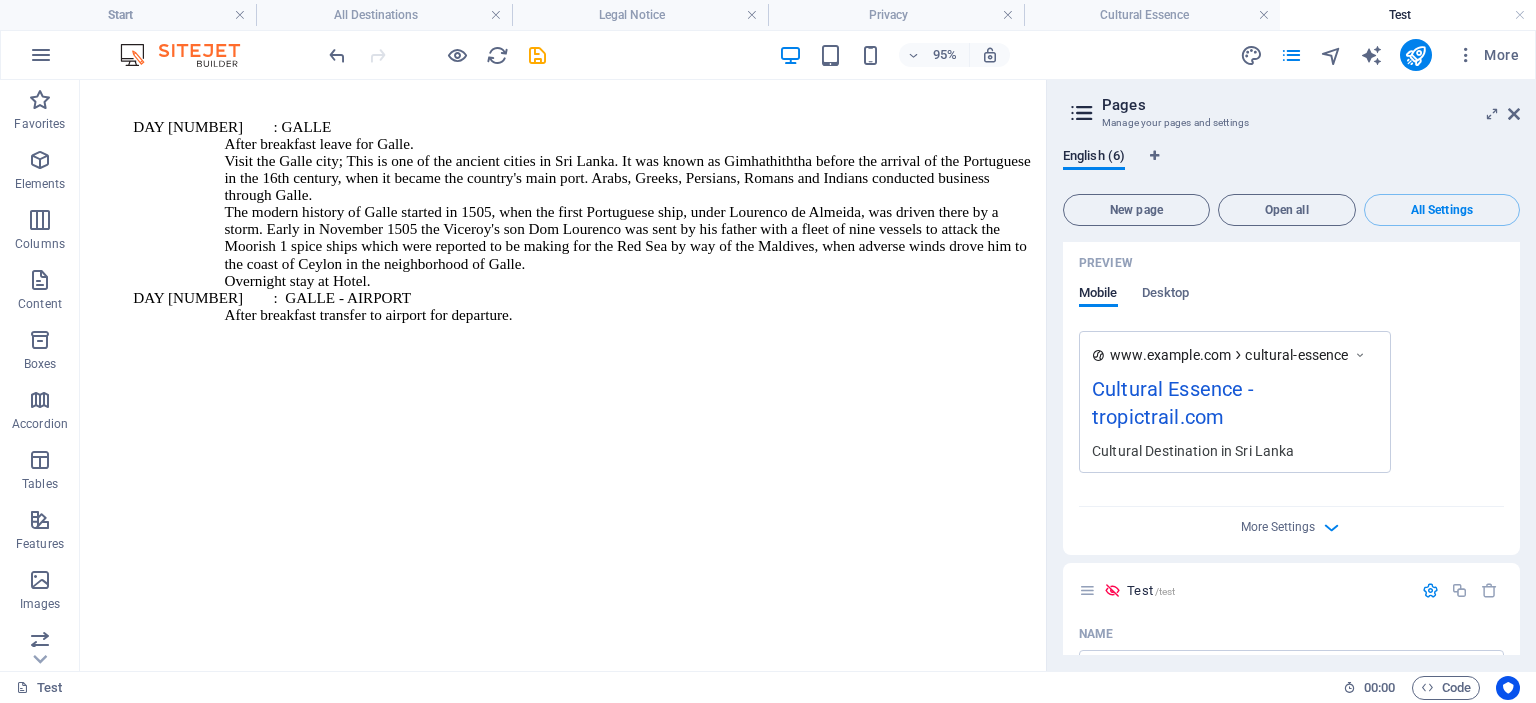 scroll, scrollTop: 2984, scrollLeft: 0, axis: vertical 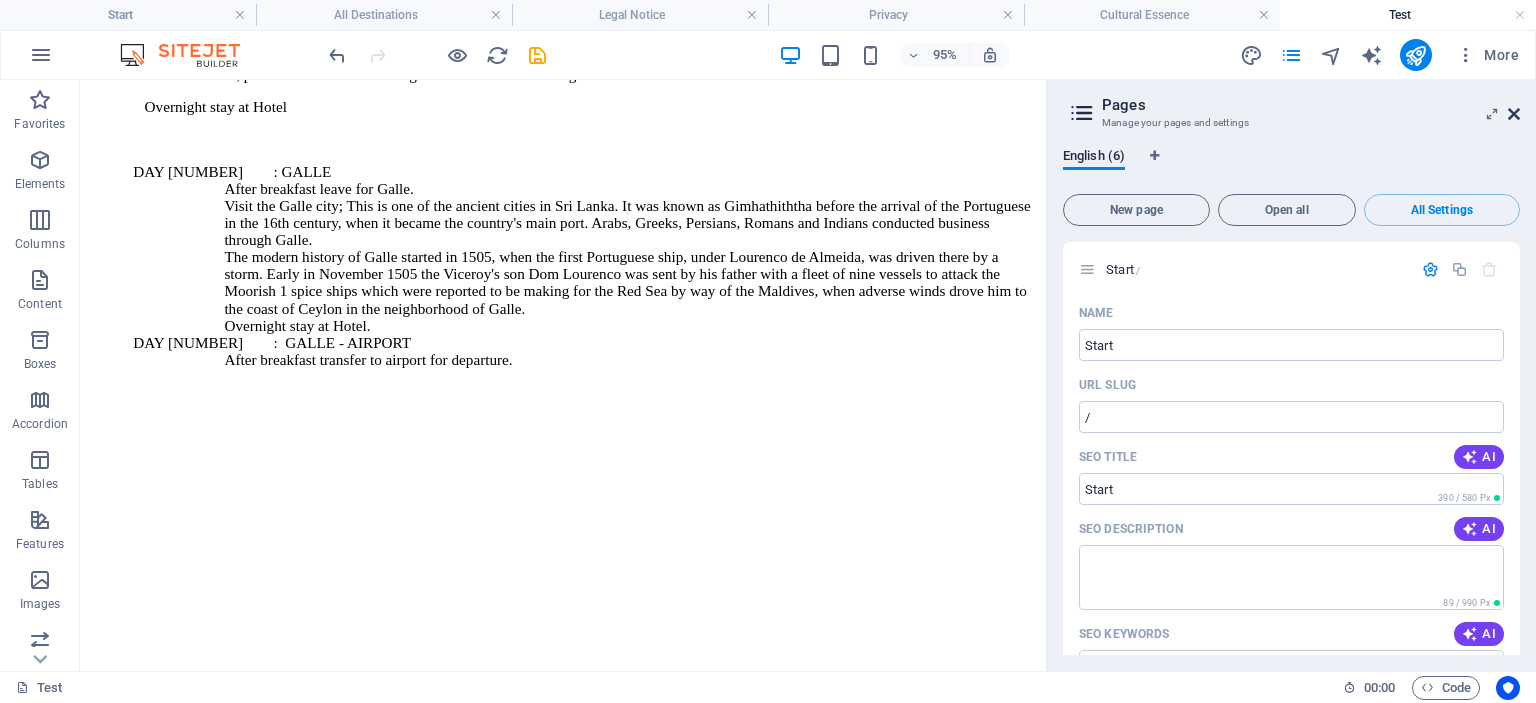click at bounding box center [1514, 114] 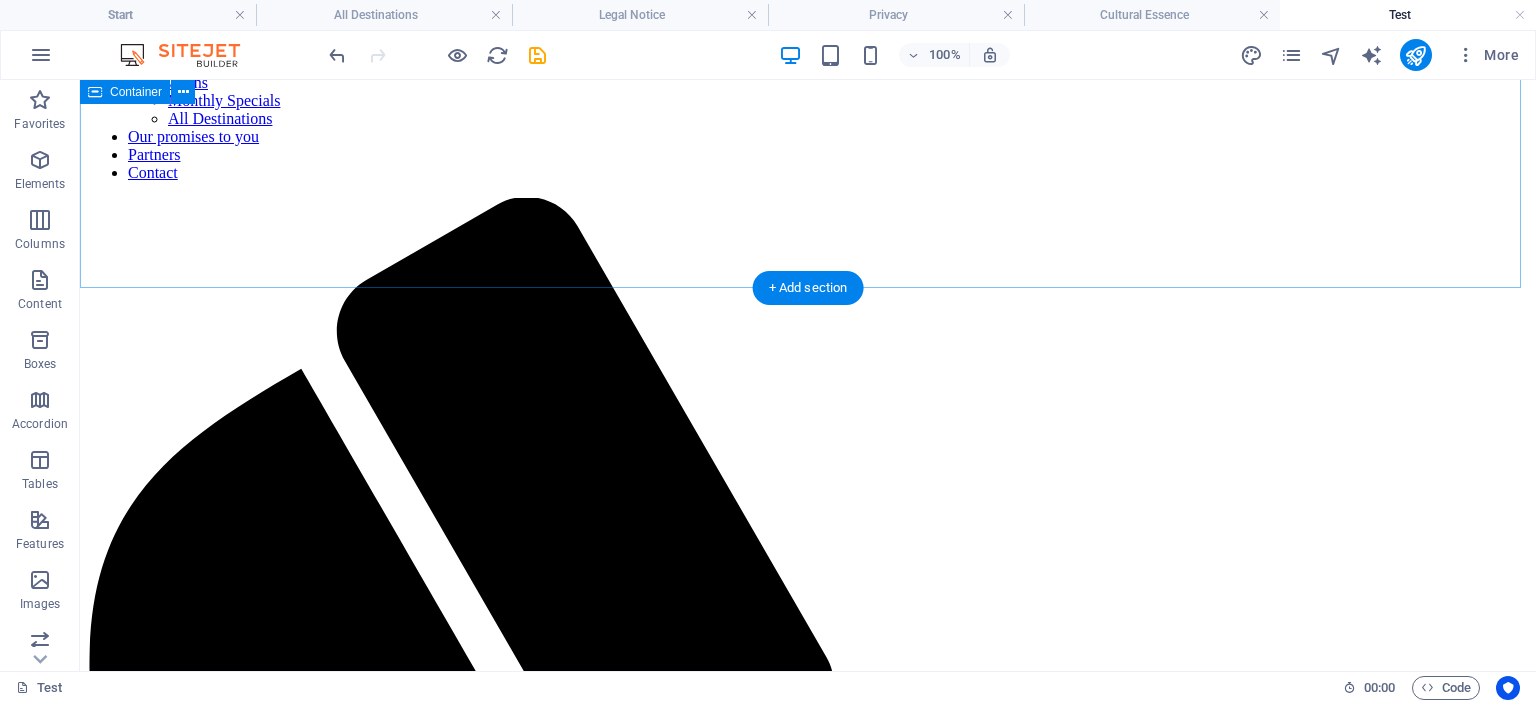 scroll, scrollTop: 0, scrollLeft: 0, axis: both 